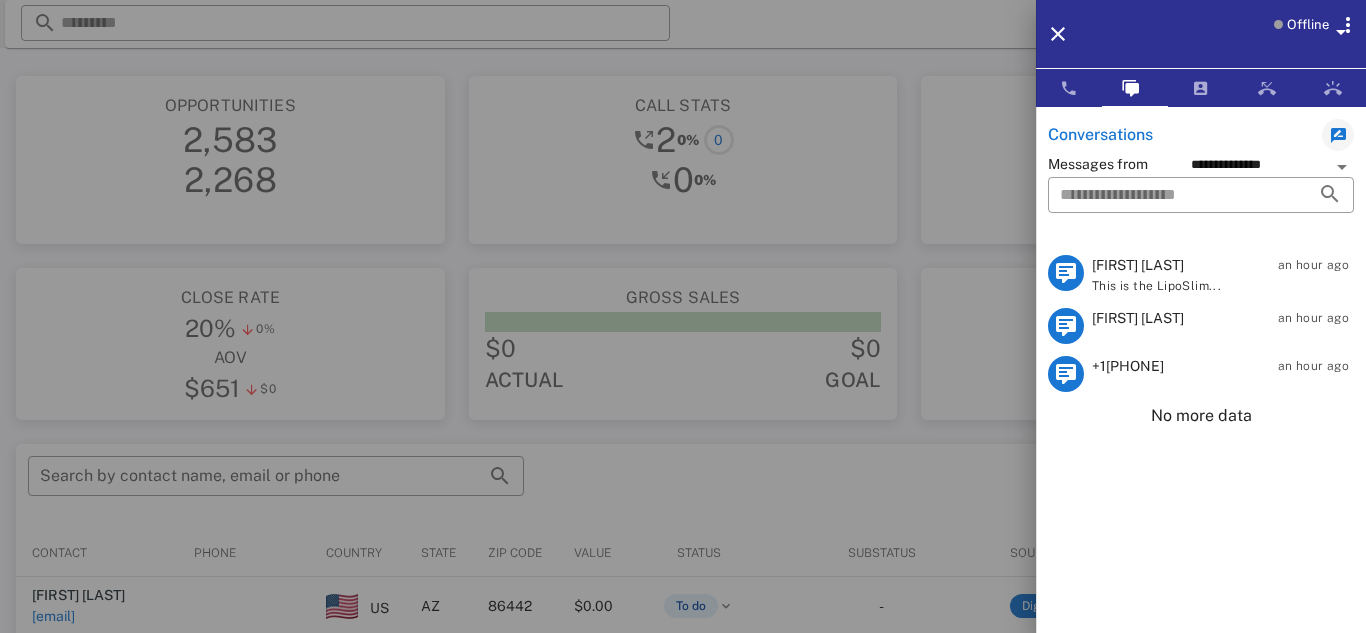 scroll, scrollTop: 177, scrollLeft: 0, axis: vertical 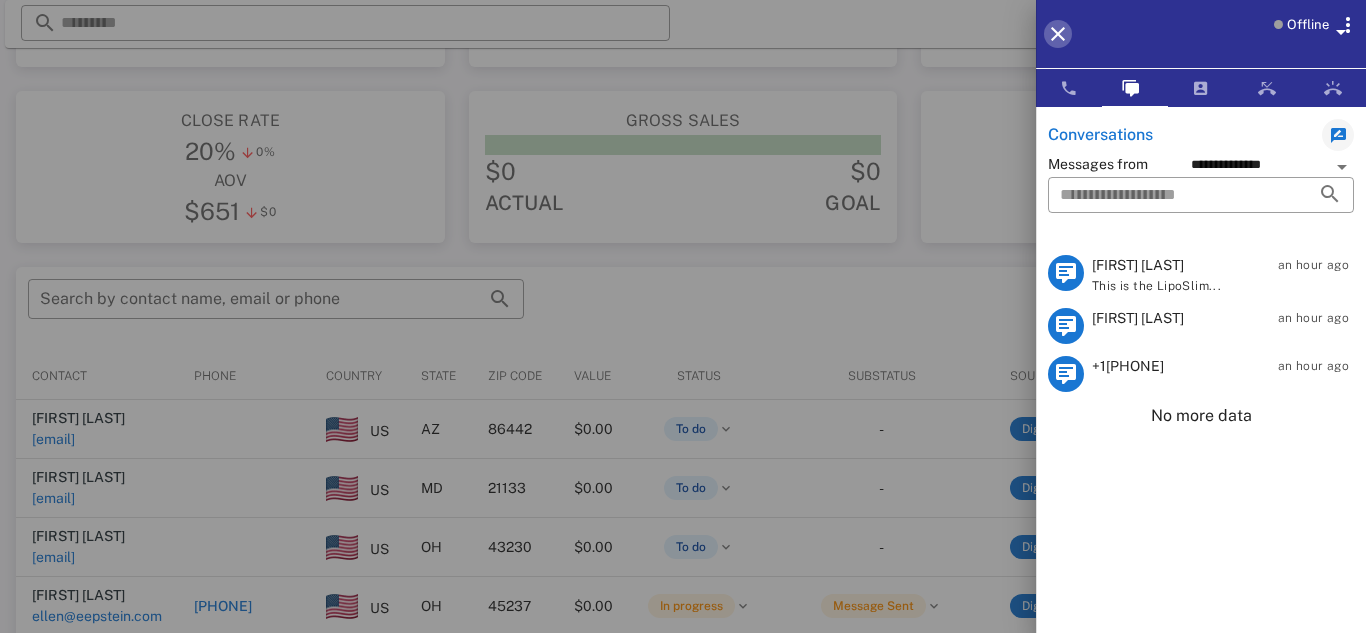 click at bounding box center [1058, 34] 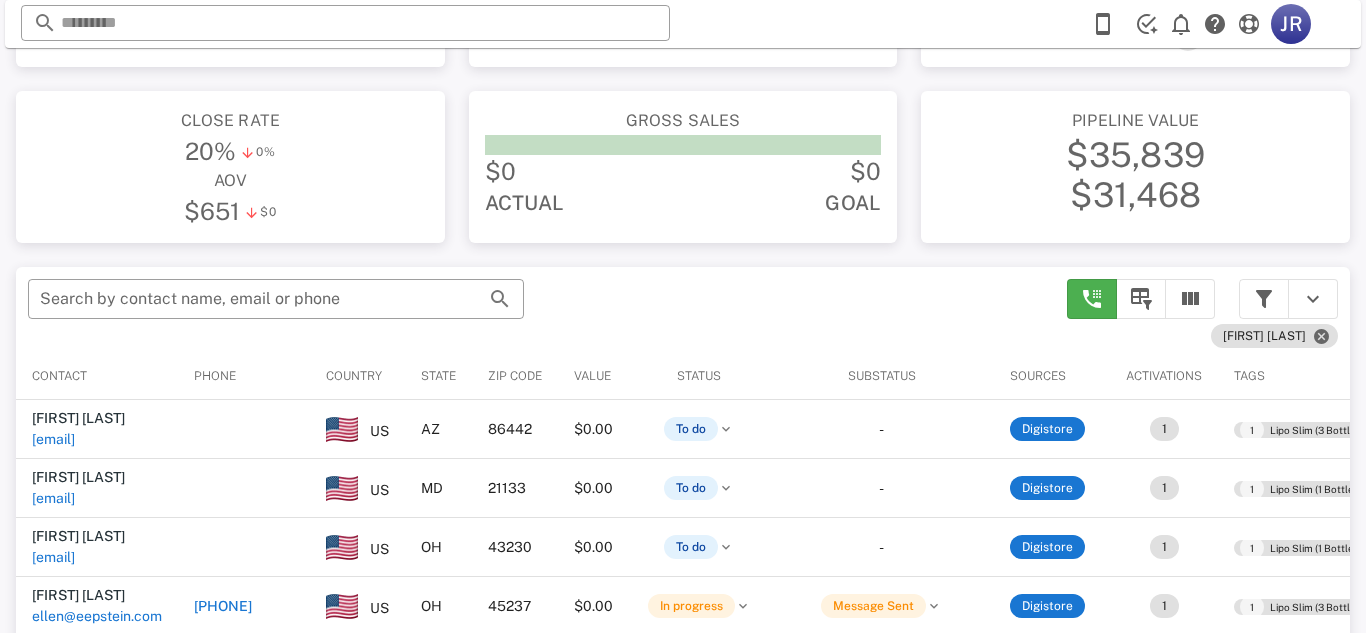 scroll, scrollTop: 177, scrollLeft: 0, axis: vertical 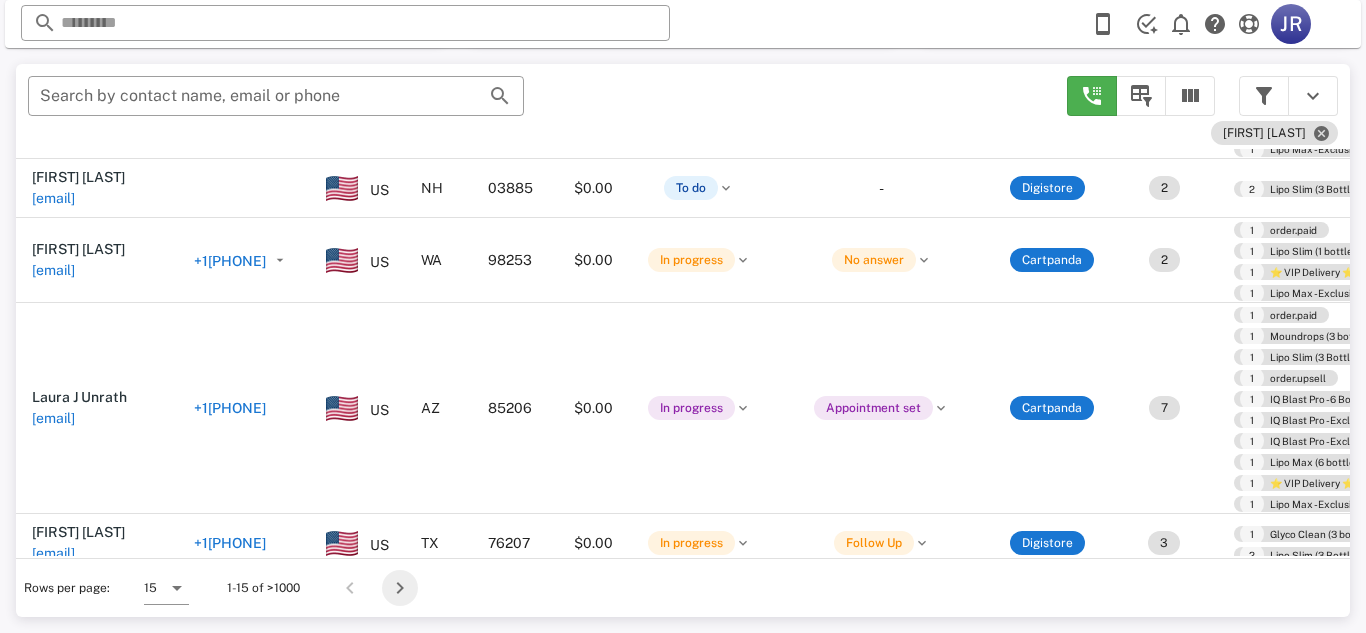 click at bounding box center (400, 588) 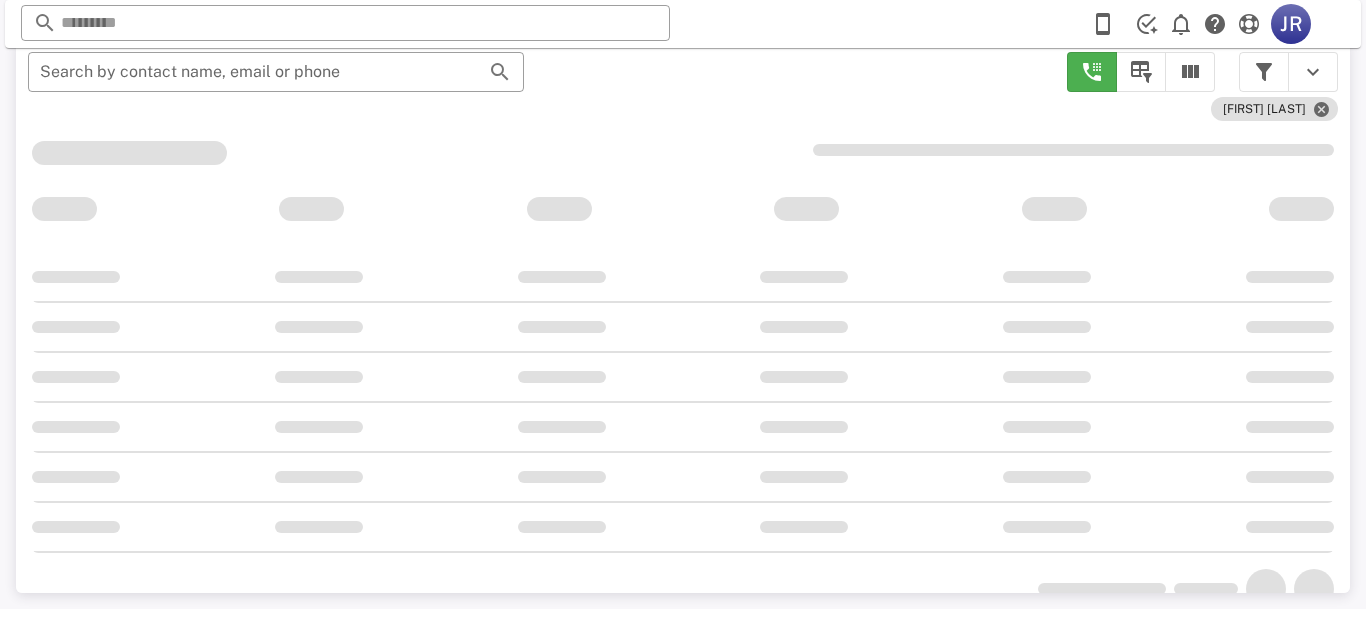 type 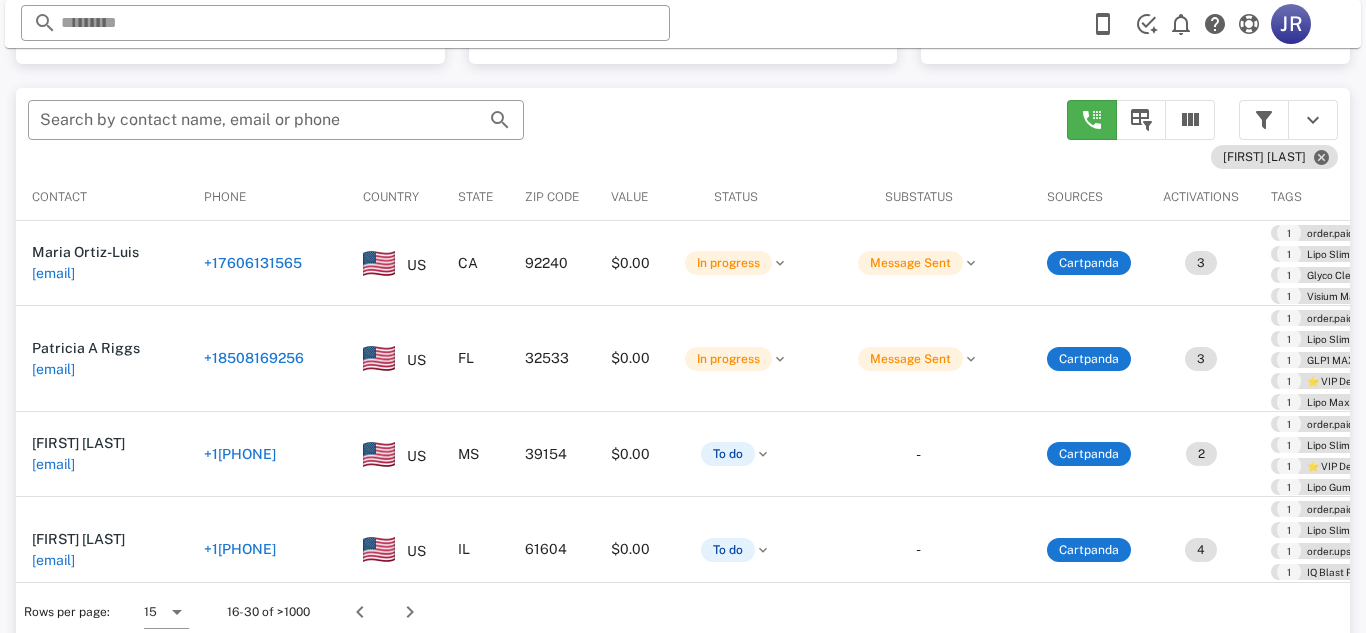 scroll, scrollTop: 380, scrollLeft: 0, axis: vertical 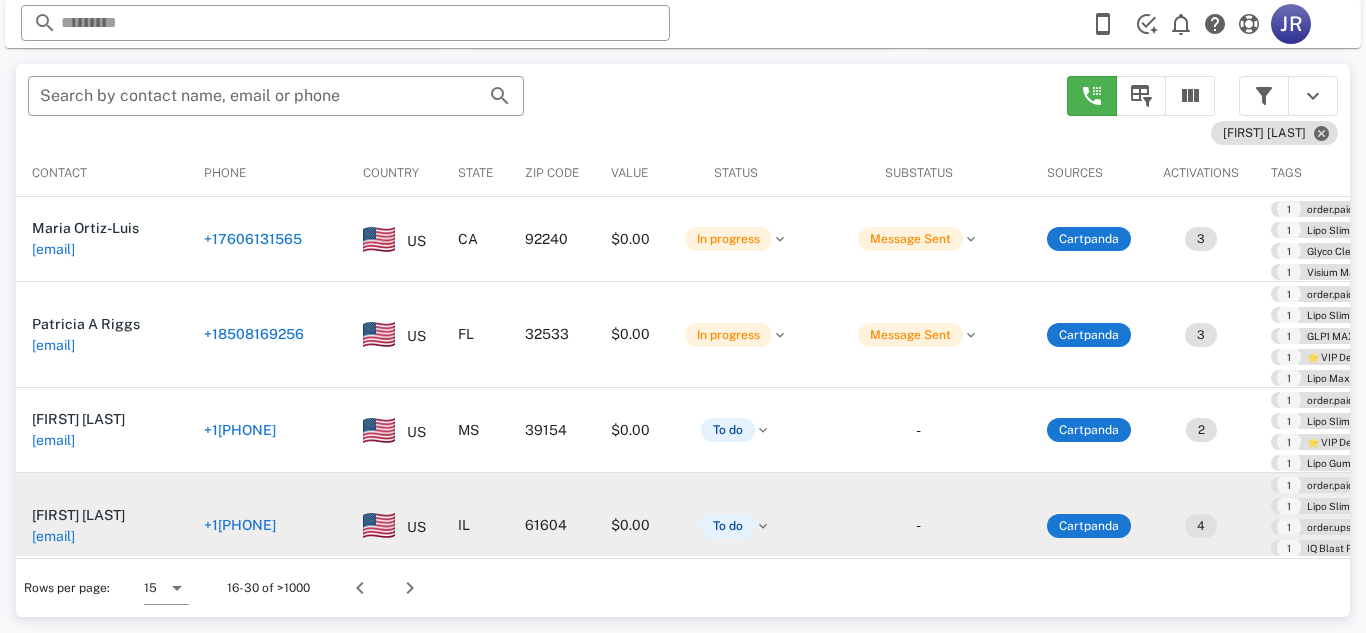 click on "+1[PHONE]" at bounding box center (240, 525) 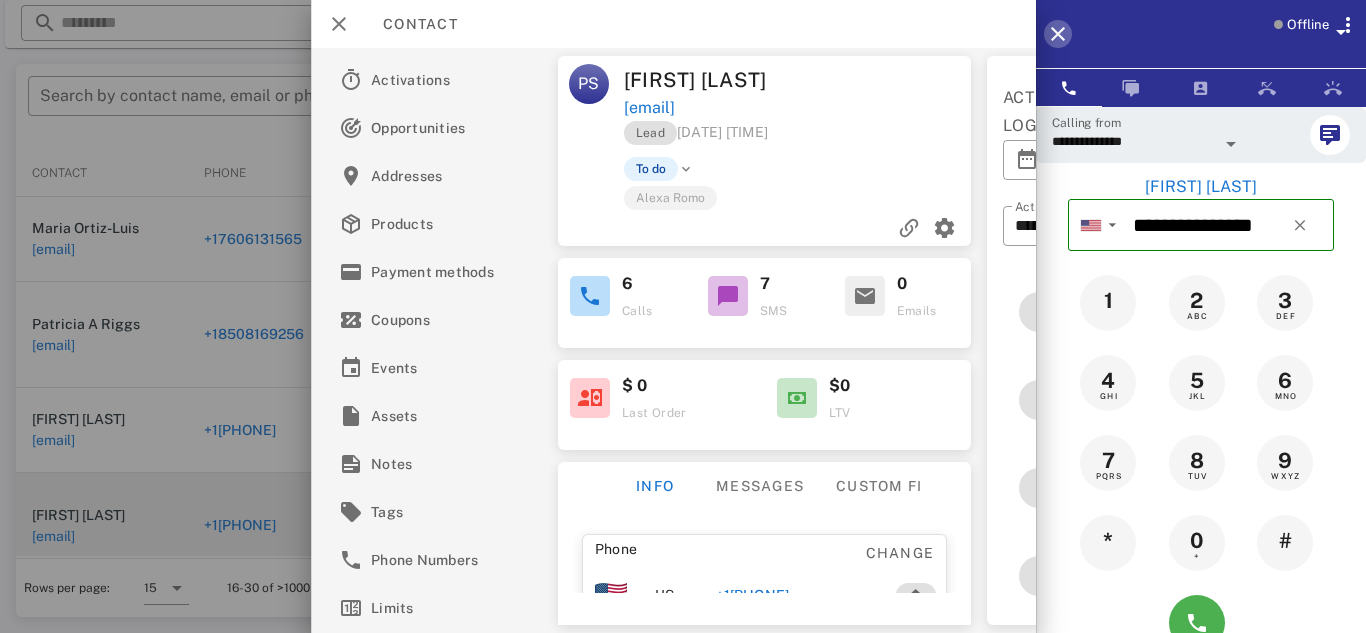 click at bounding box center (1058, 34) 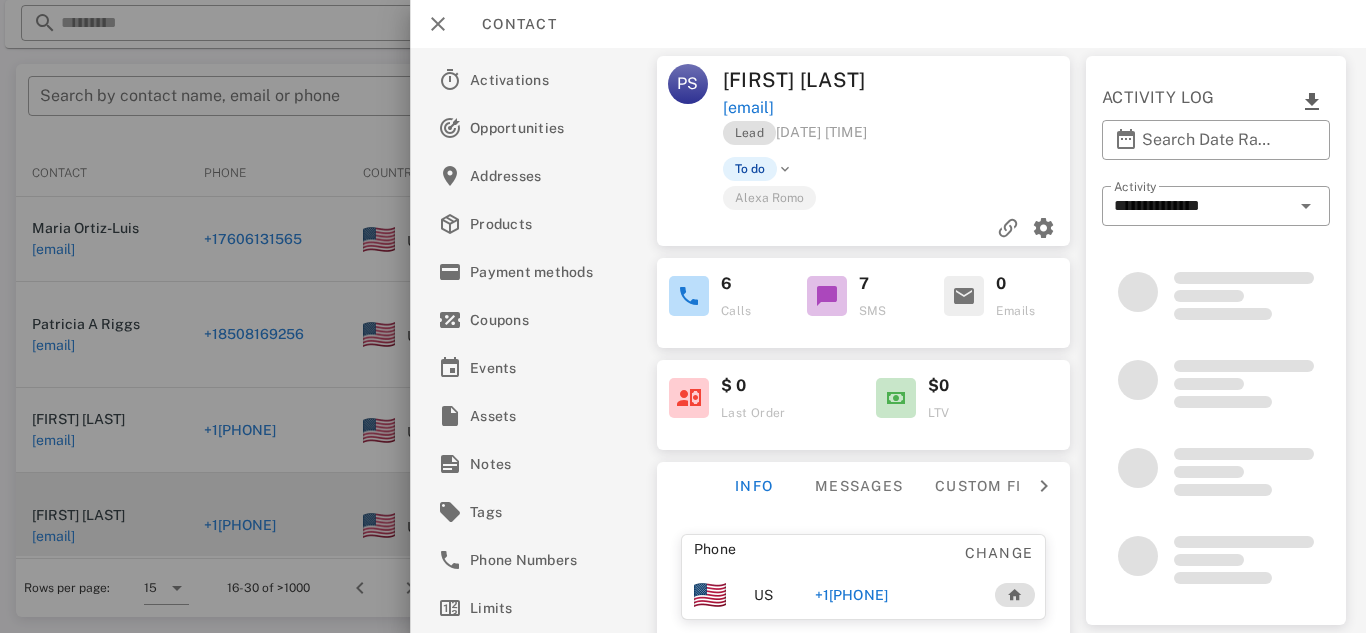 type 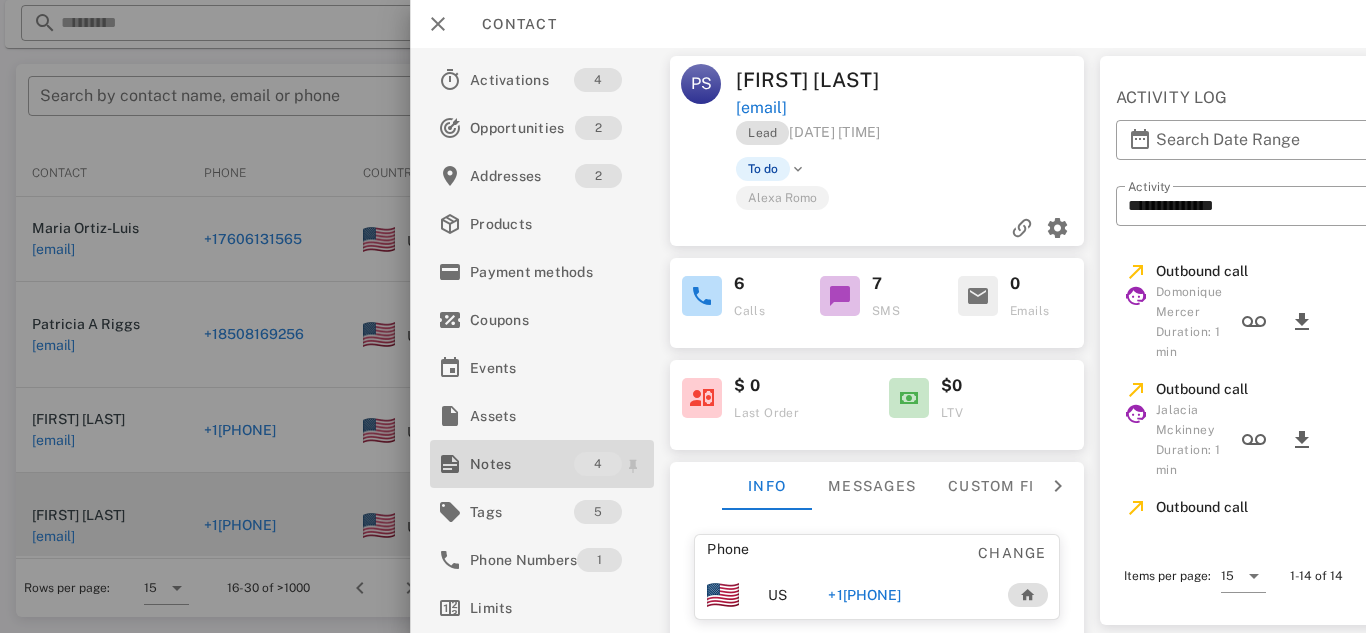 click on "Notes" at bounding box center (522, 464) 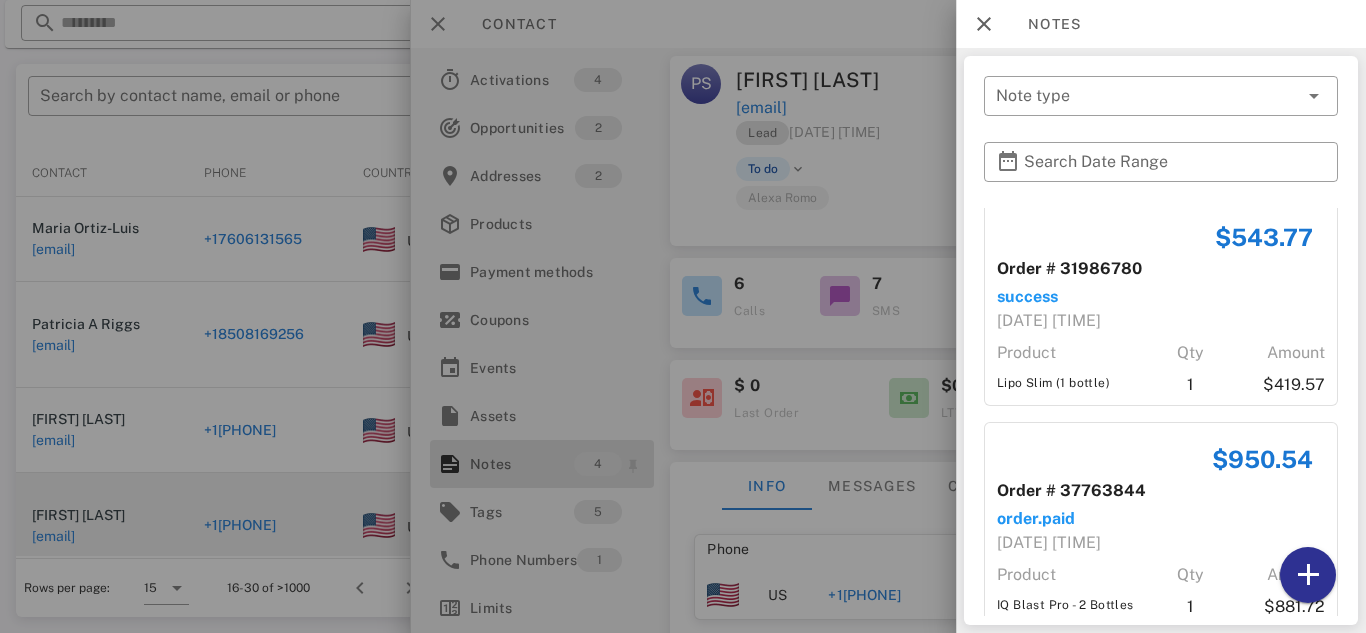 scroll, scrollTop: 532, scrollLeft: 0, axis: vertical 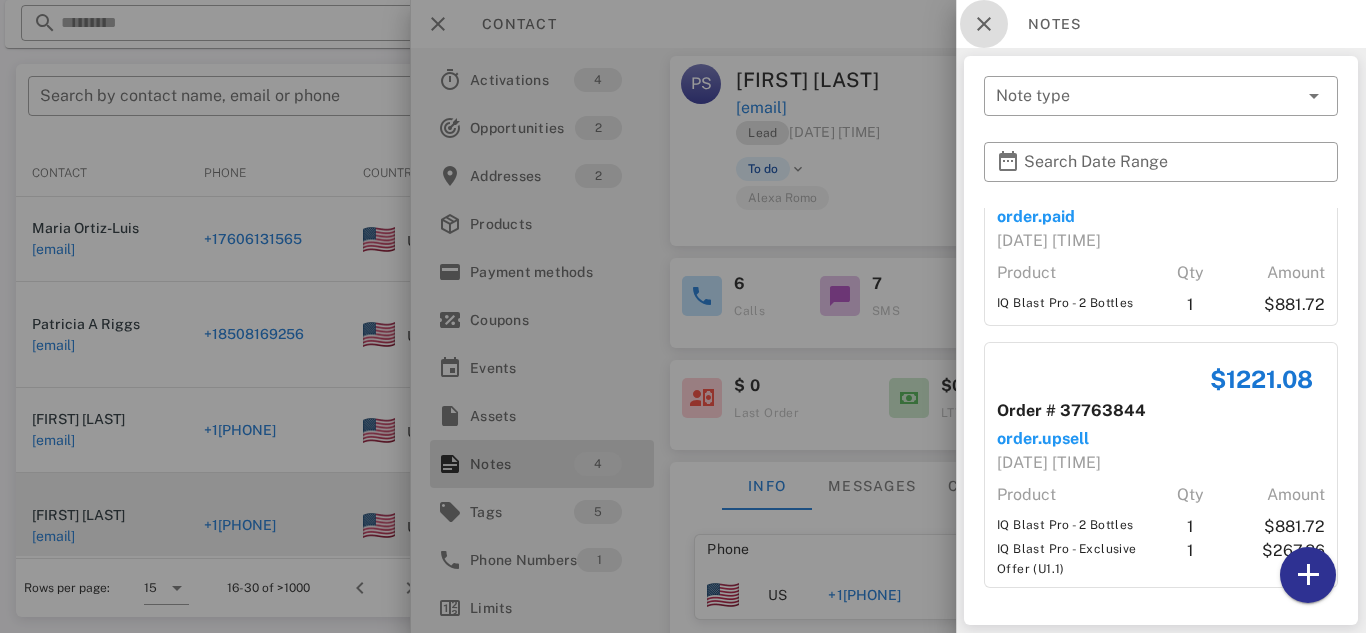 click at bounding box center (984, 24) 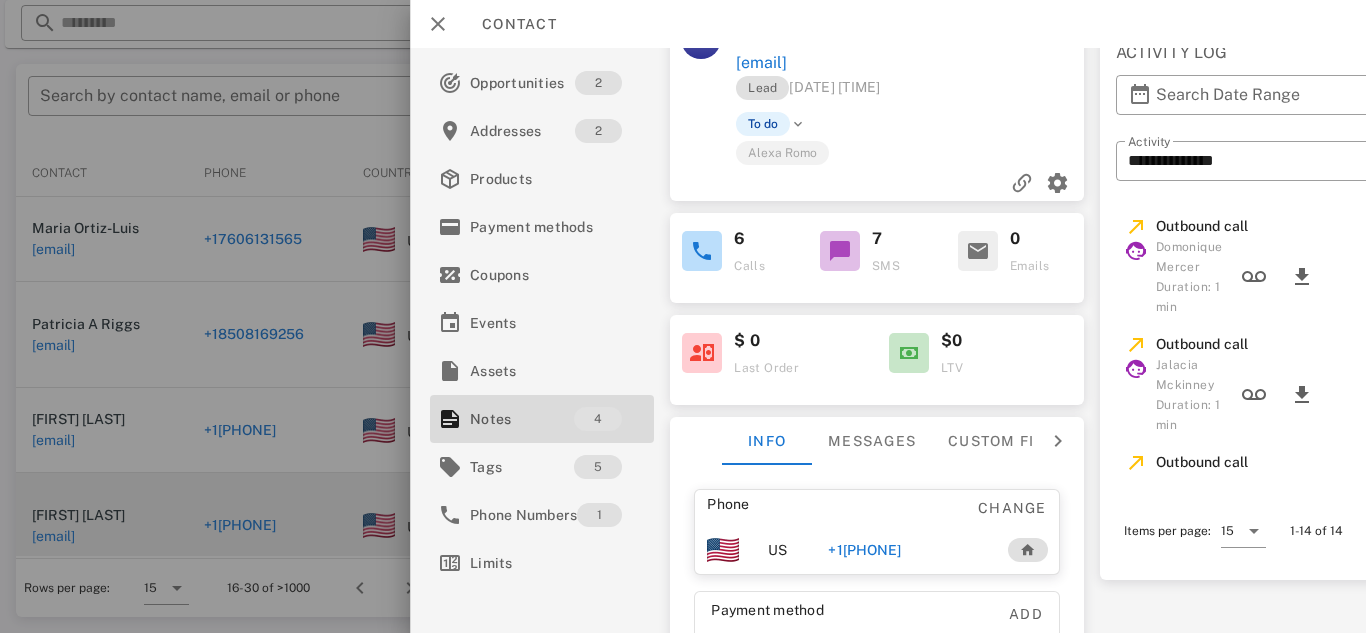 scroll, scrollTop: 0, scrollLeft: 0, axis: both 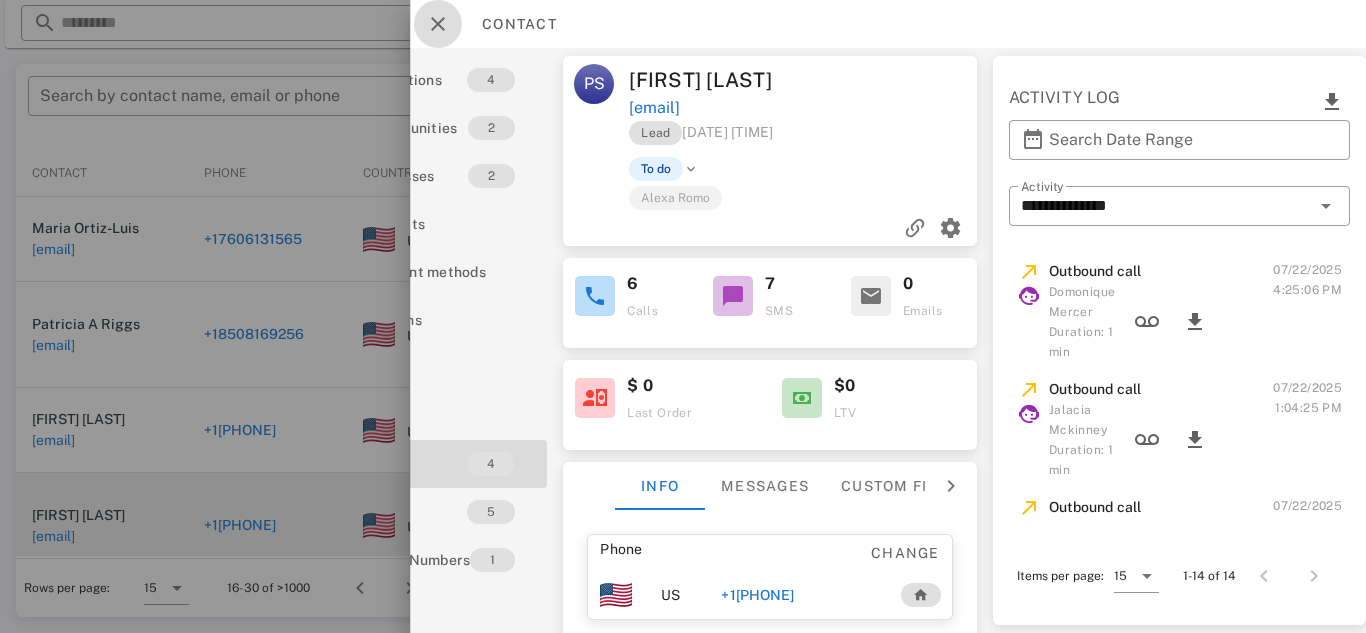 click at bounding box center (438, 24) 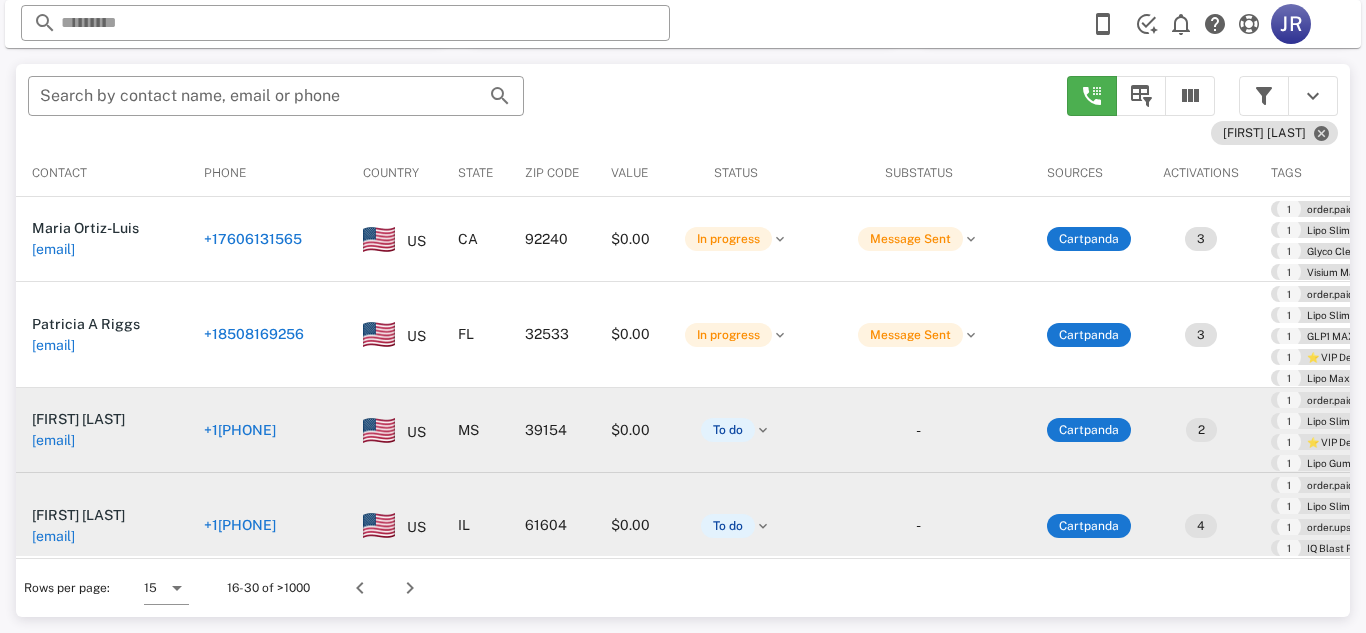 click on "[EMAIL]" at bounding box center (53, 440) 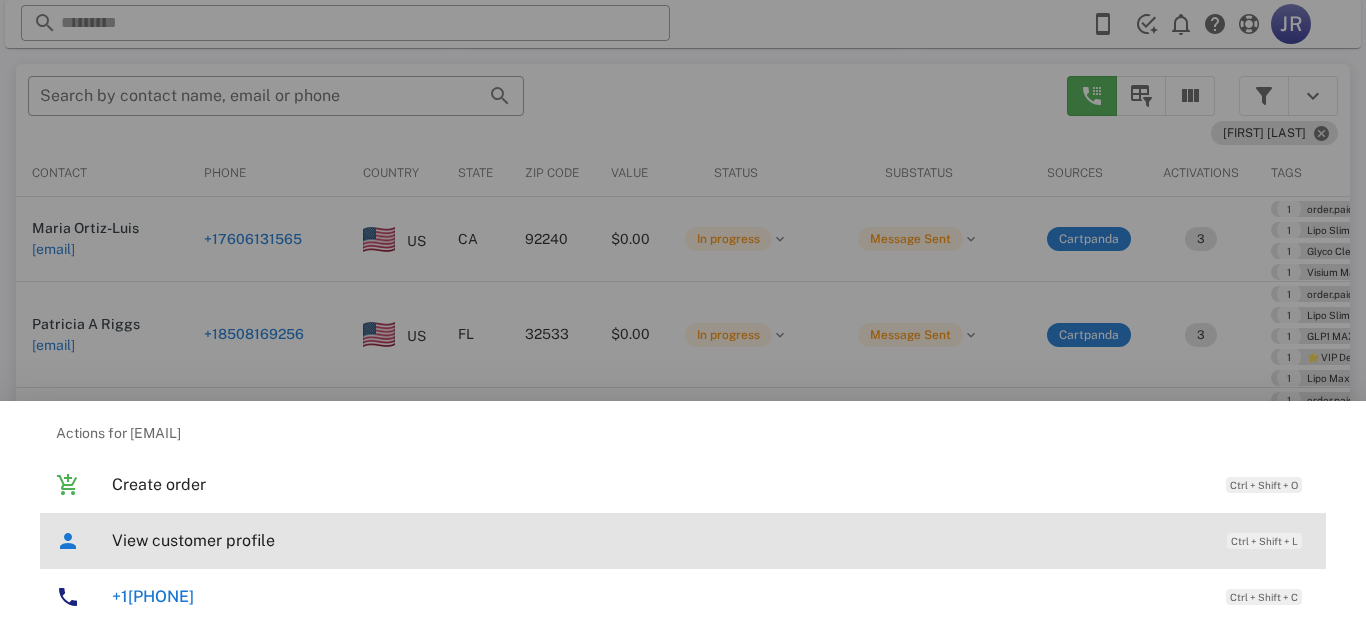 click on "View customer profile" at bounding box center (659, 540) 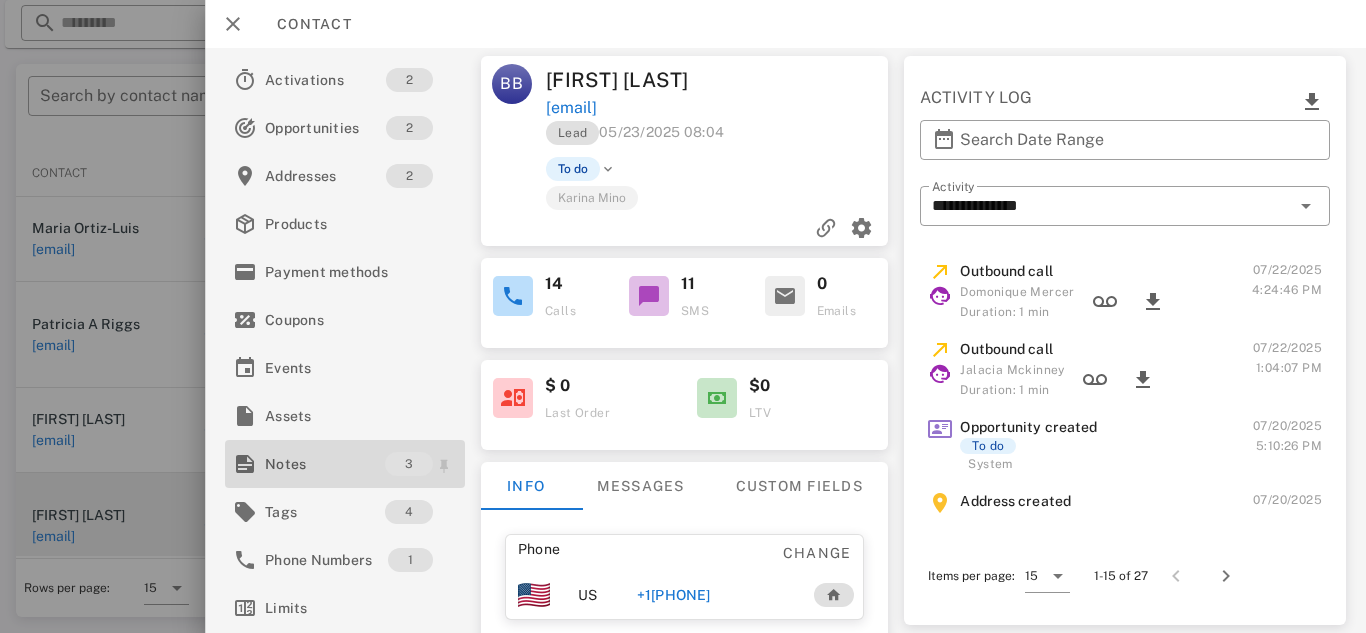 click on "Notes" at bounding box center [325, 464] 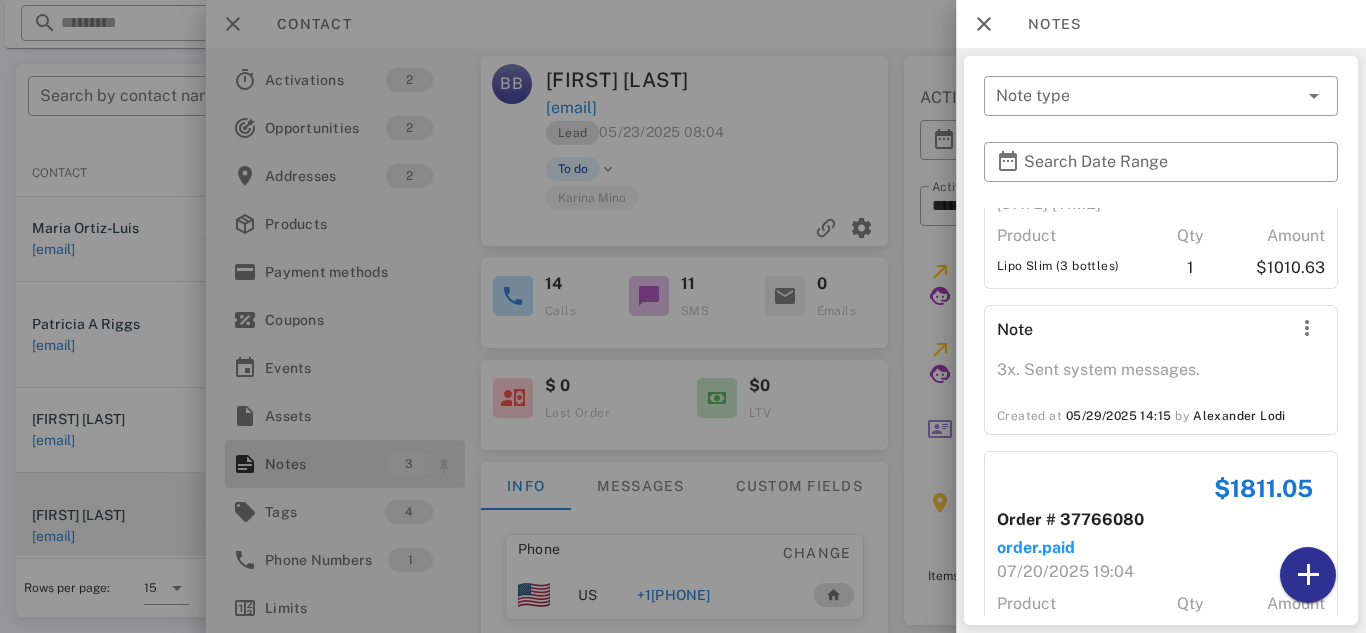 scroll, scrollTop: 234, scrollLeft: 0, axis: vertical 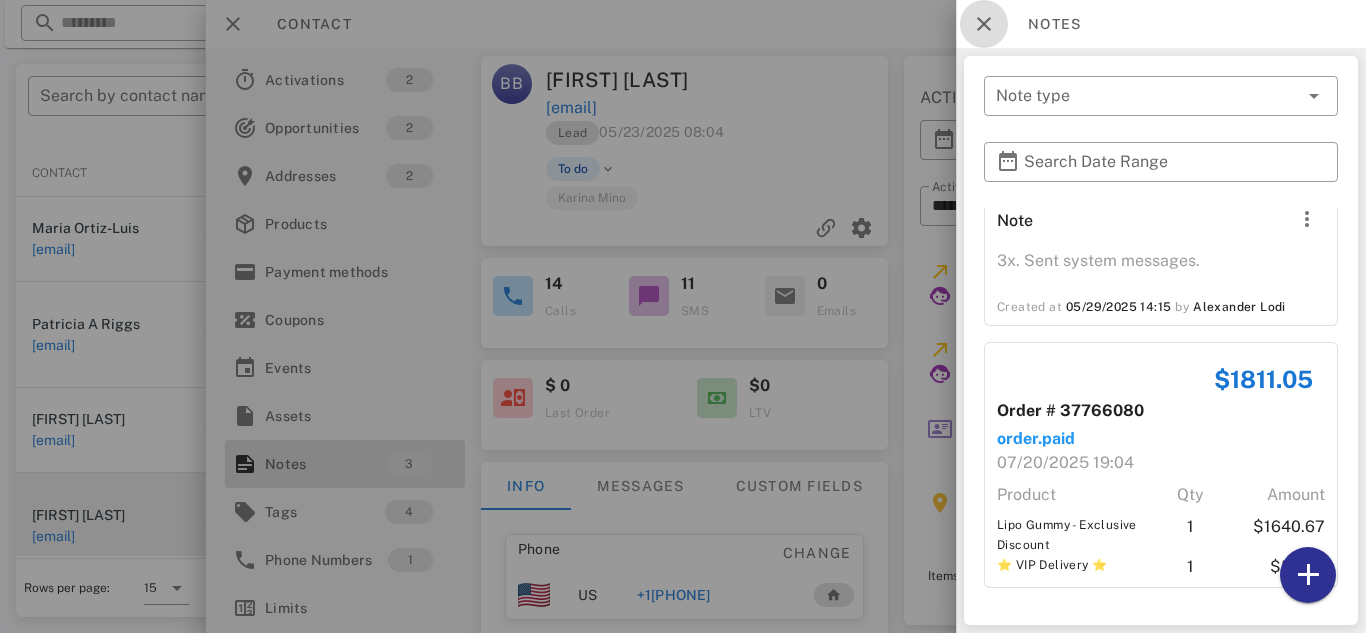 click at bounding box center [984, 24] 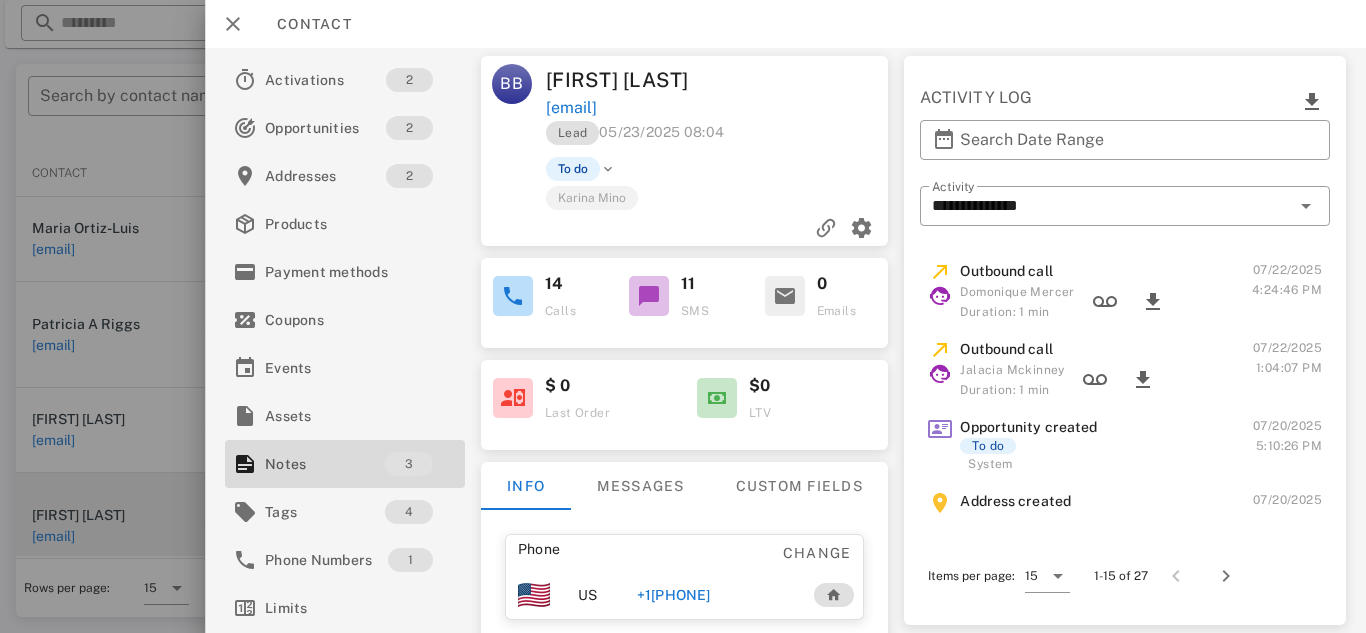 click on "+1[PHONE]" at bounding box center (673, 595) 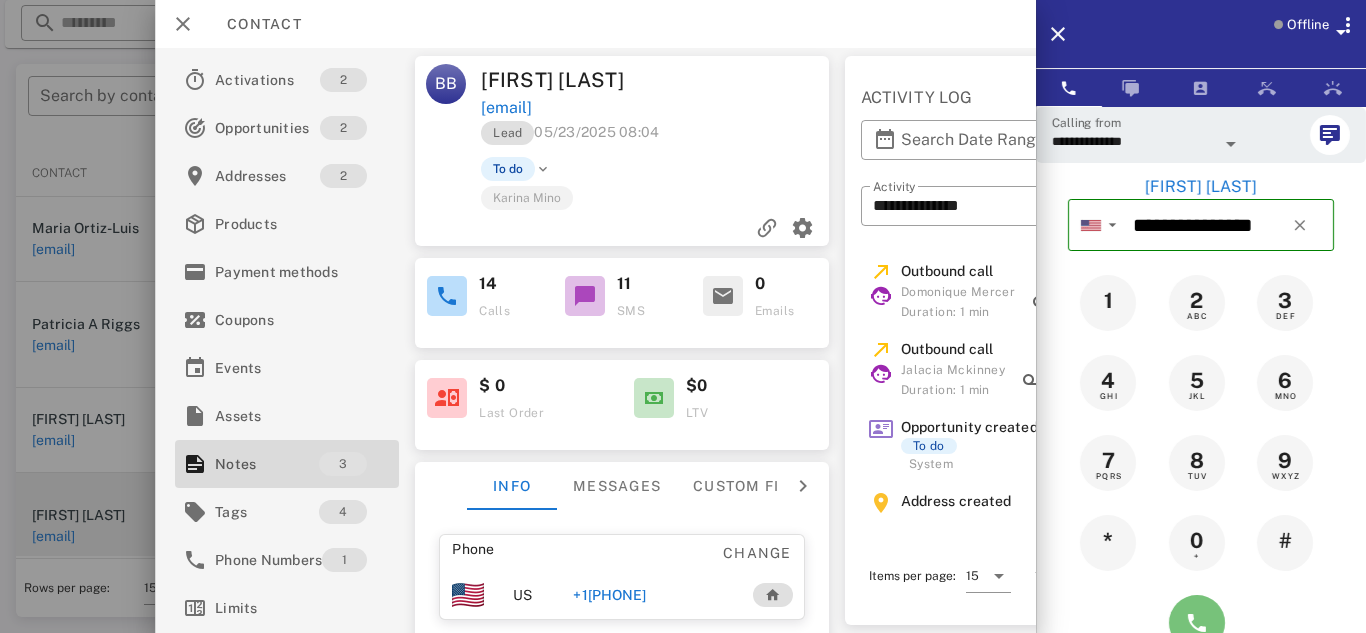 click at bounding box center (1197, 623) 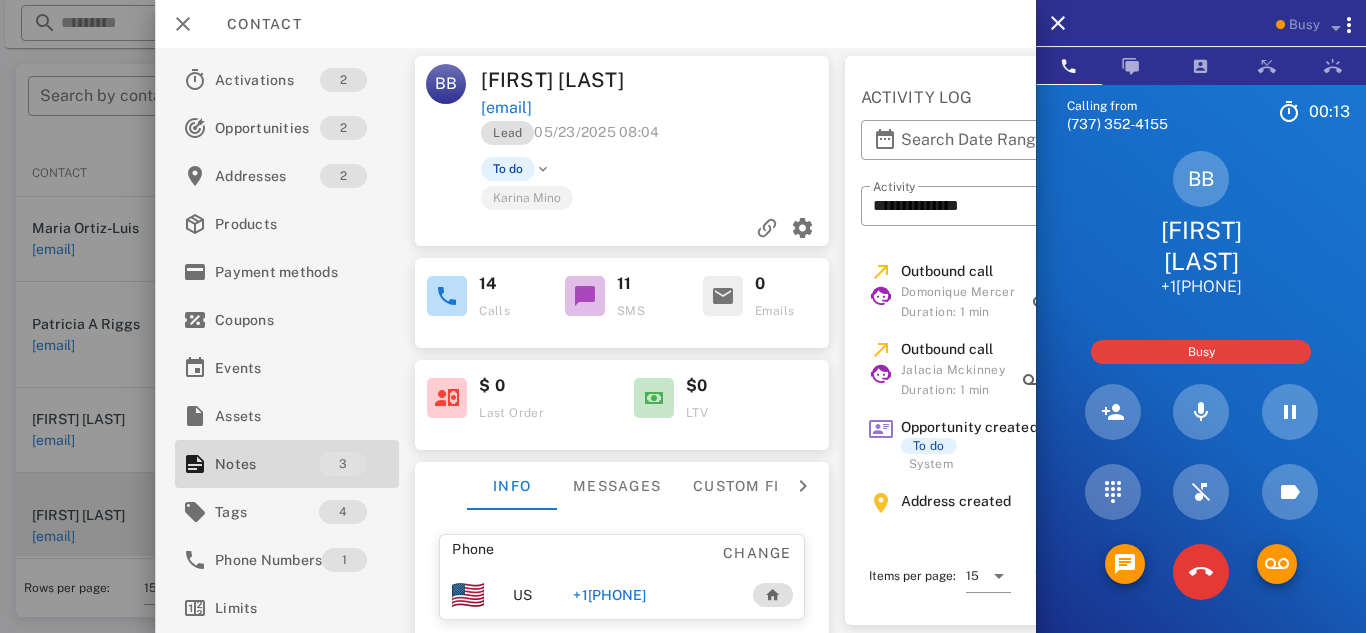 click on "Busy" at bounding box center (1201, 352) 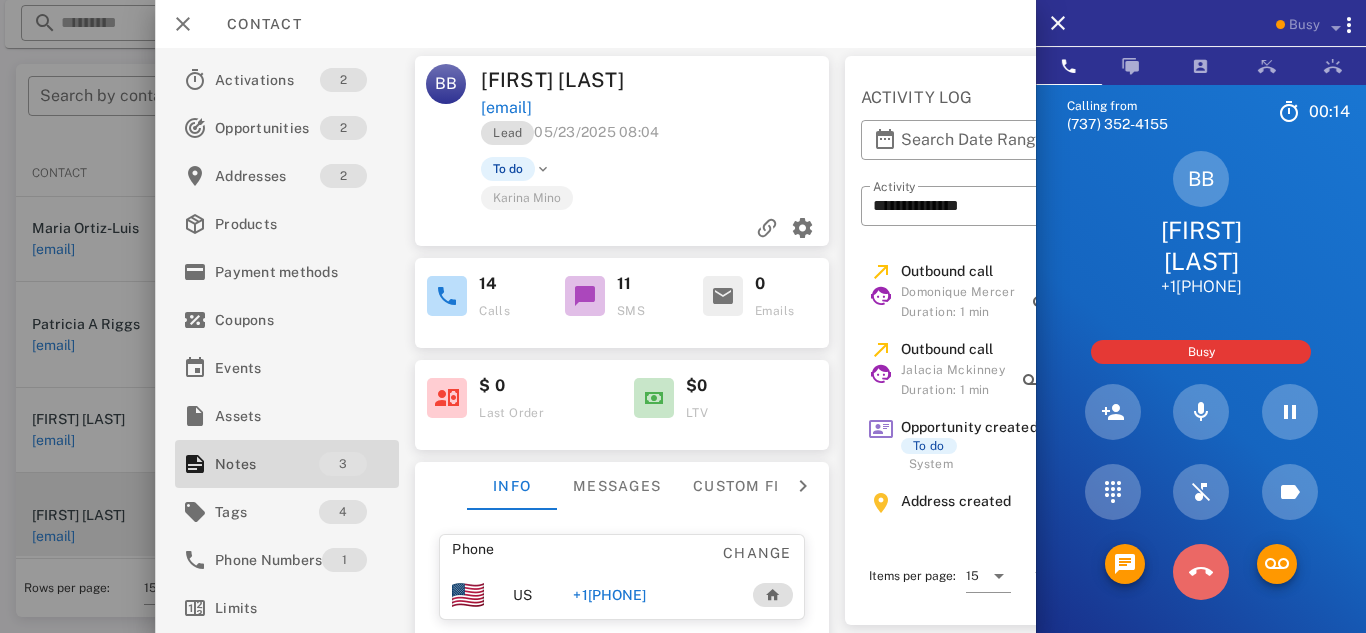 click at bounding box center (1201, 572) 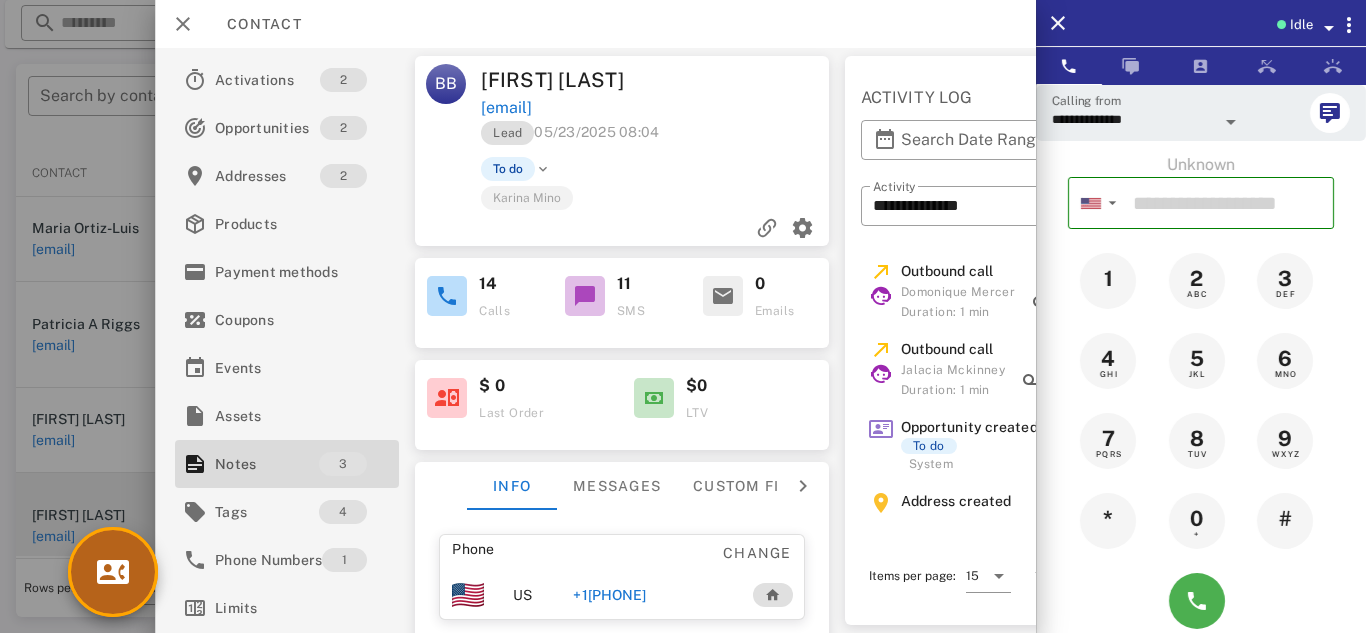 click at bounding box center (113, 572) 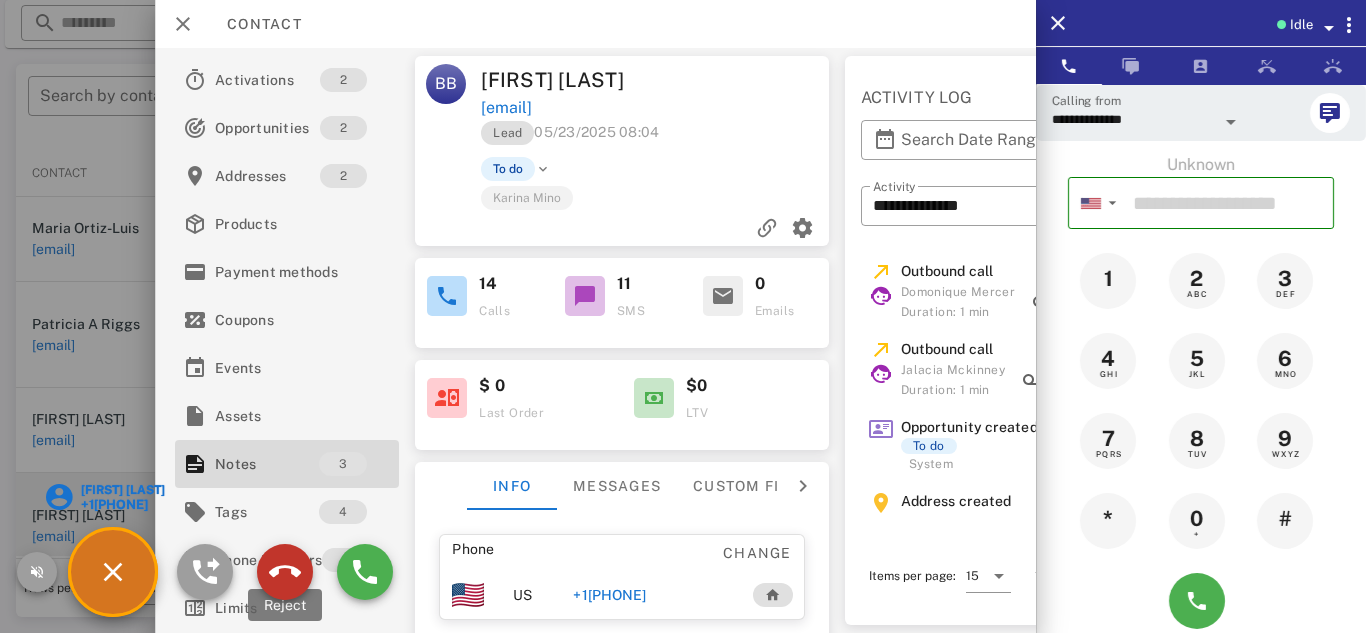 click at bounding box center (285, 572) 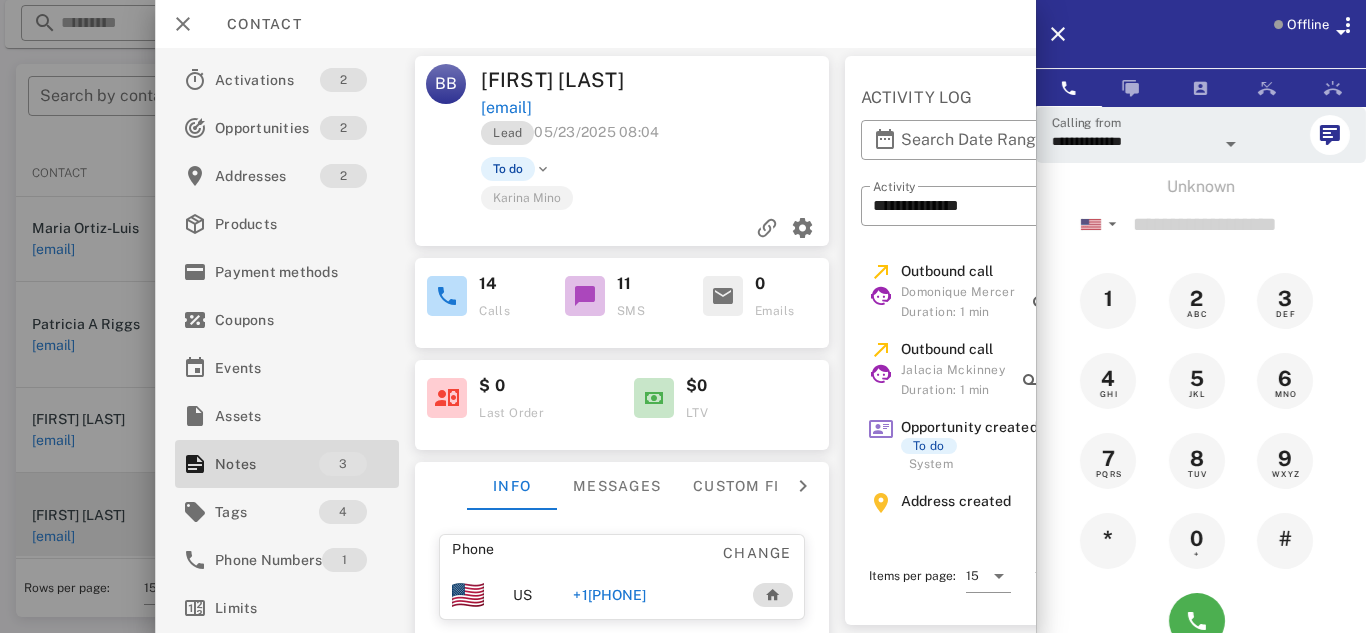 click on "**********" at bounding box center (1066, 293) 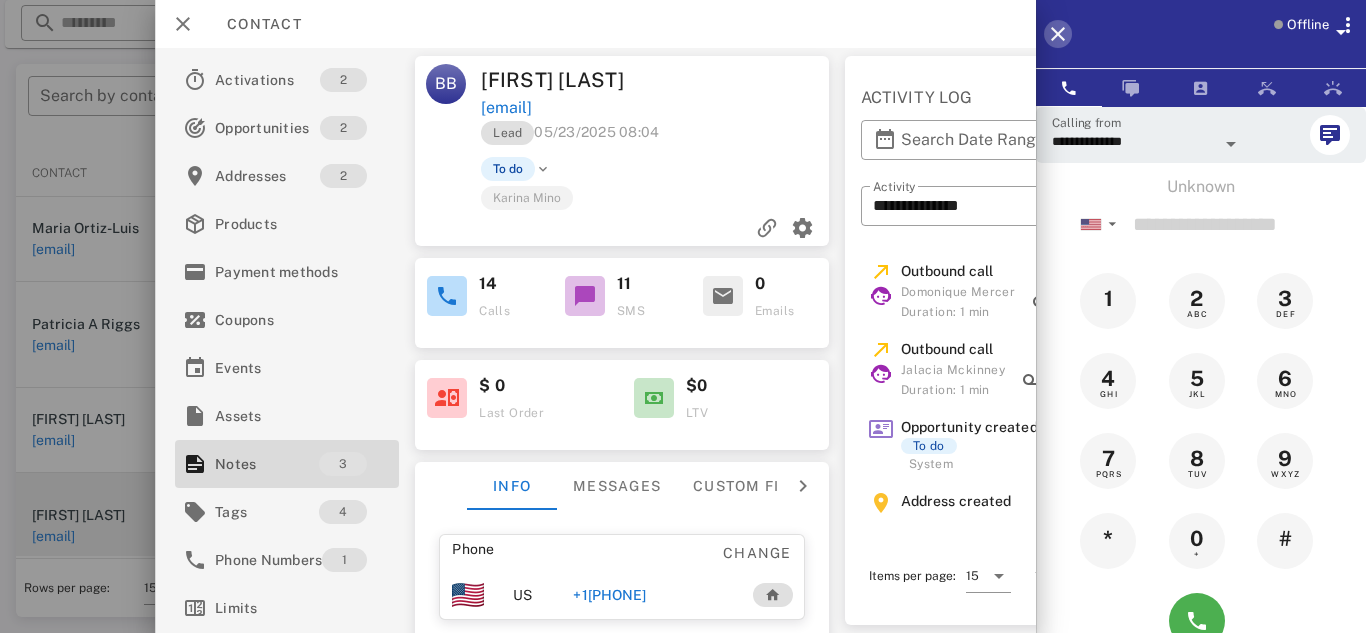 click at bounding box center [1058, 34] 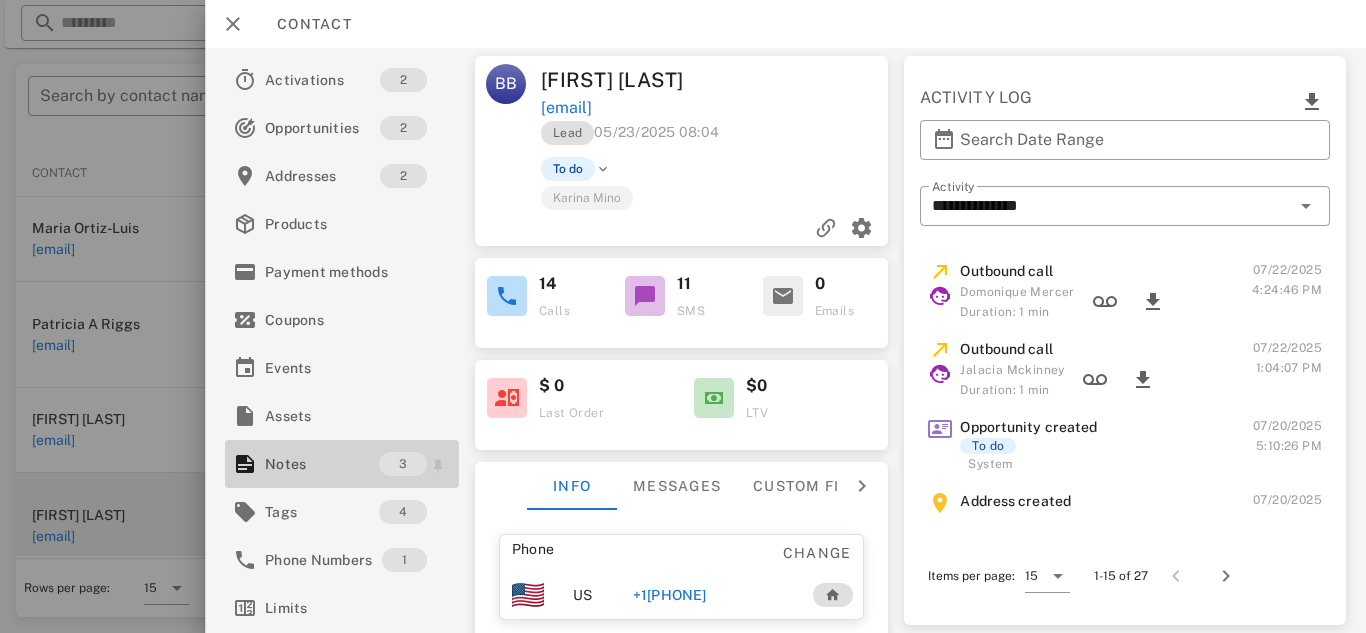 click on "Notes" at bounding box center [322, 464] 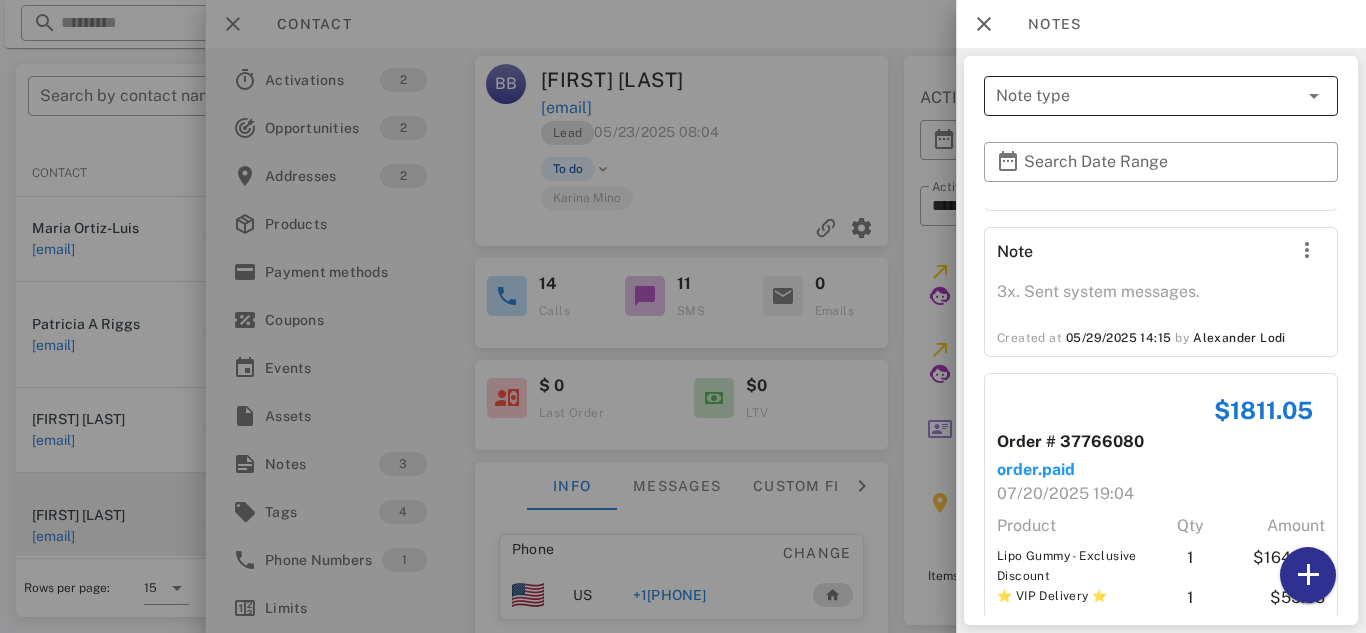 scroll, scrollTop: 234, scrollLeft: 0, axis: vertical 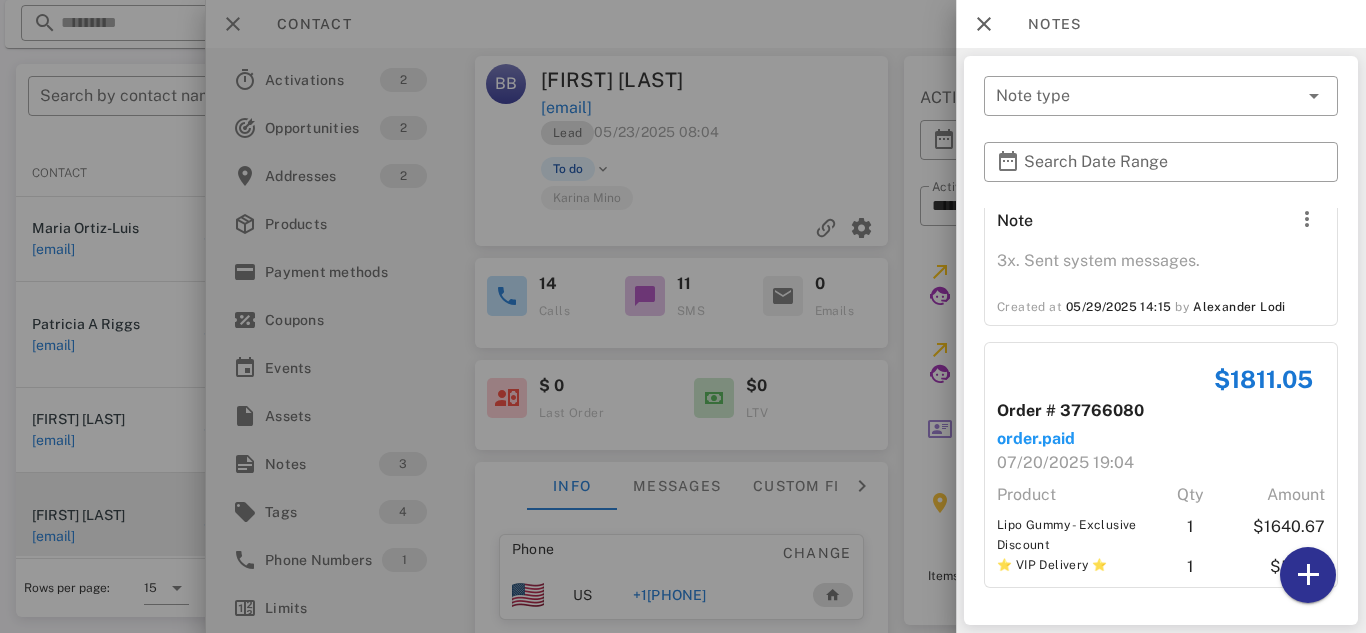 click at bounding box center (683, 316) 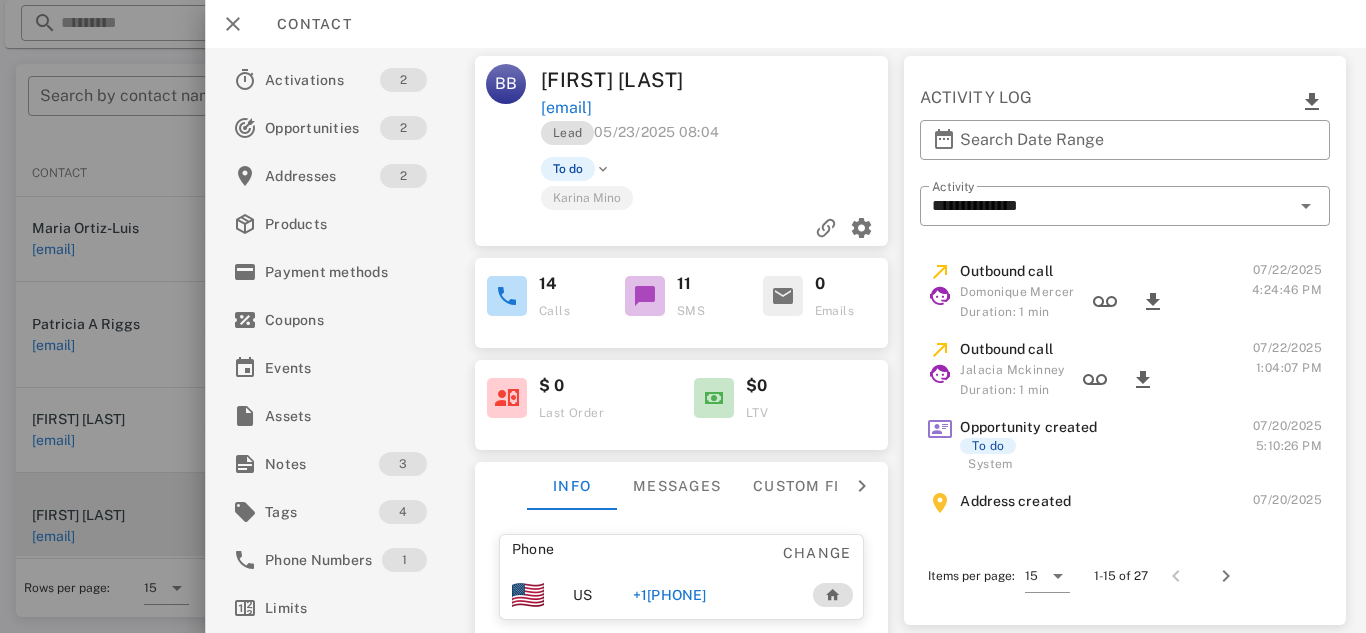 click at bounding box center (645, 296) 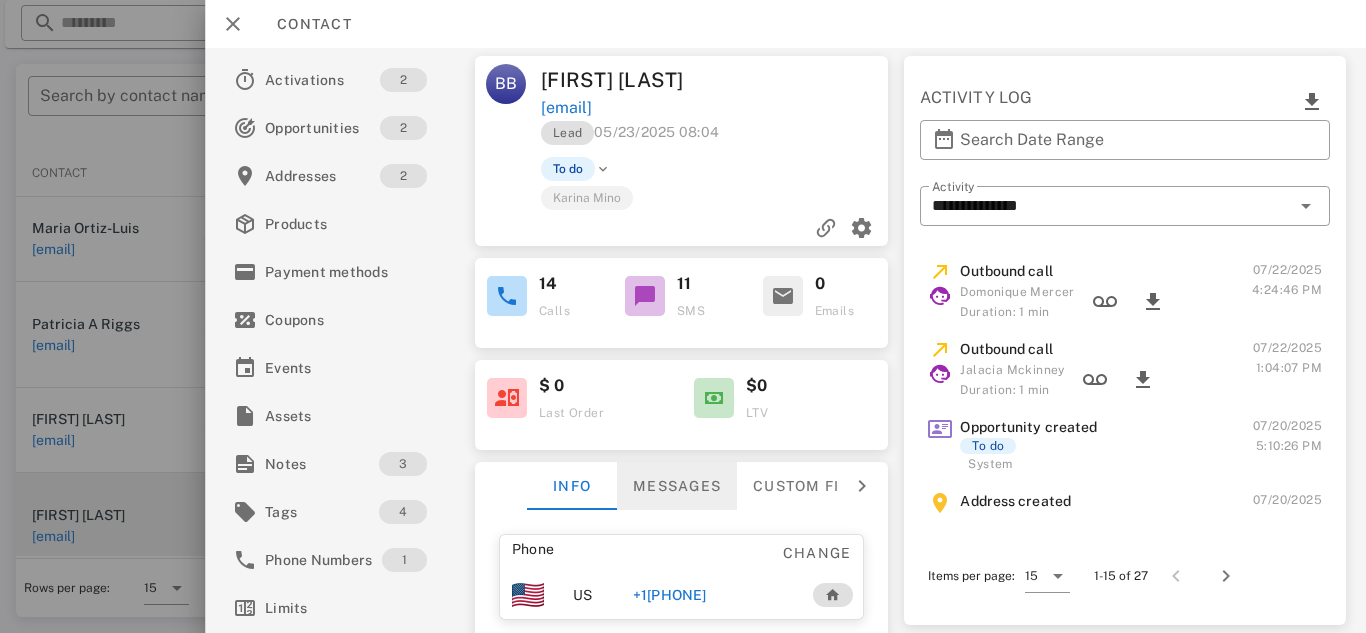 click on "Messages" at bounding box center [677, 486] 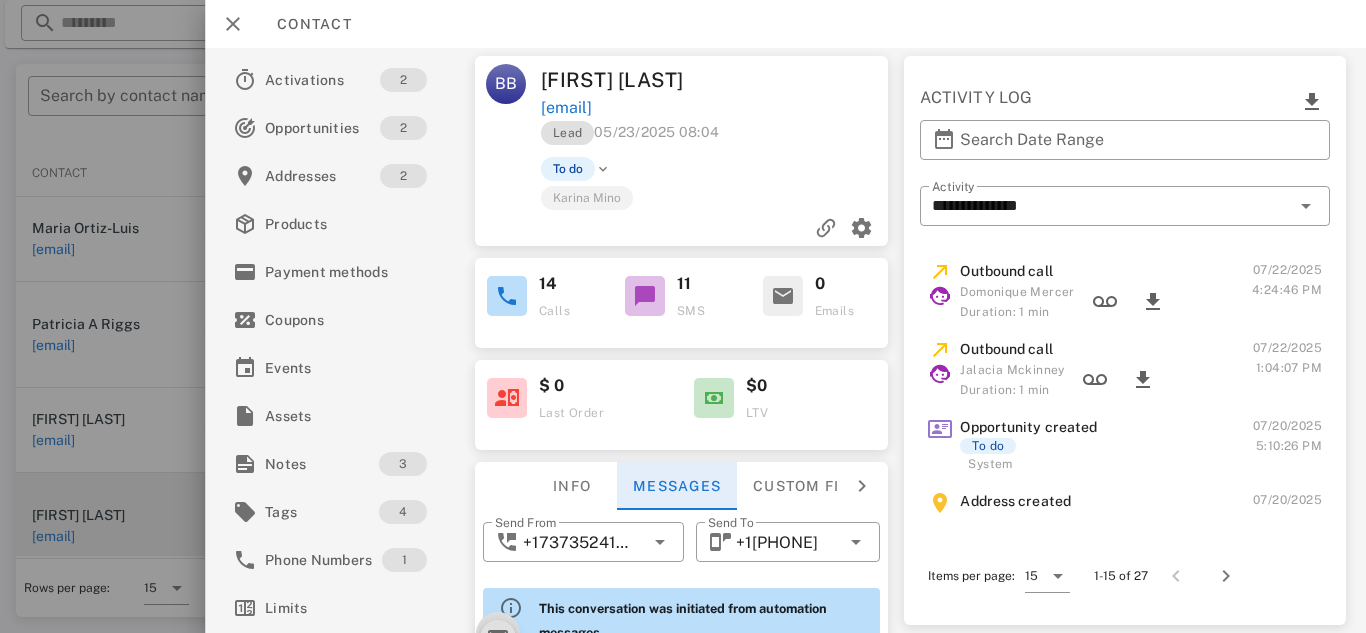 scroll, scrollTop: 1959, scrollLeft: 0, axis: vertical 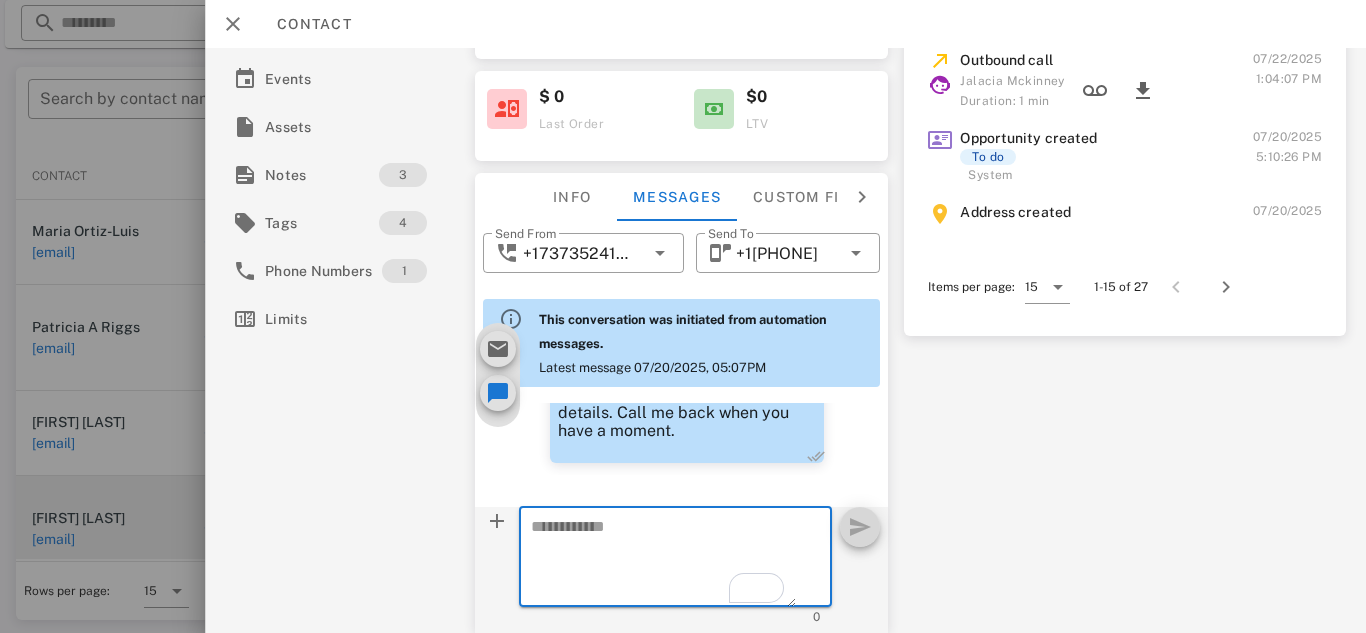 click at bounding box center (664, 560) 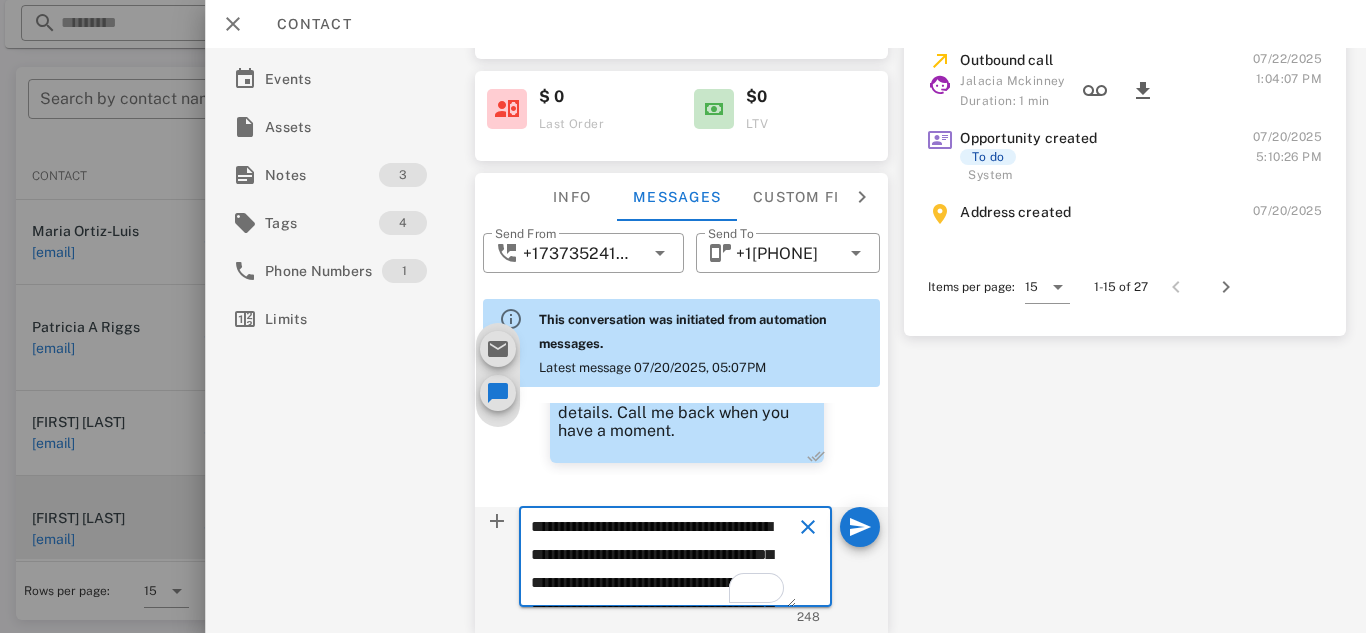 scroll, scrollTop: 153, scrollLeft: 0, axis: vertical 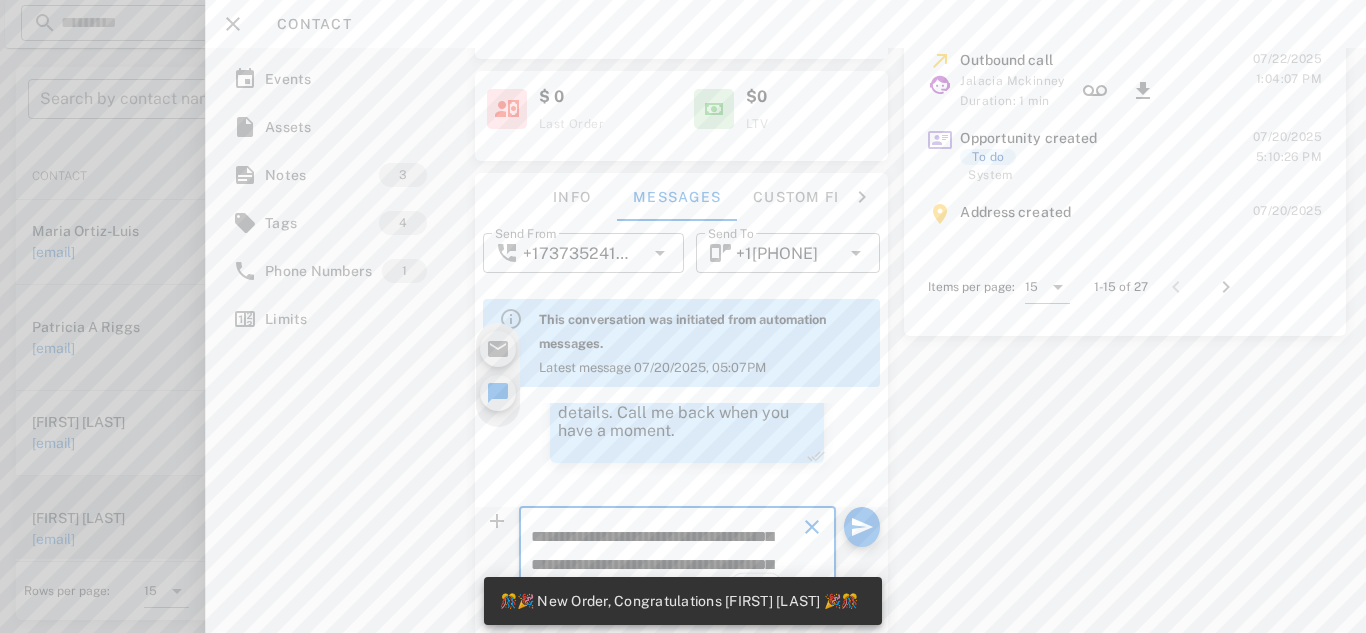 type on "**********" 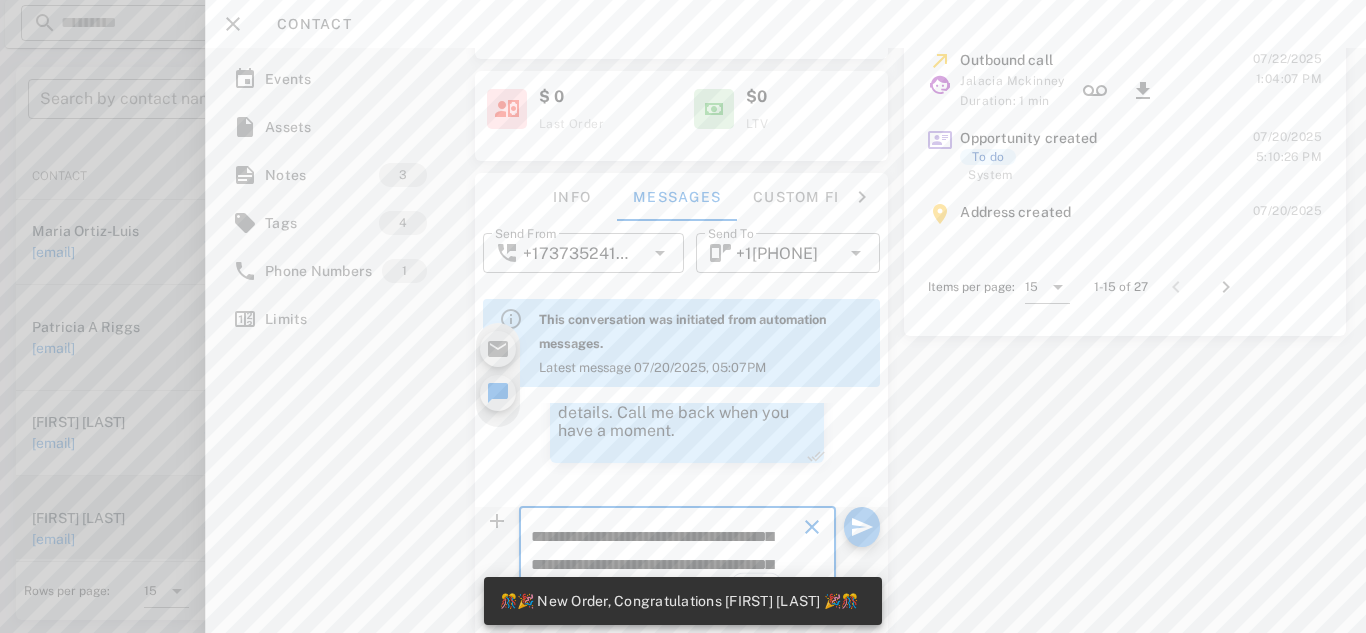 click at bounding box center (862, 527) 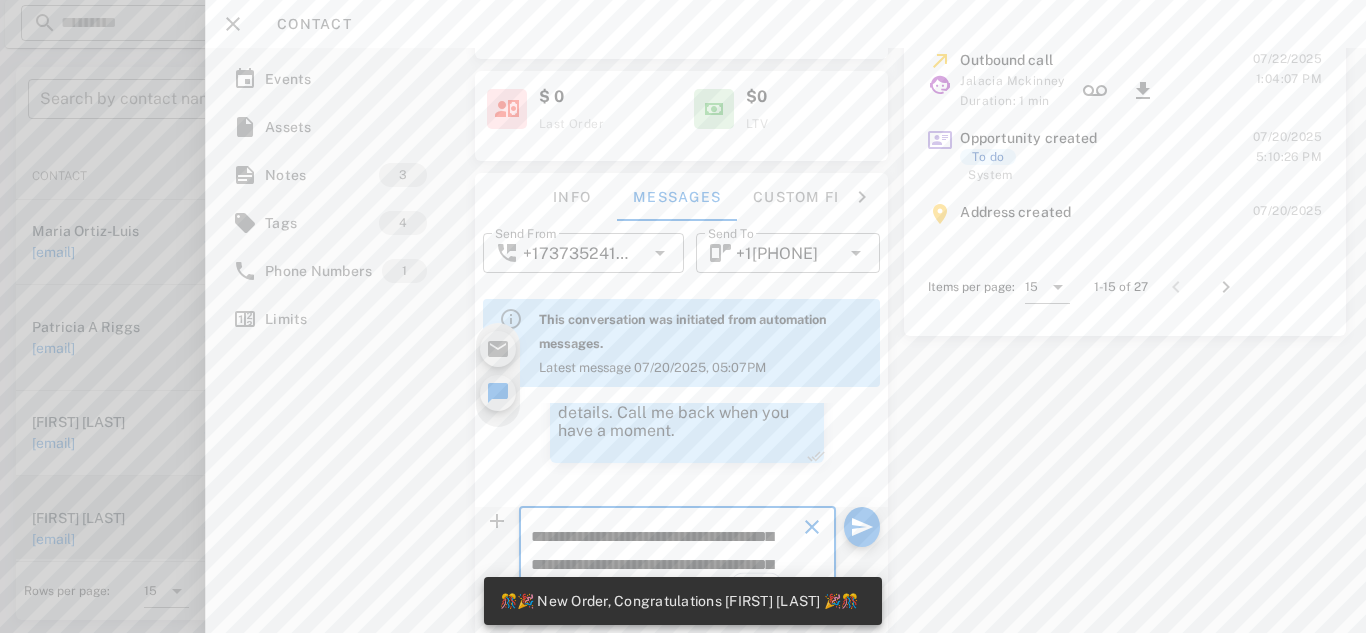 type 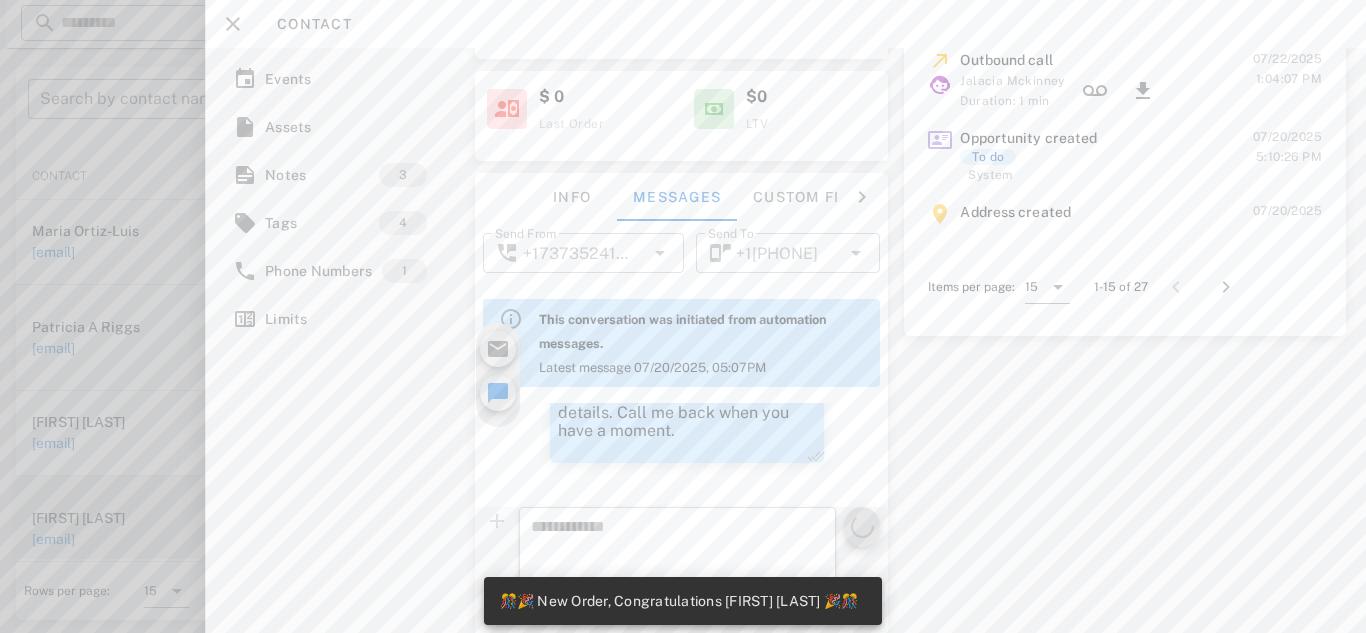 scroll, scrollTop: 0, scrollLeft: 0, axis: both 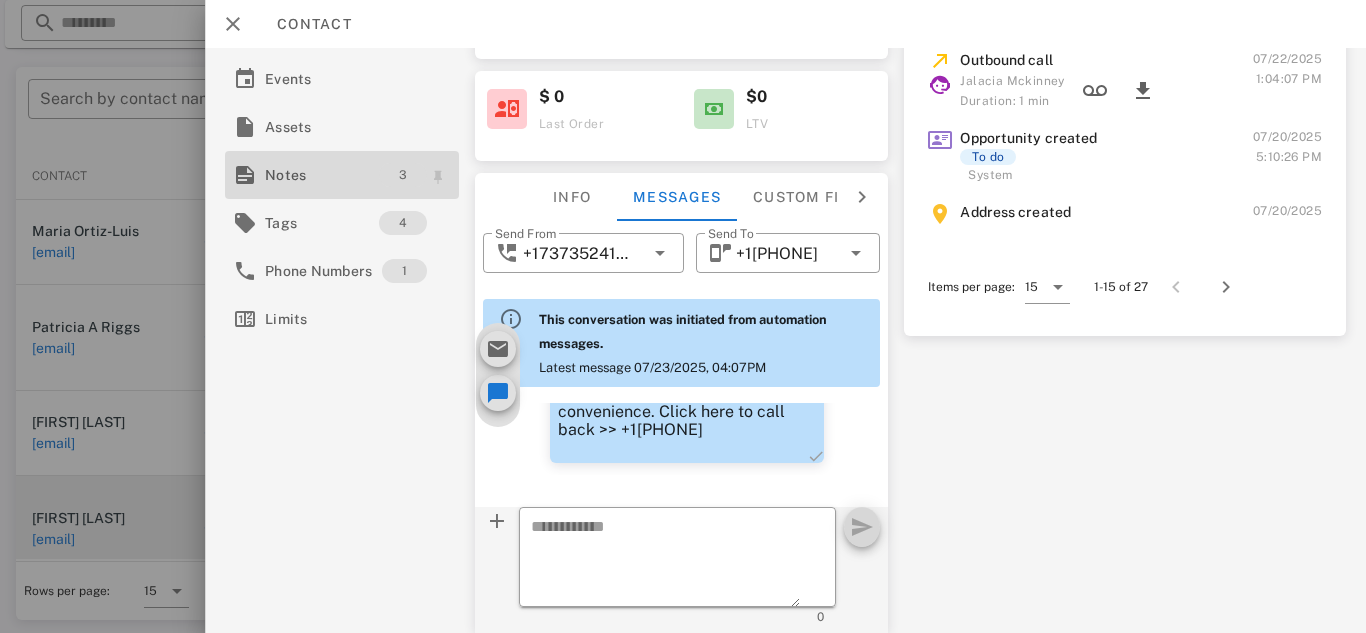click on "3" at bounding box center [403, 175] 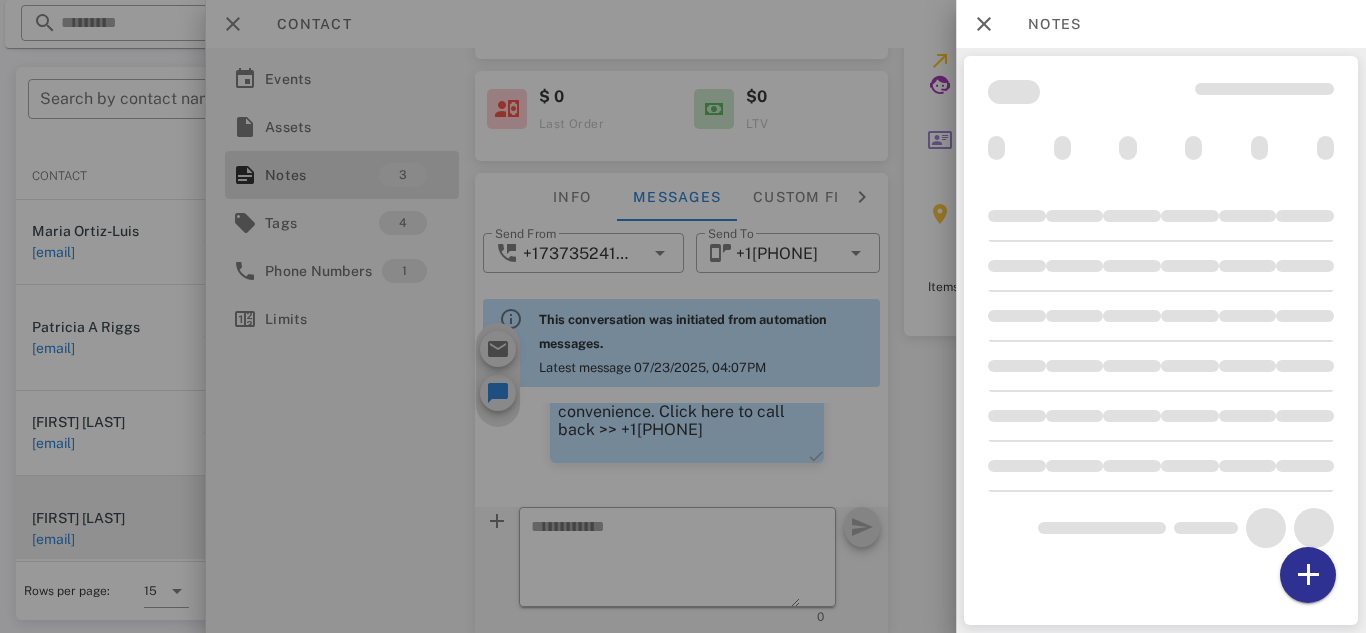 click at bounding box center (683, 316) 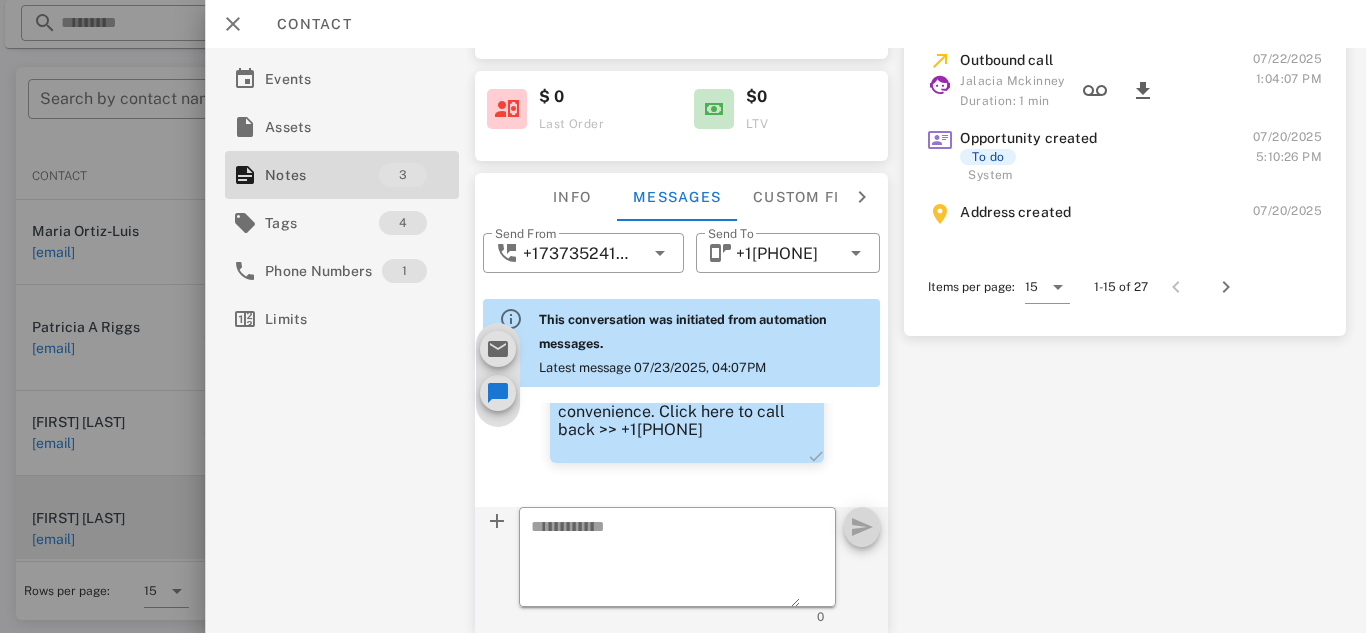 click on "Contact" at bounding box center [785, 24] 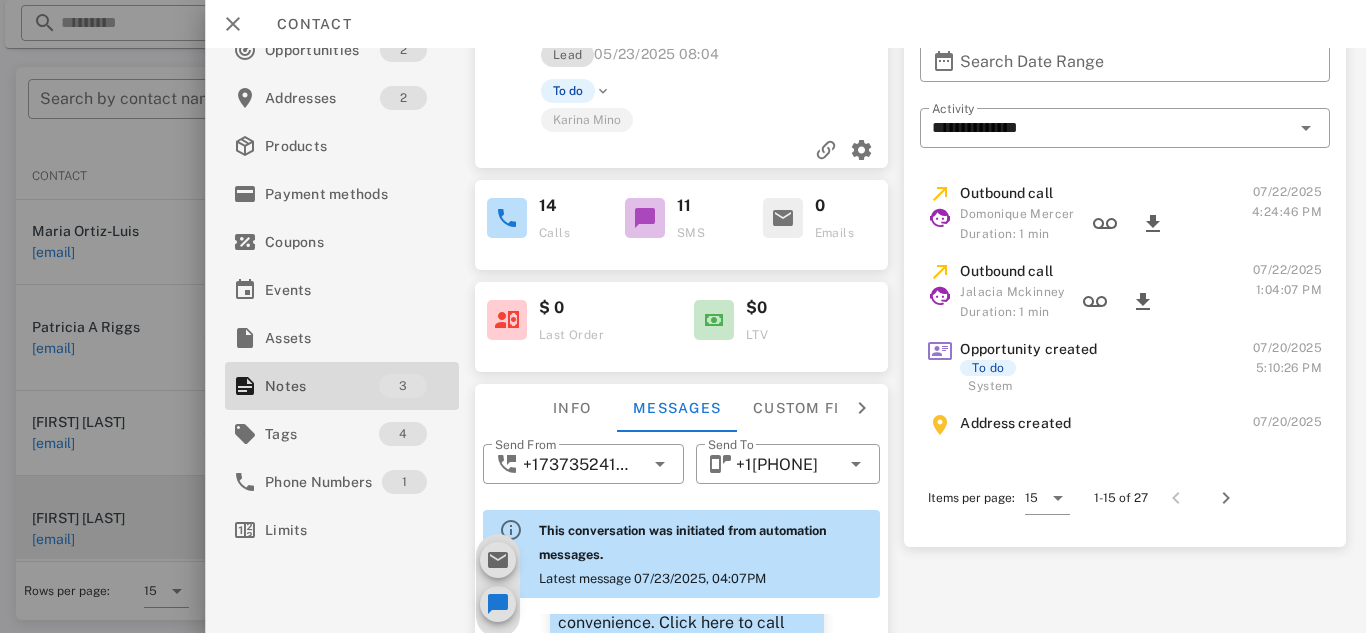 scroll, scrollTop: 0, scrollLeft: 0, axis: both 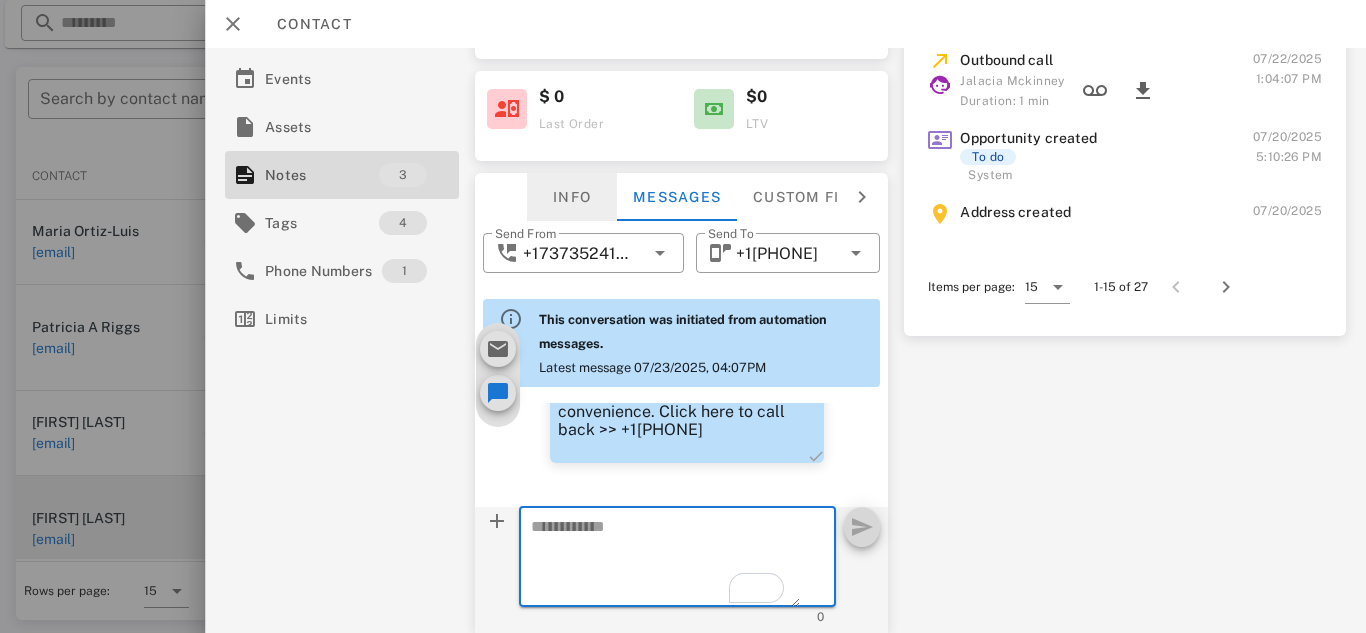 click on "Info" at bounding box center [572, 197] 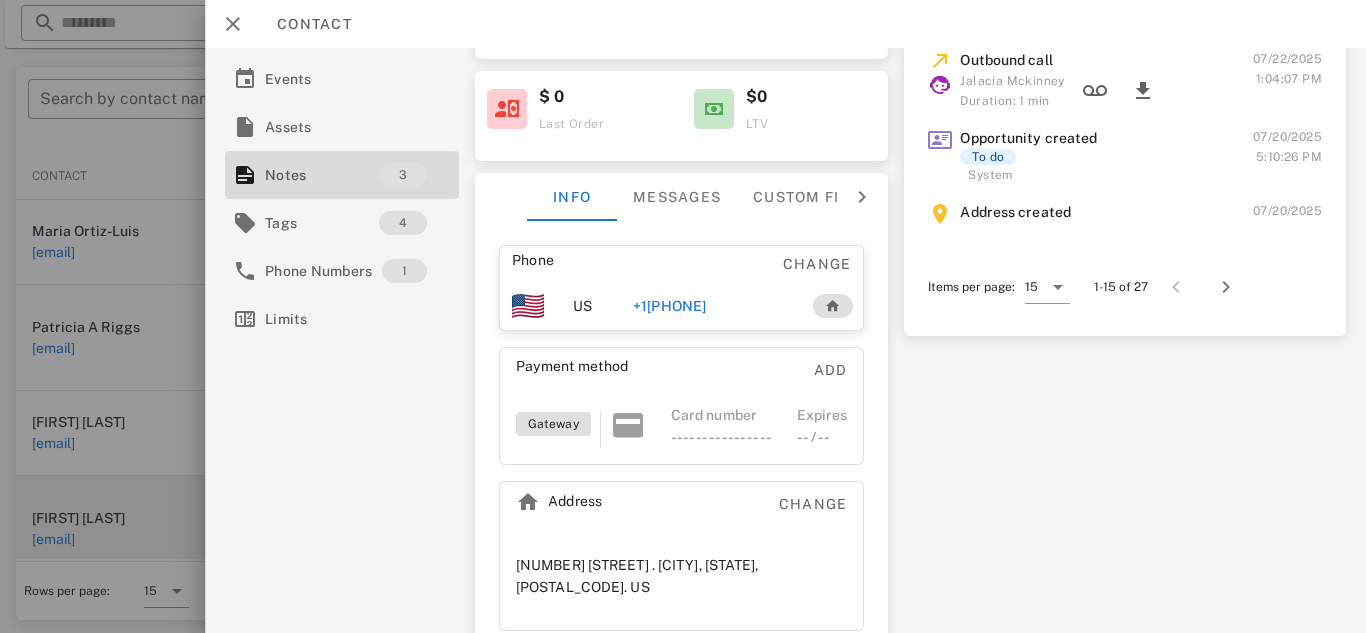 click on "+1[PHONE]" at bounding box center [669, 306] 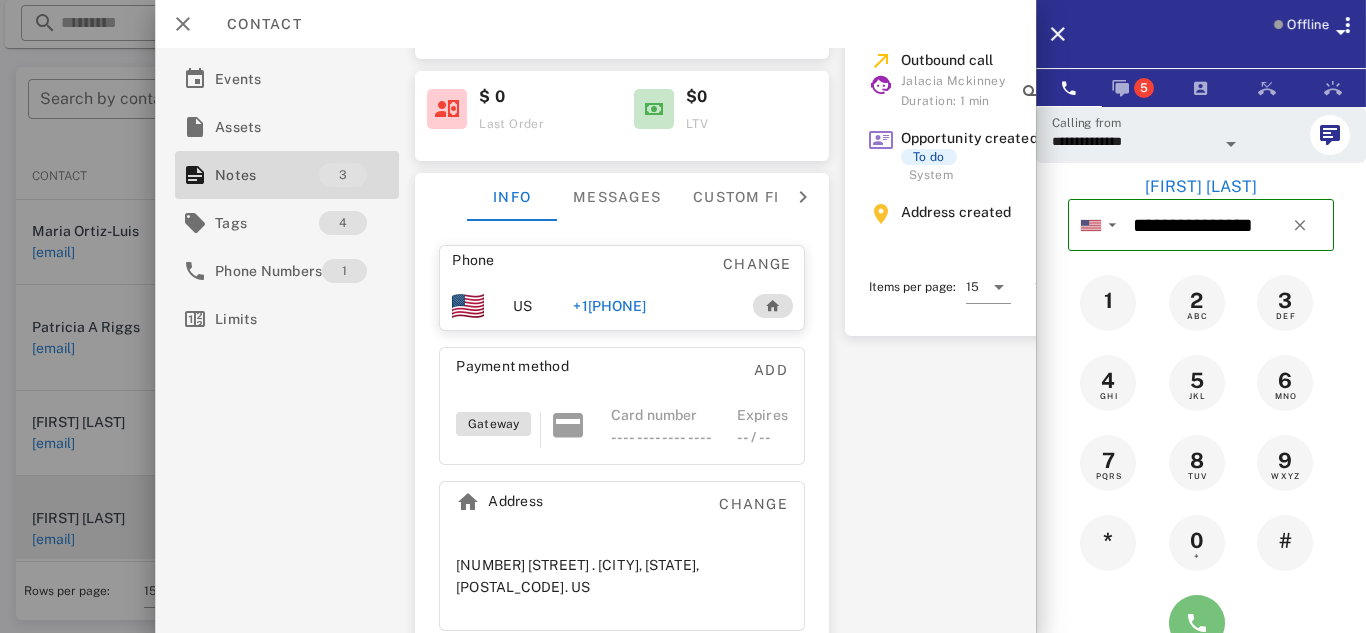 click at bounding box center [1197, 623] 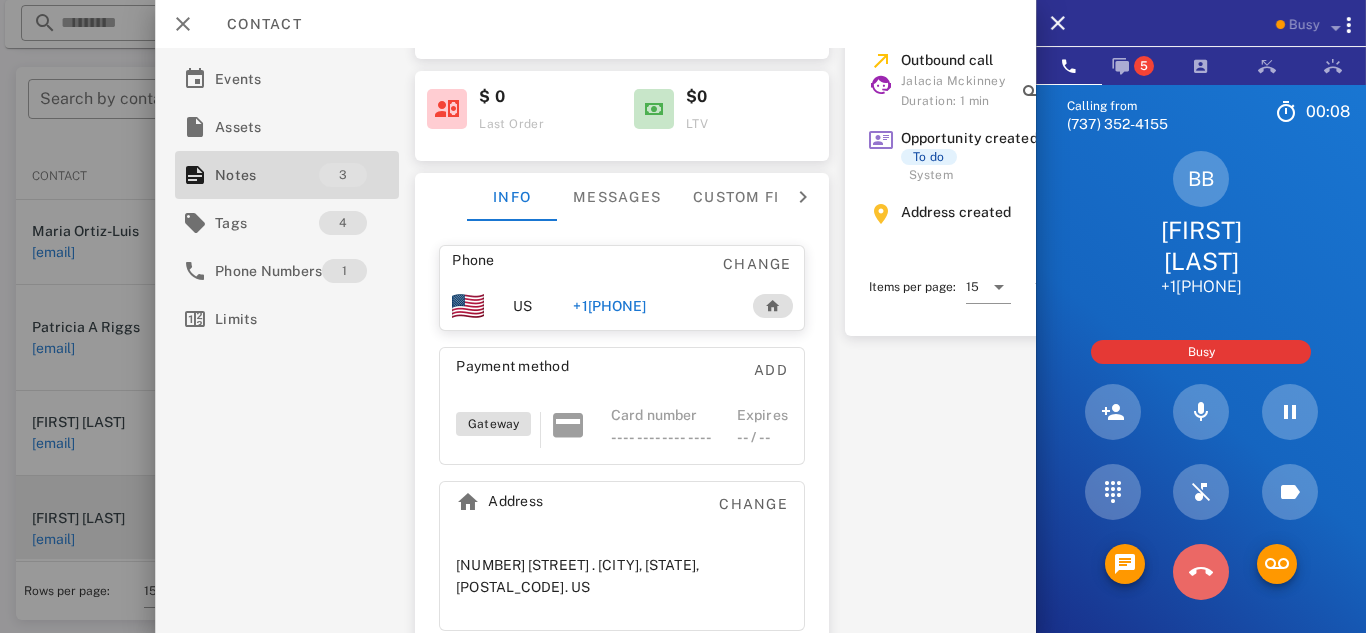 click at bounding box center [1201, 572] 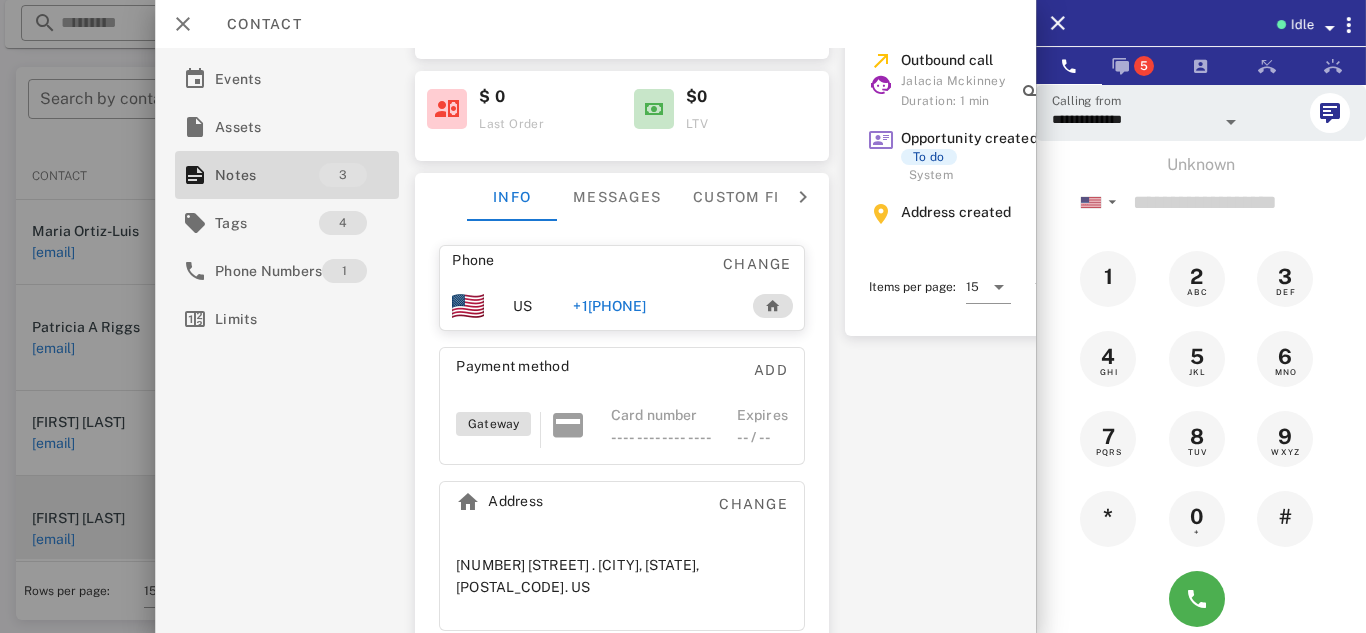 click on "+1[PHONE]" at bounding box center [610, 306] 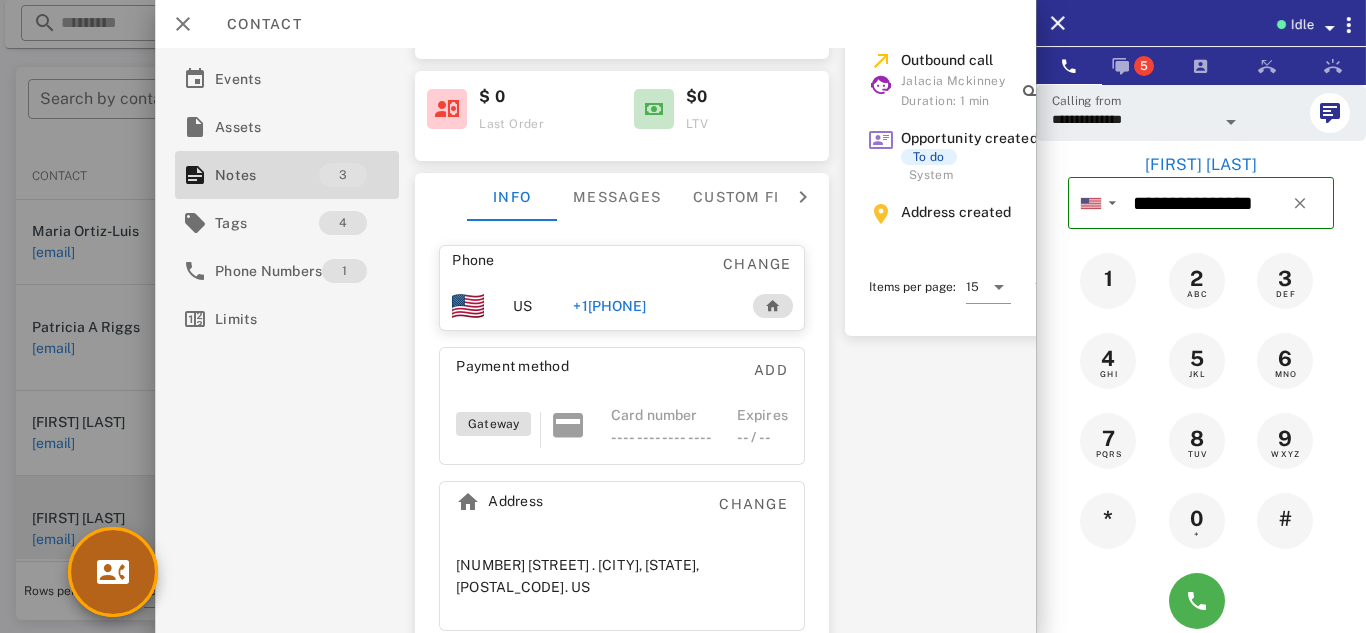 click at bounding box center [113, 572] 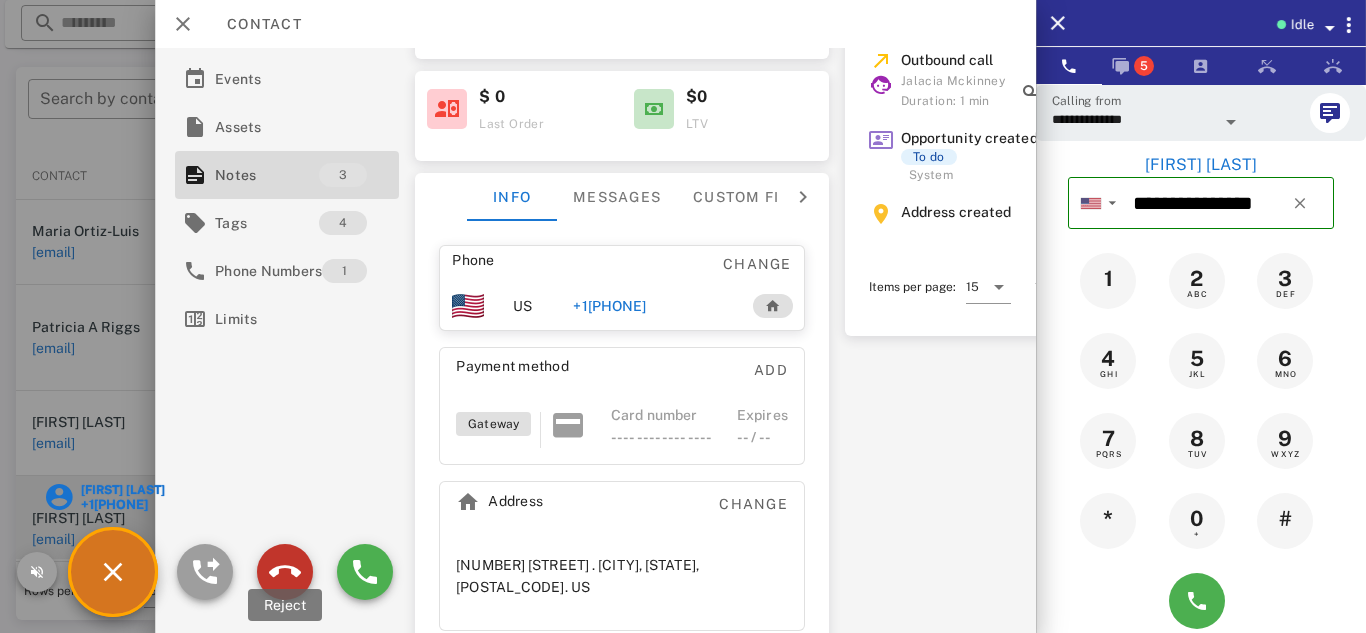 click at bounding box center (285, 572) 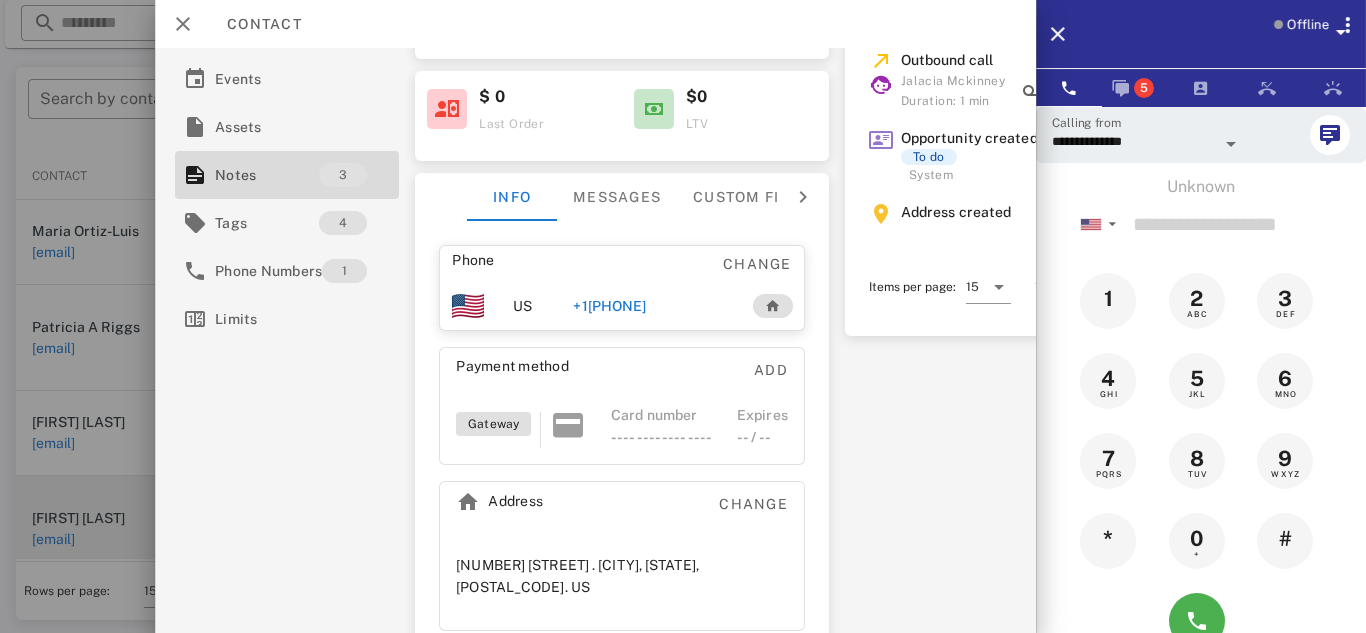 click on "+1[PHONE]" at bounding box center (610, 306) 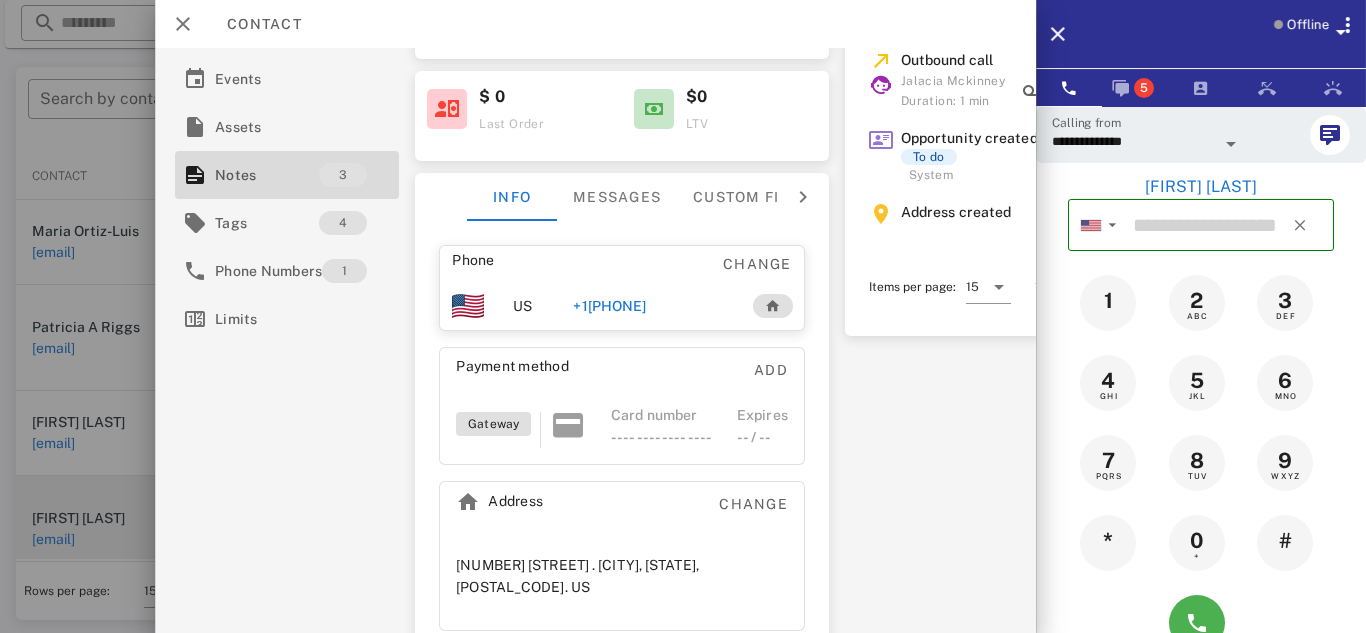 type on "**********" 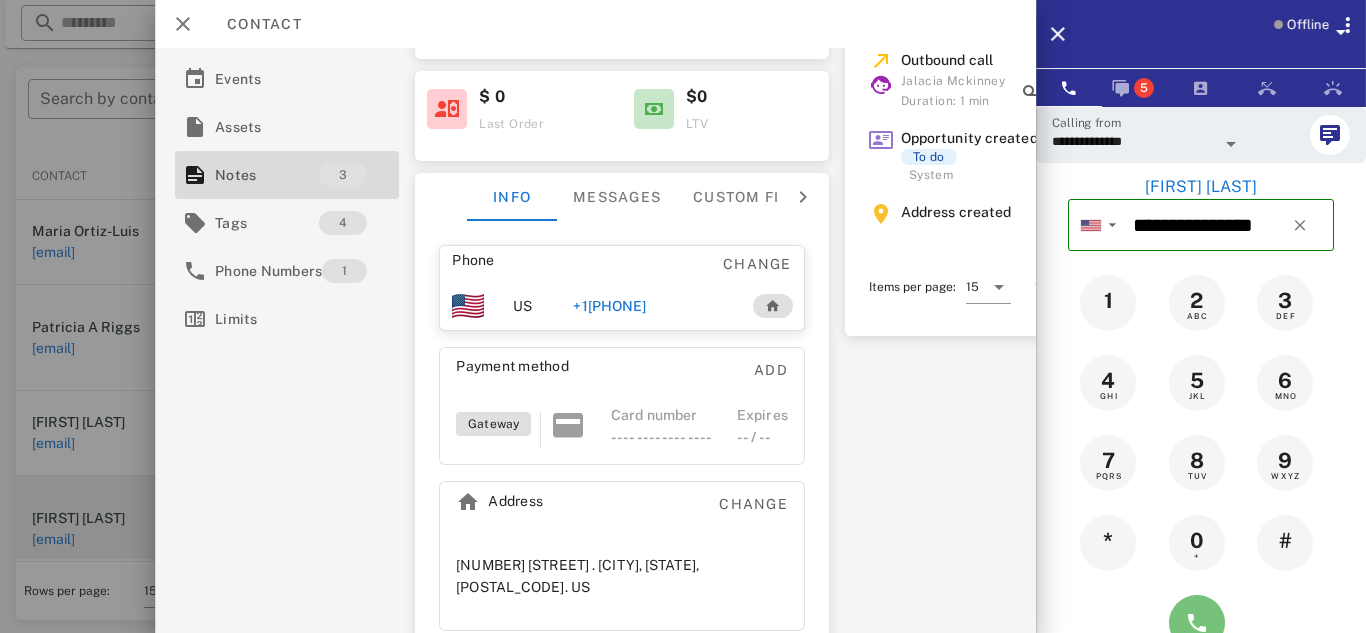 click at bounding box center [1197, 623] 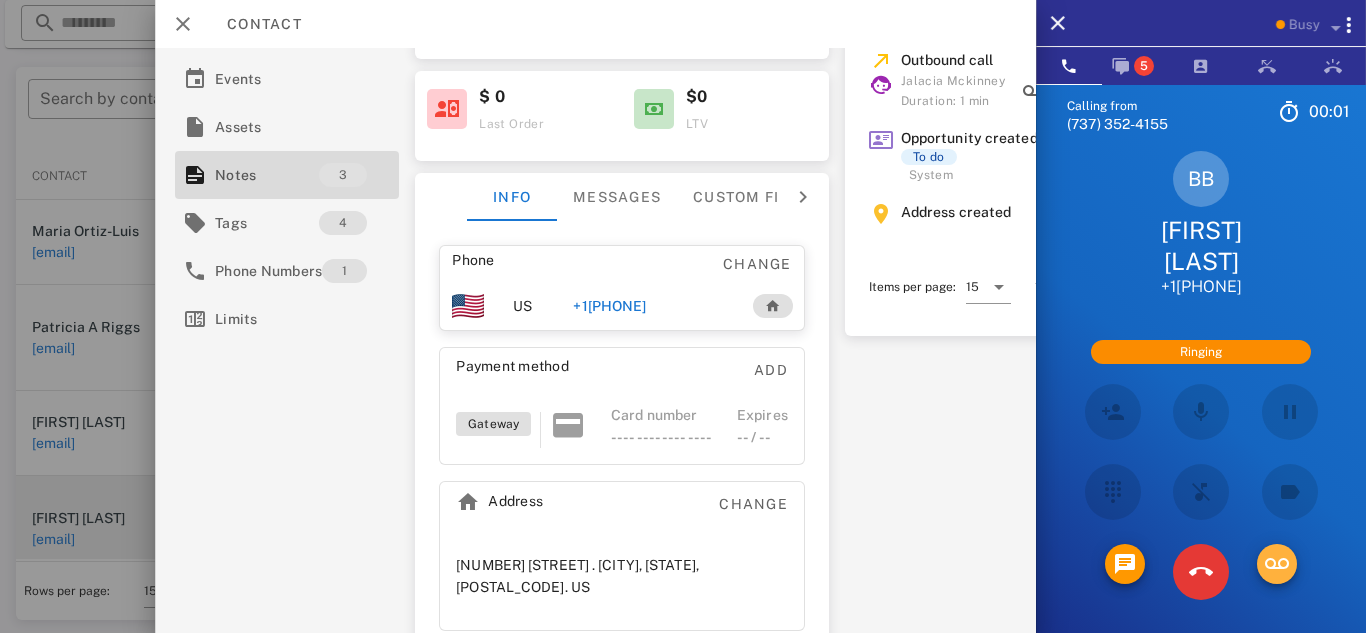 click at bounding box center [1277, 564] 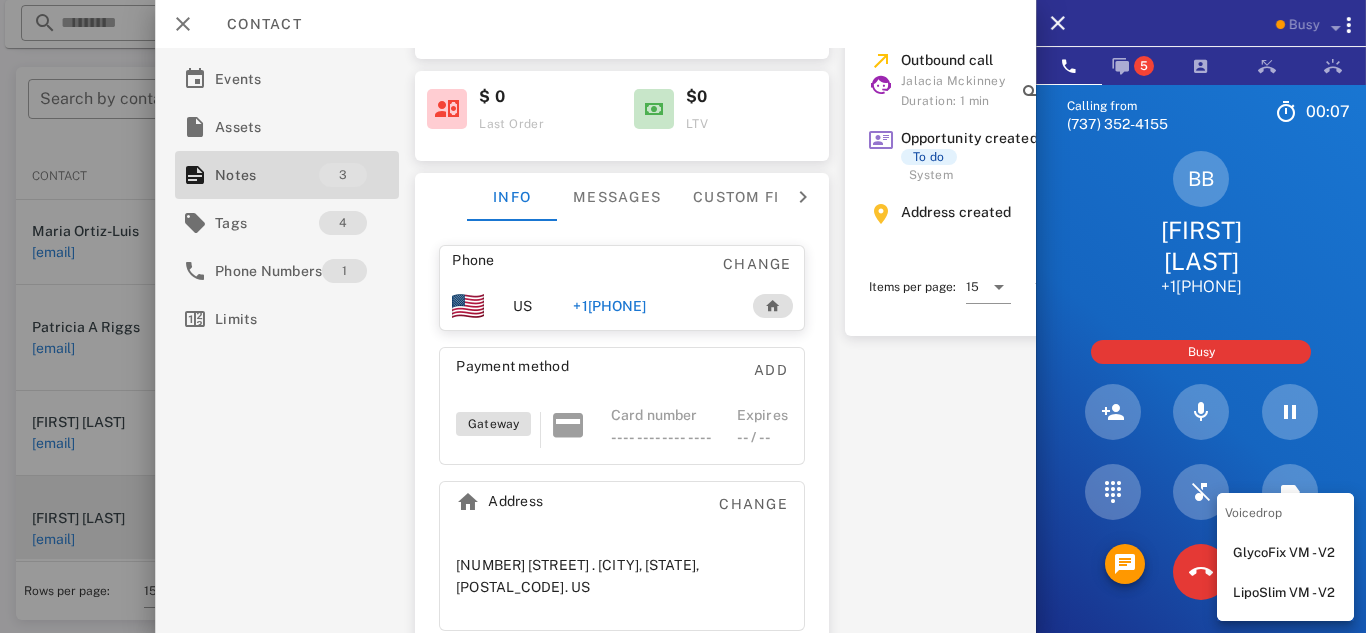 click on "LipoSlim VM - V2" at bounding box center [1285, 593] 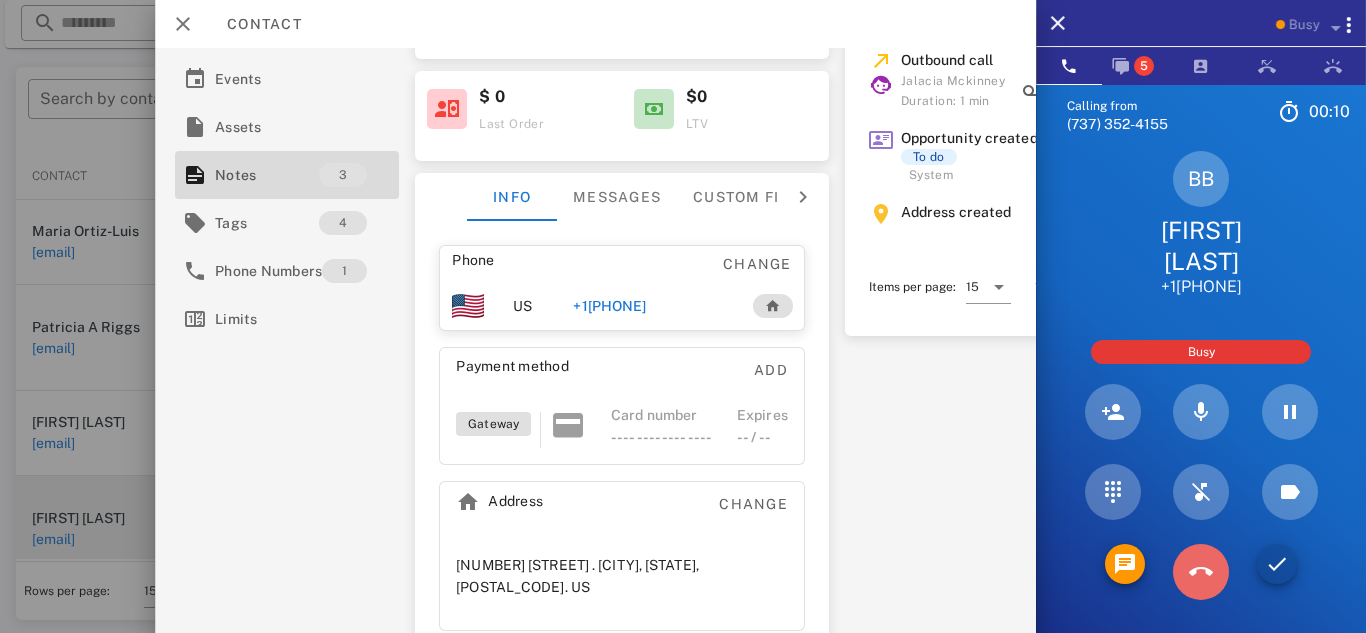 click at bounding box center [1201, 572] 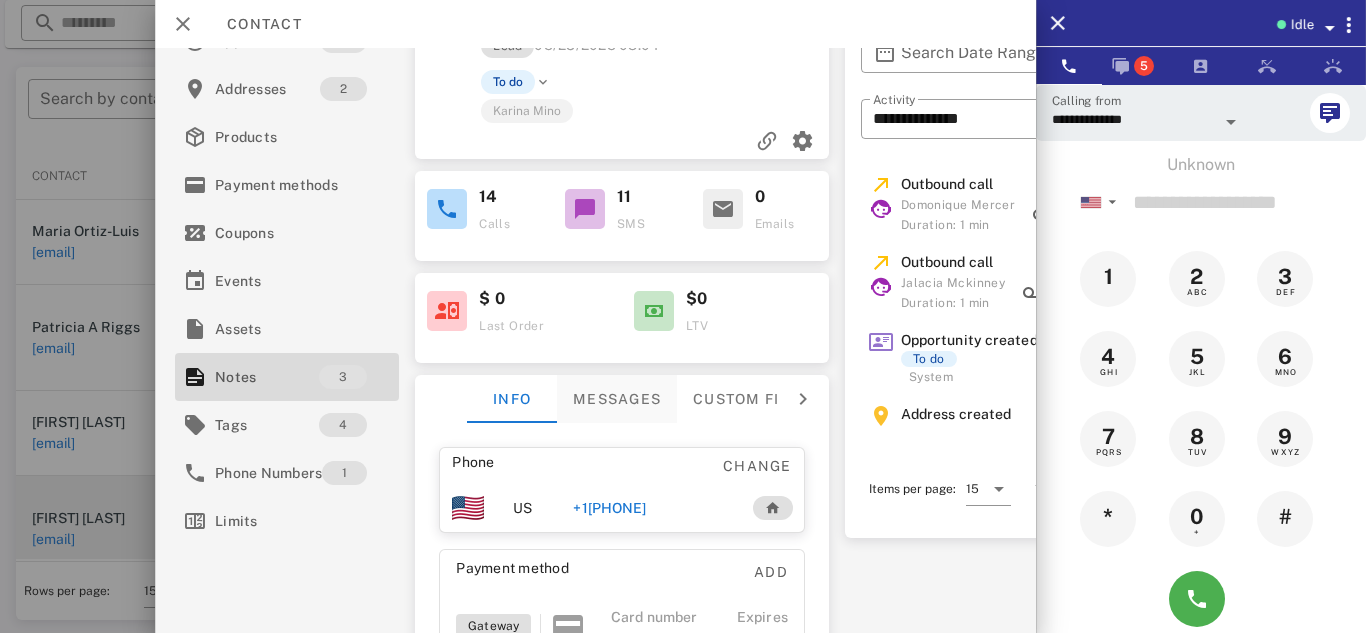 scroll, scrollTop: 0, scrollLeft: 0, axis: both 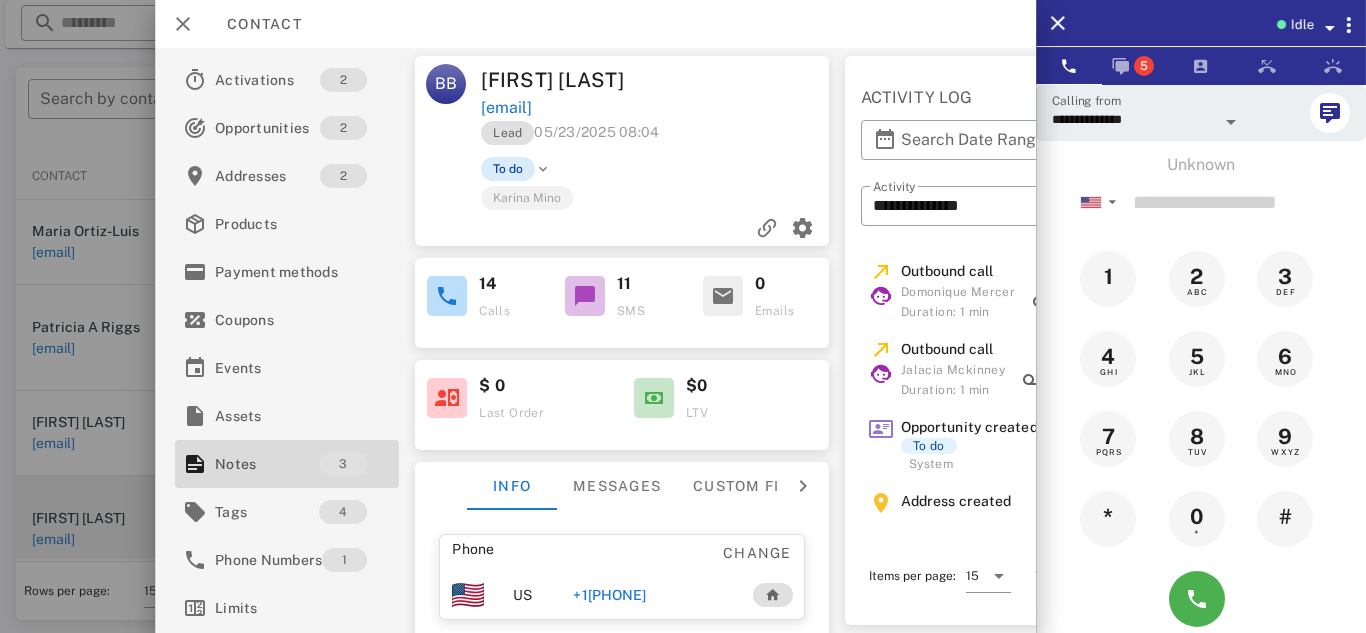 click on "To do" at bounding box center (509, 169) 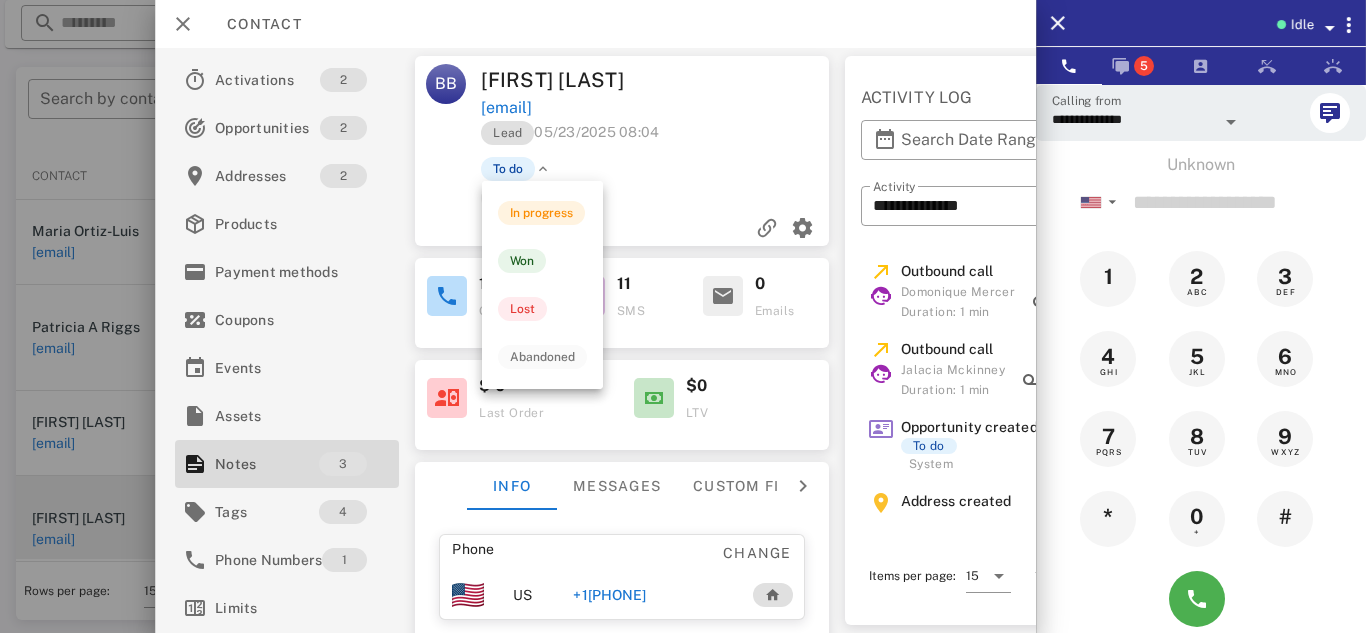 click on "Lead [DATE] [TIME]" at bounding box center (657, 138) 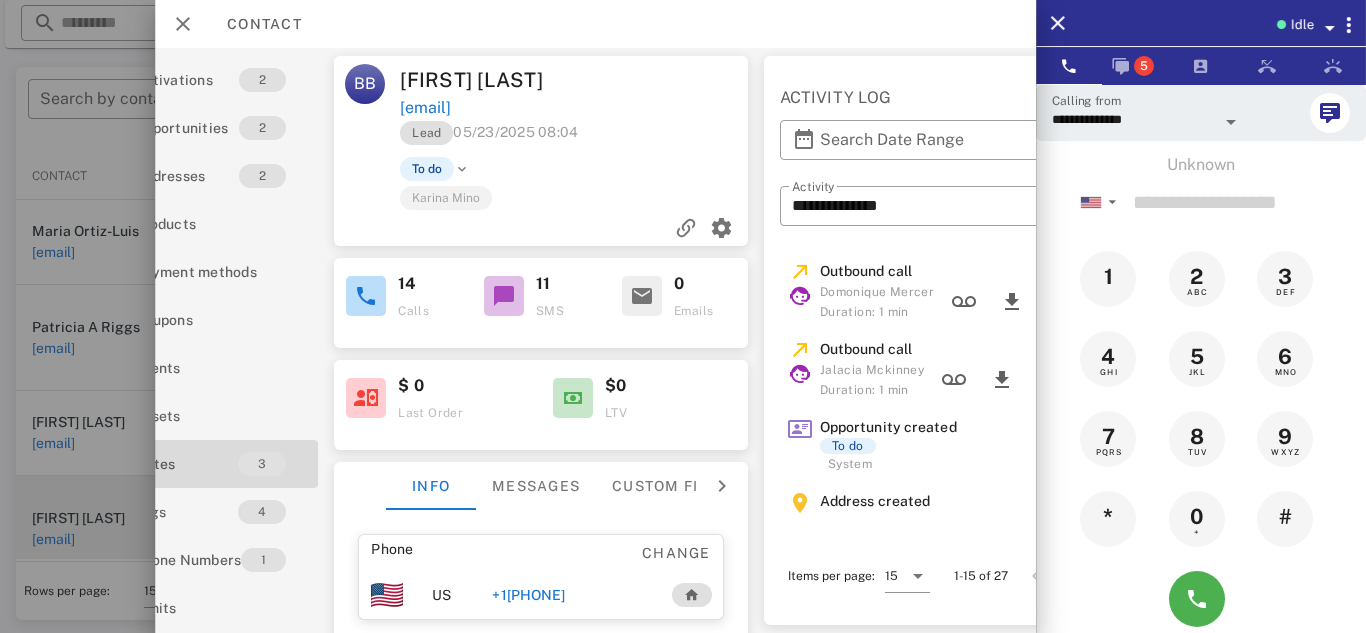 scroll, scrollTop: 0, scrollLeft: 0, axis: both 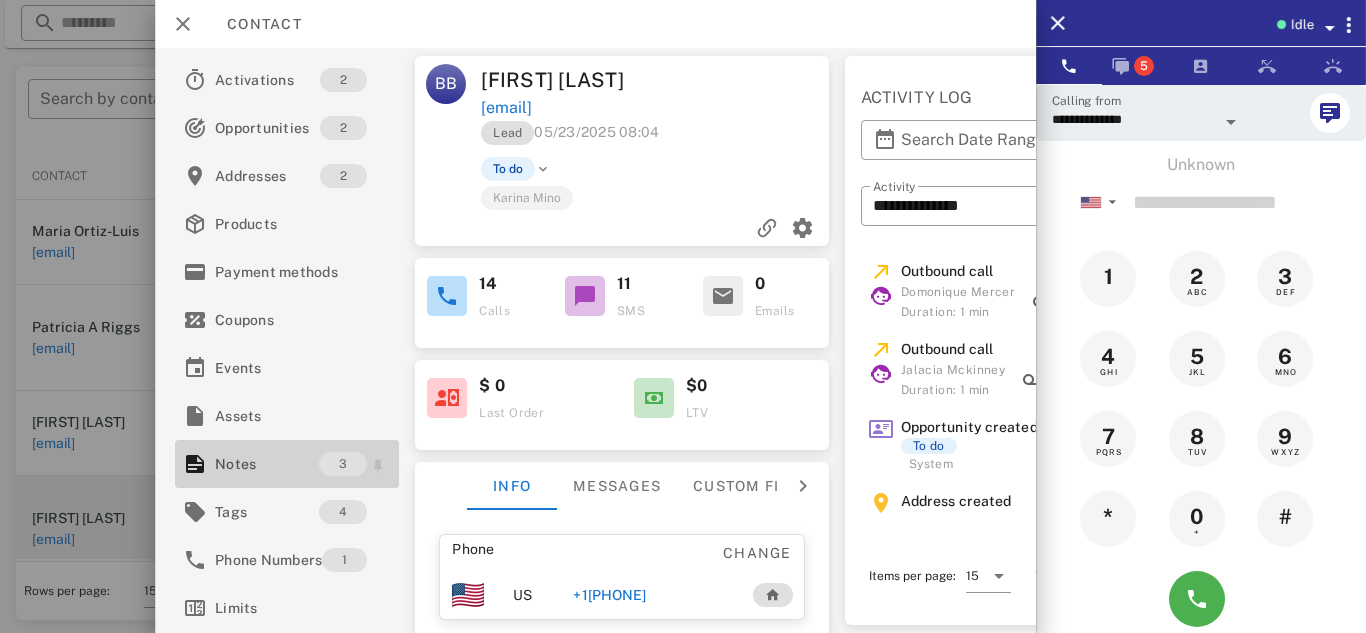 click on "Notes" at bounding box center [267, 464] 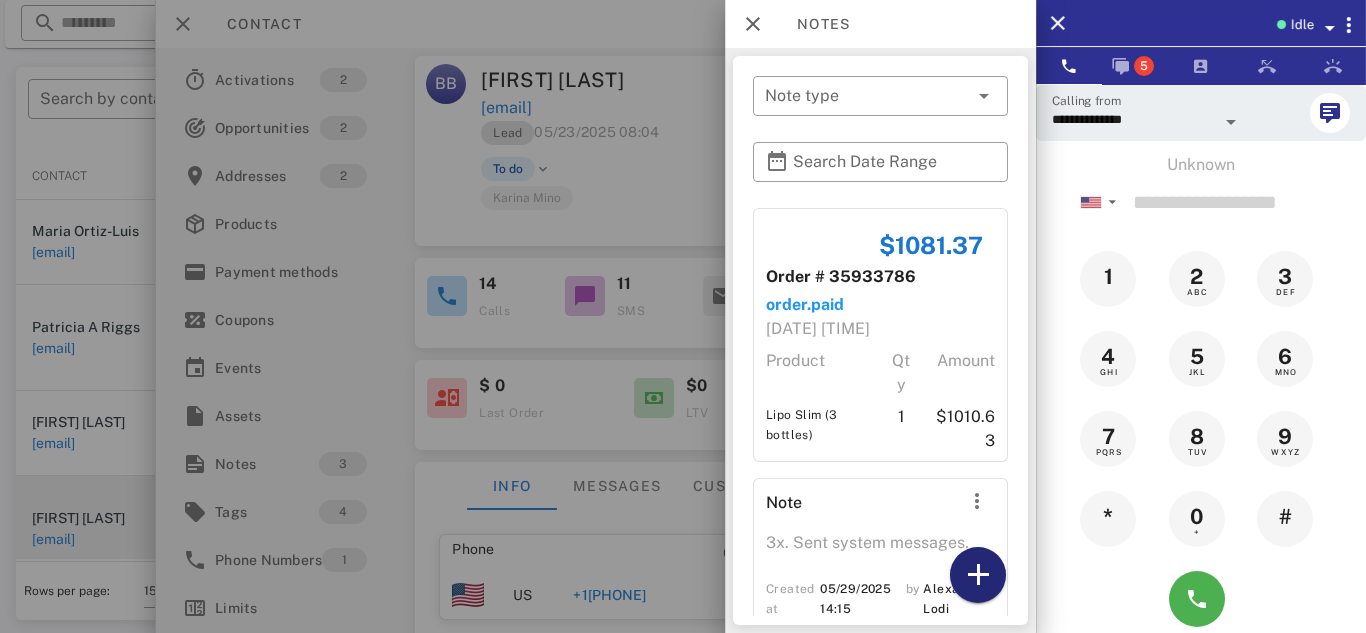 click at bounding box center [978, 575] 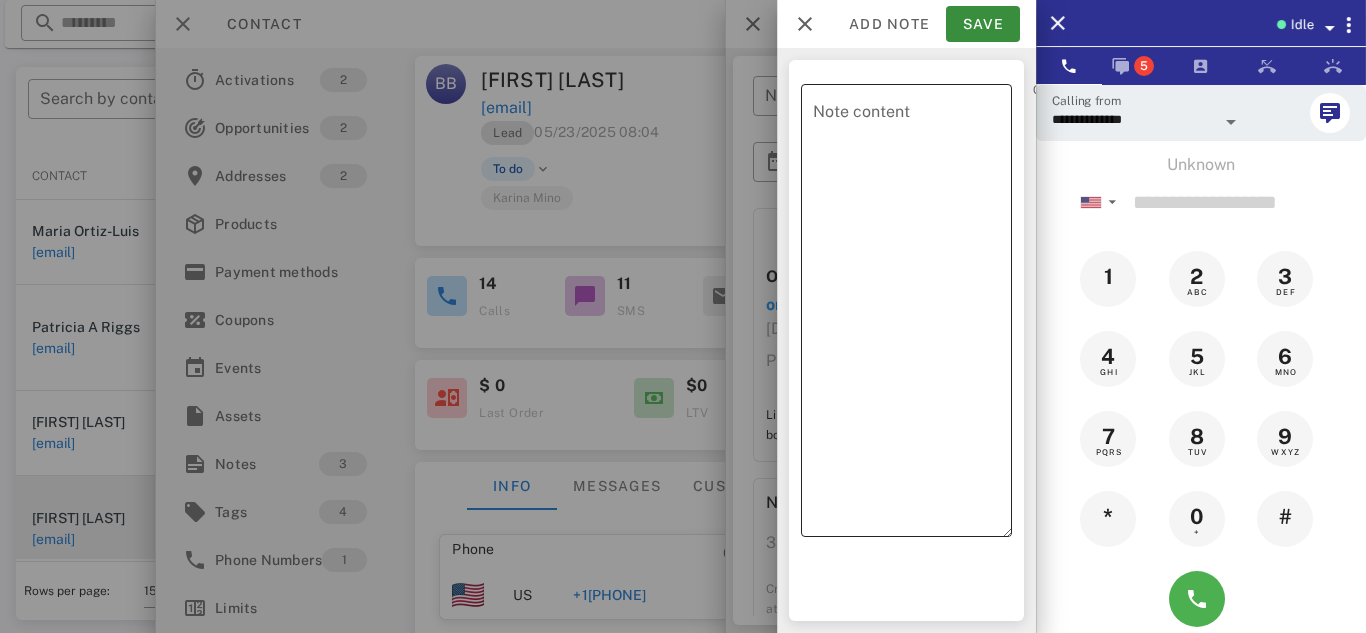 click on "Note content" at bounding box center (912, 315) 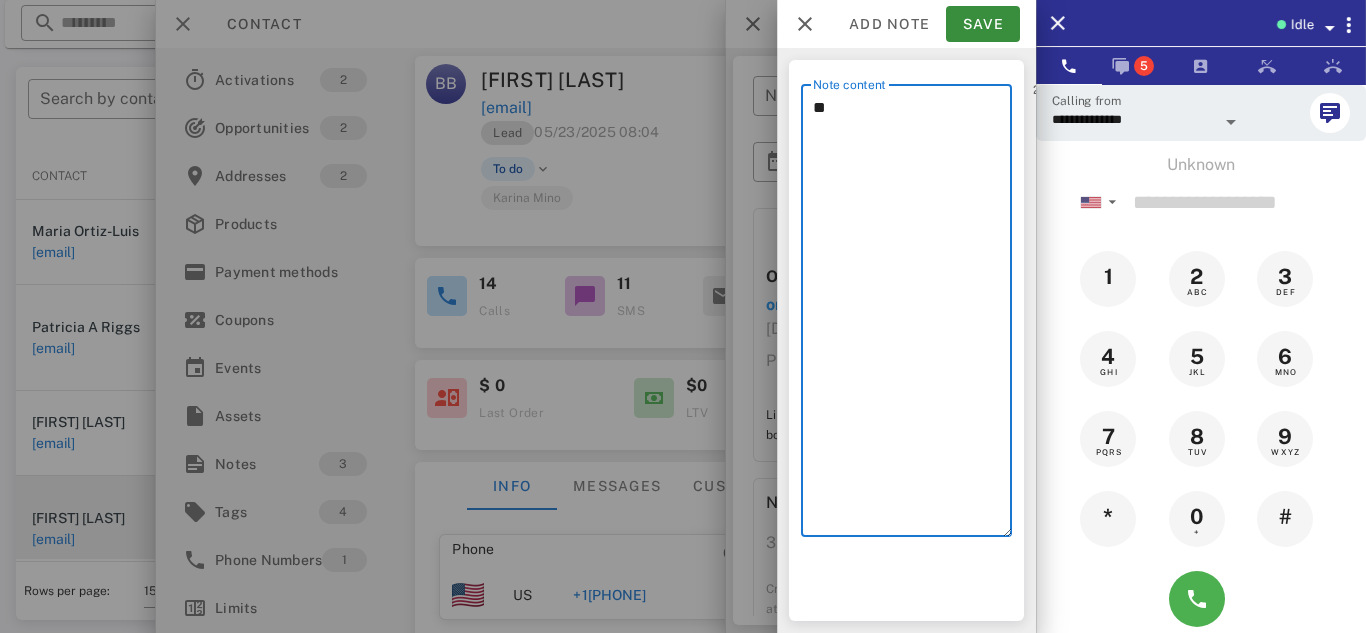 type on "*" 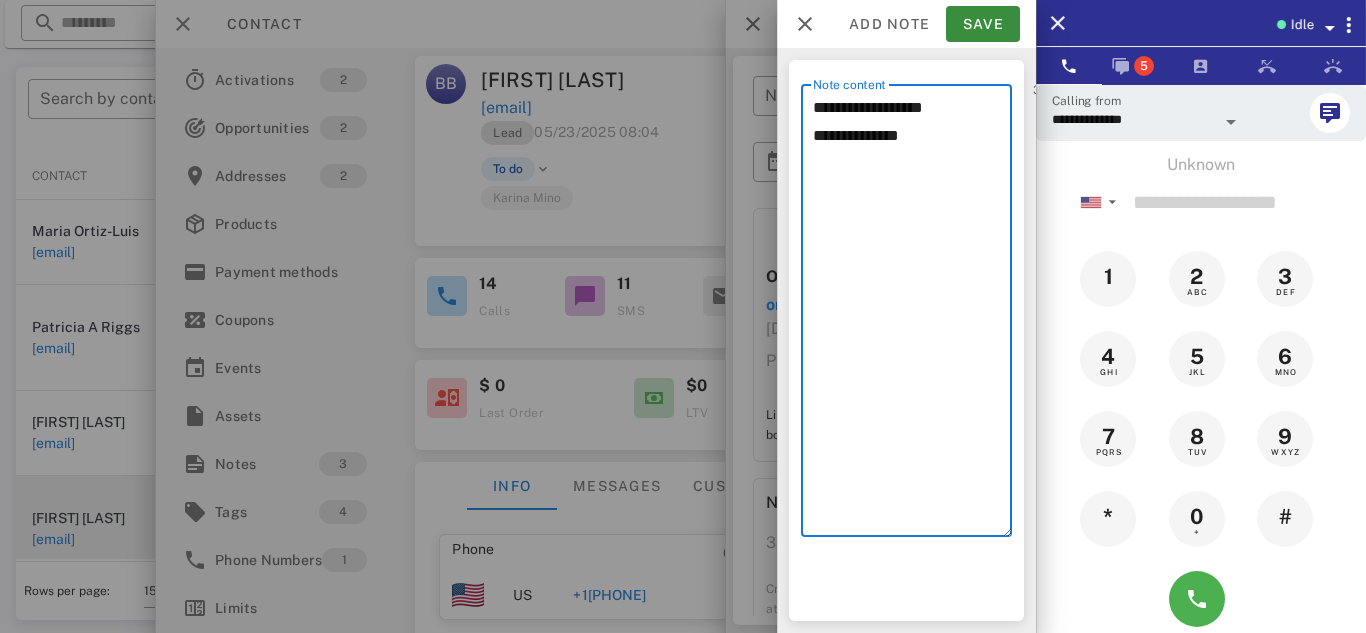 type on "**********" 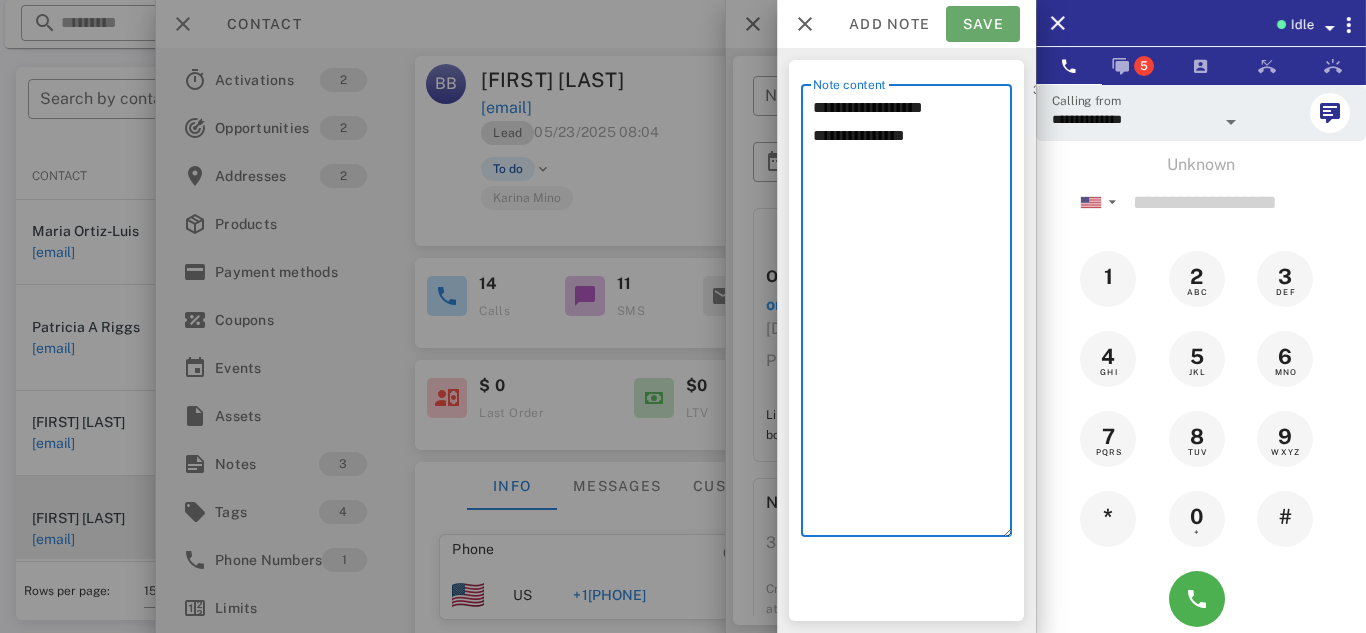 click on "Save" at bounding box center (983, 24) 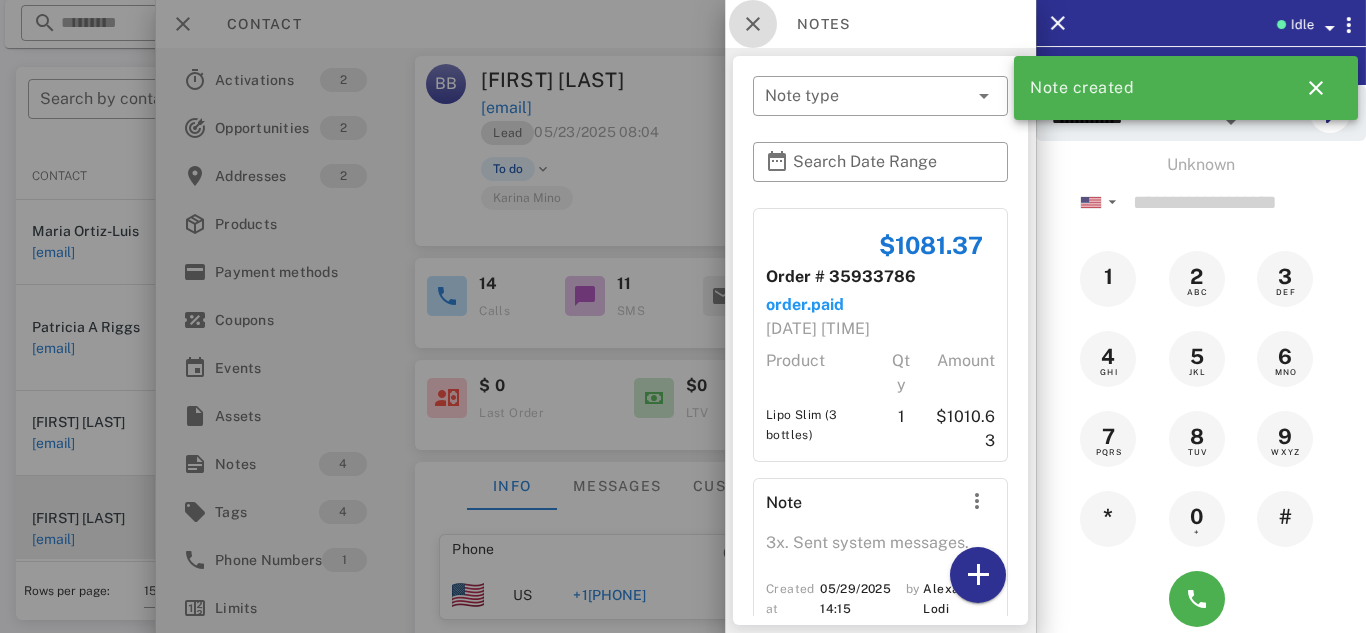 click at bounding box center (753, 24) 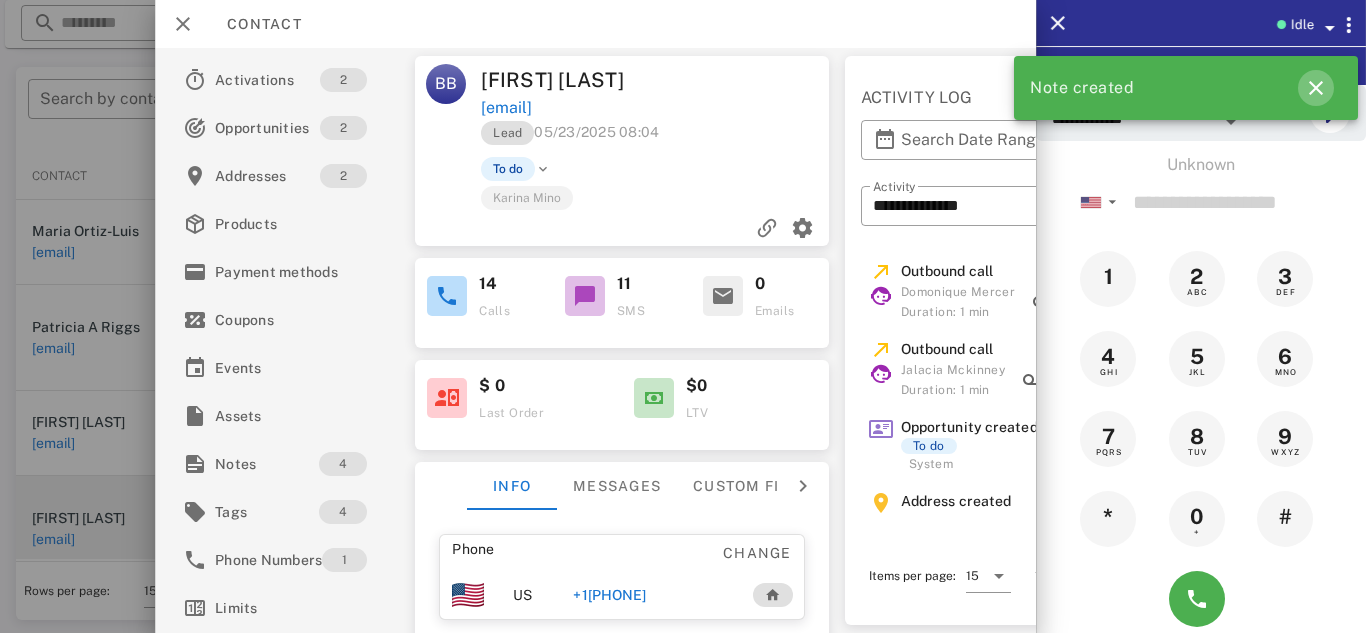 click at bounding box center (1316, 88) 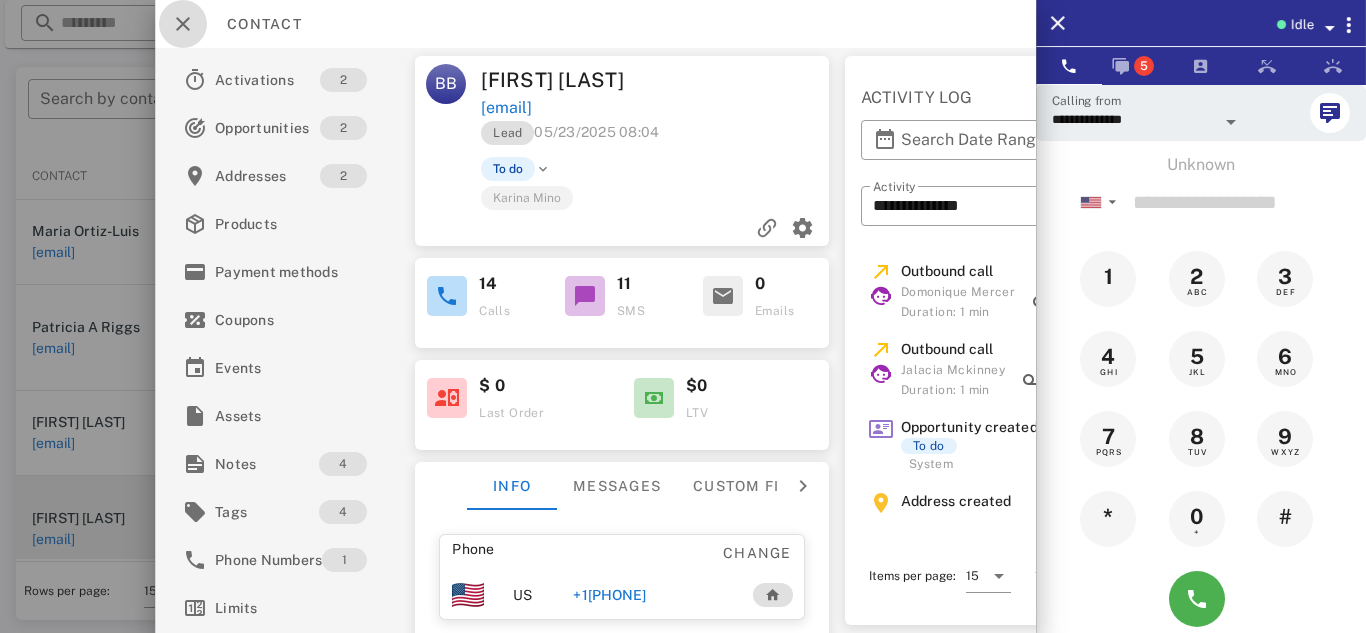 click at bounding box center (183, 24) 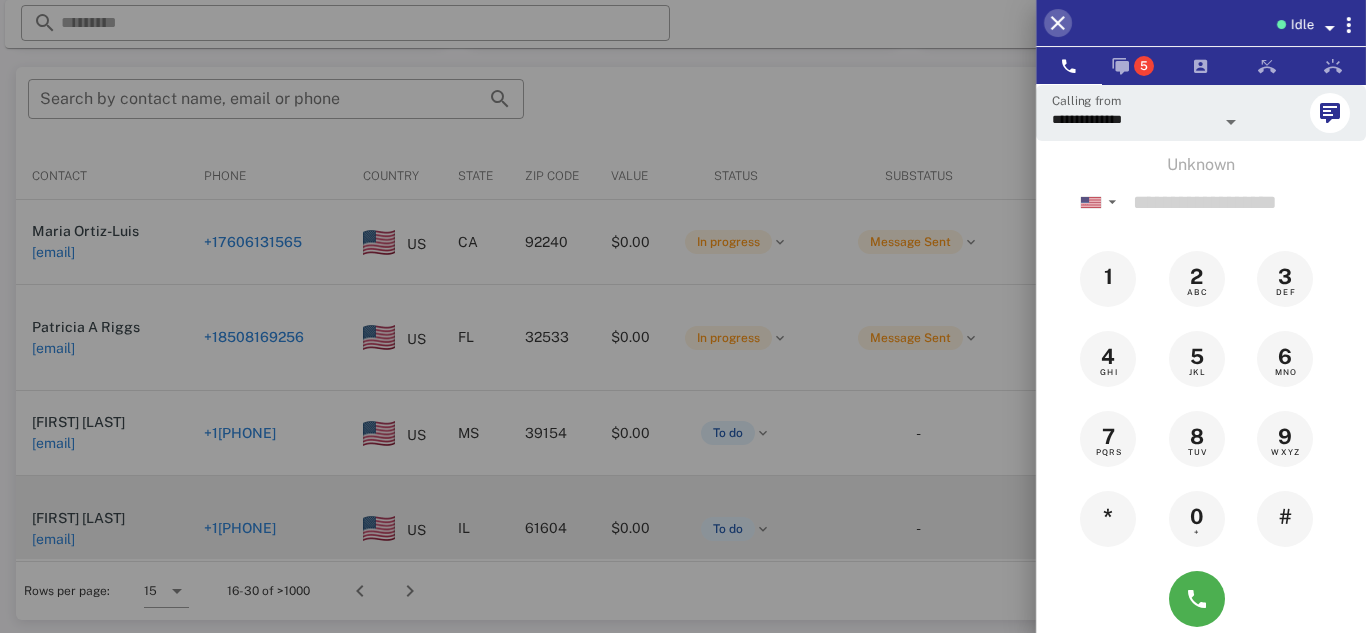 click at bounding box center [1058, 23] 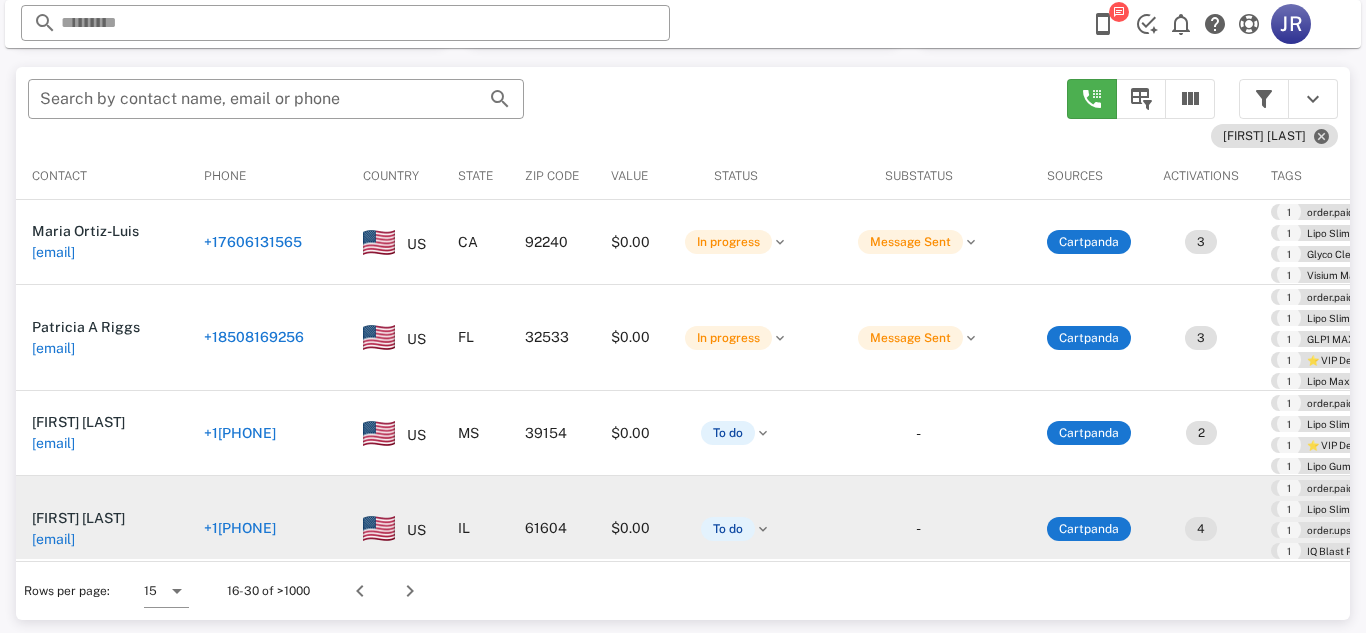 click on "[EMAIL]" at bounding box center [53, 539] 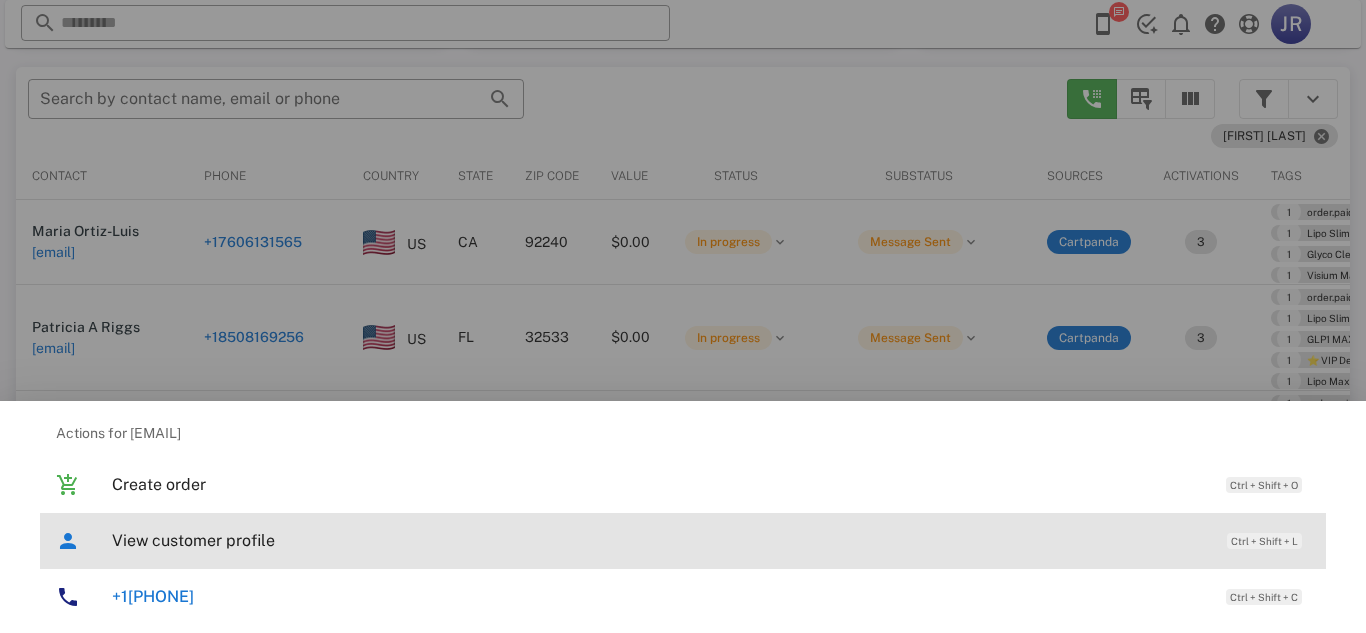 click on "View customer profile" at bounding box center [659, 540] 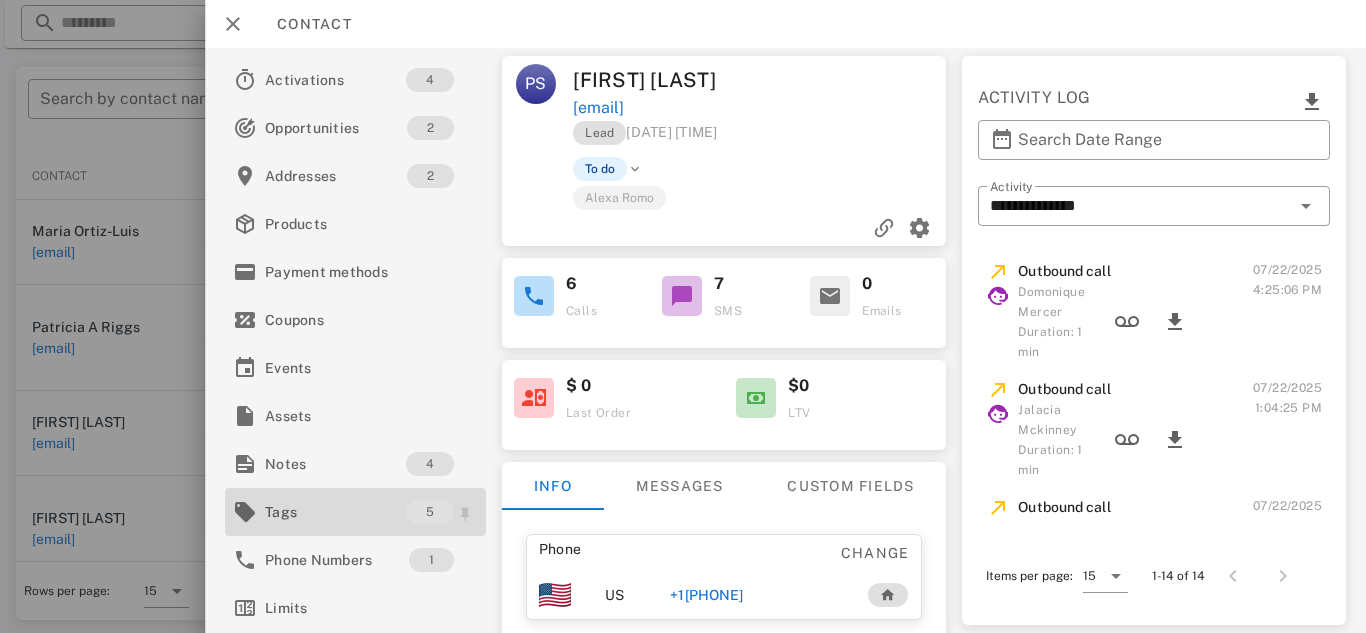 click on "Tags  5" at bounding box center [355, 512] 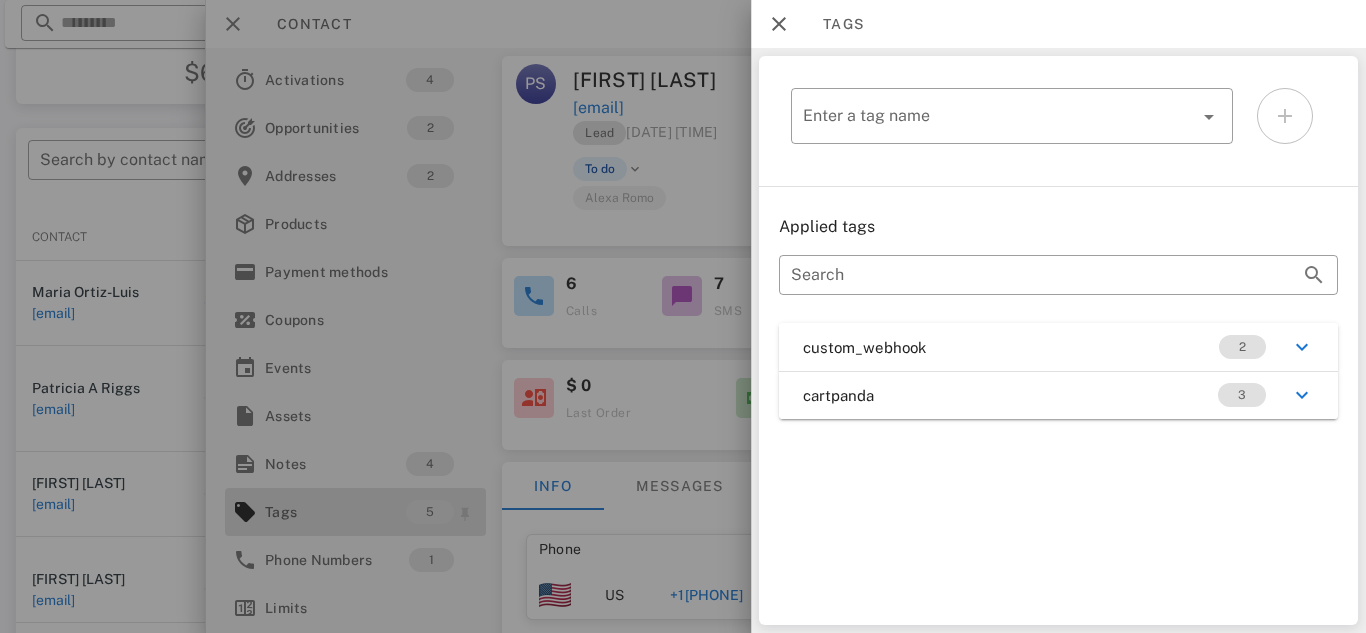 scroll, scrollTop: 314, scrollLeft: 0, axis: vertical 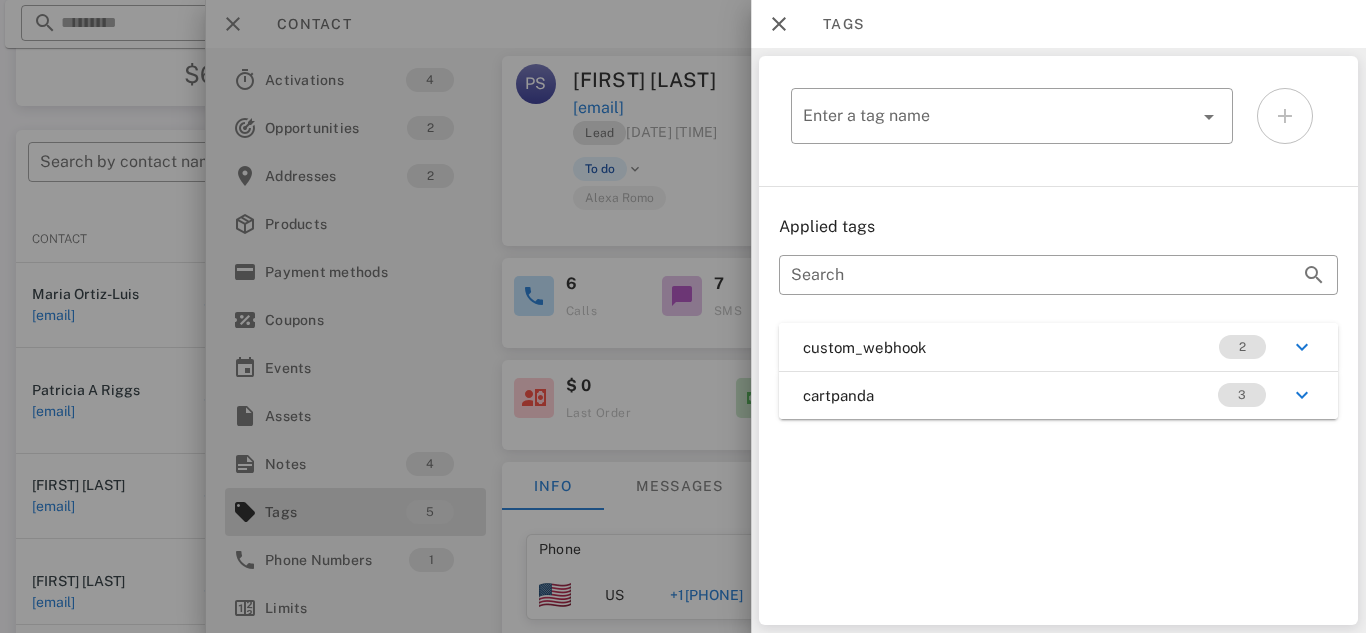 click at bounding box center (683, 316) 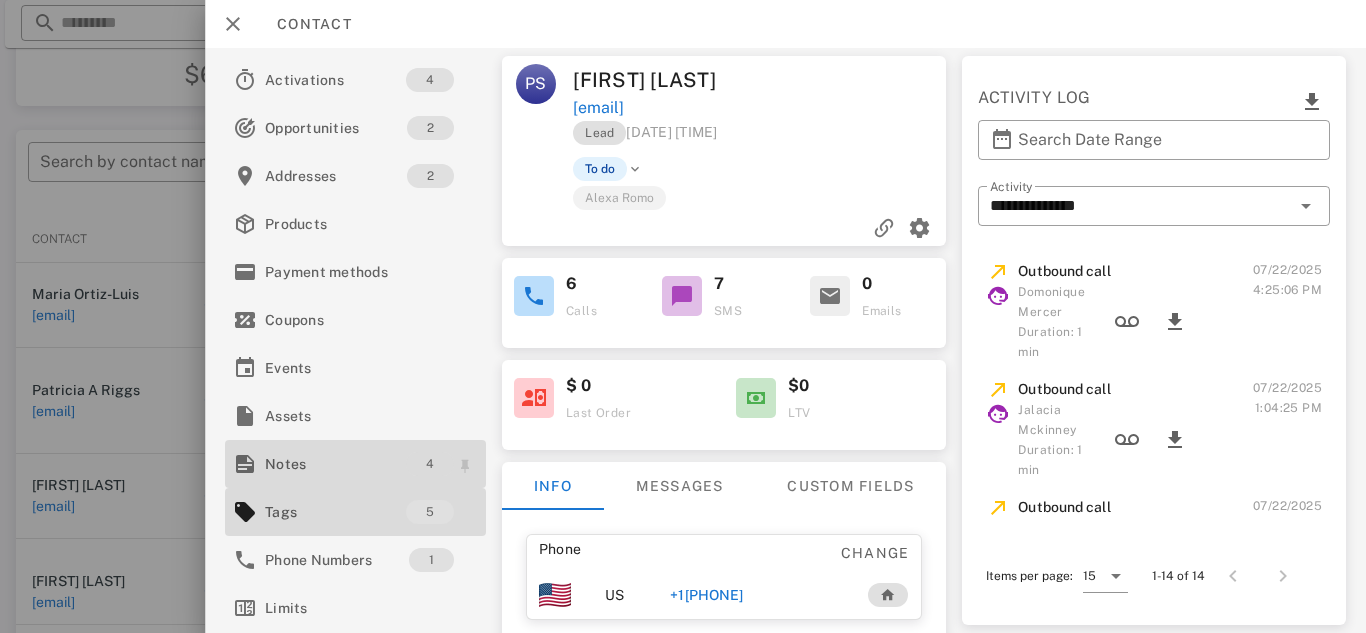click on "4" at bounding box center (430, 464) 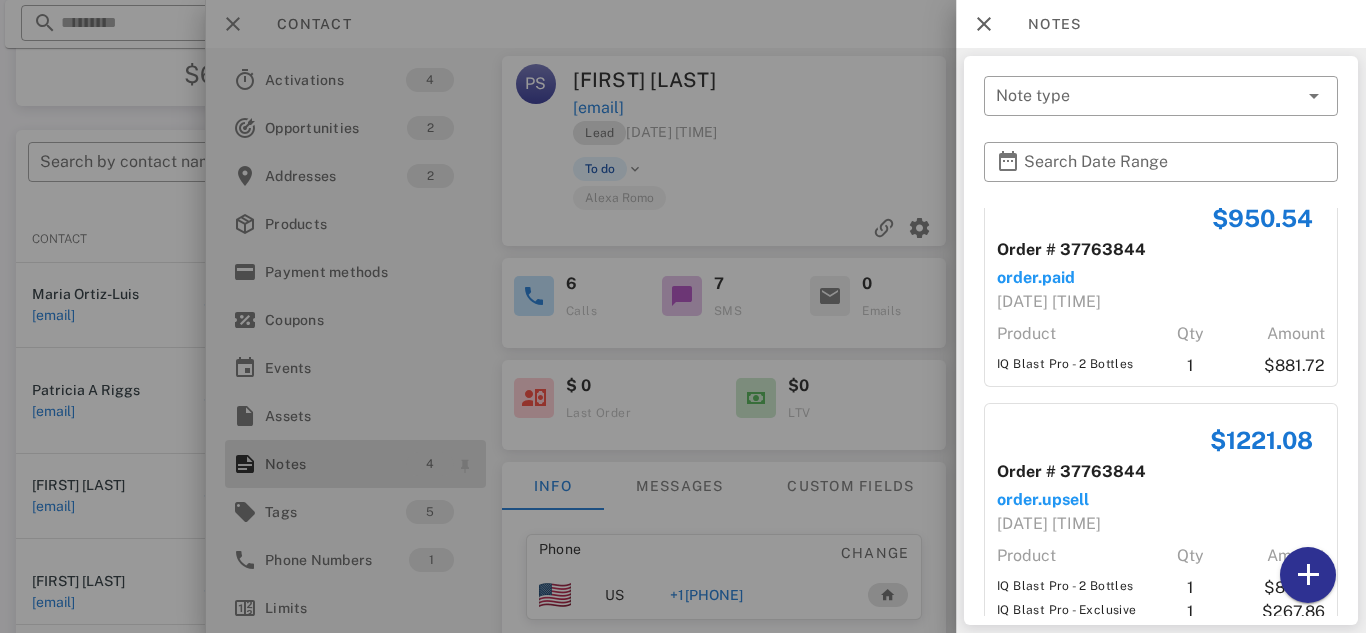 scroll, scrollTop: 532, scrollLeft: 0, axis: vertical 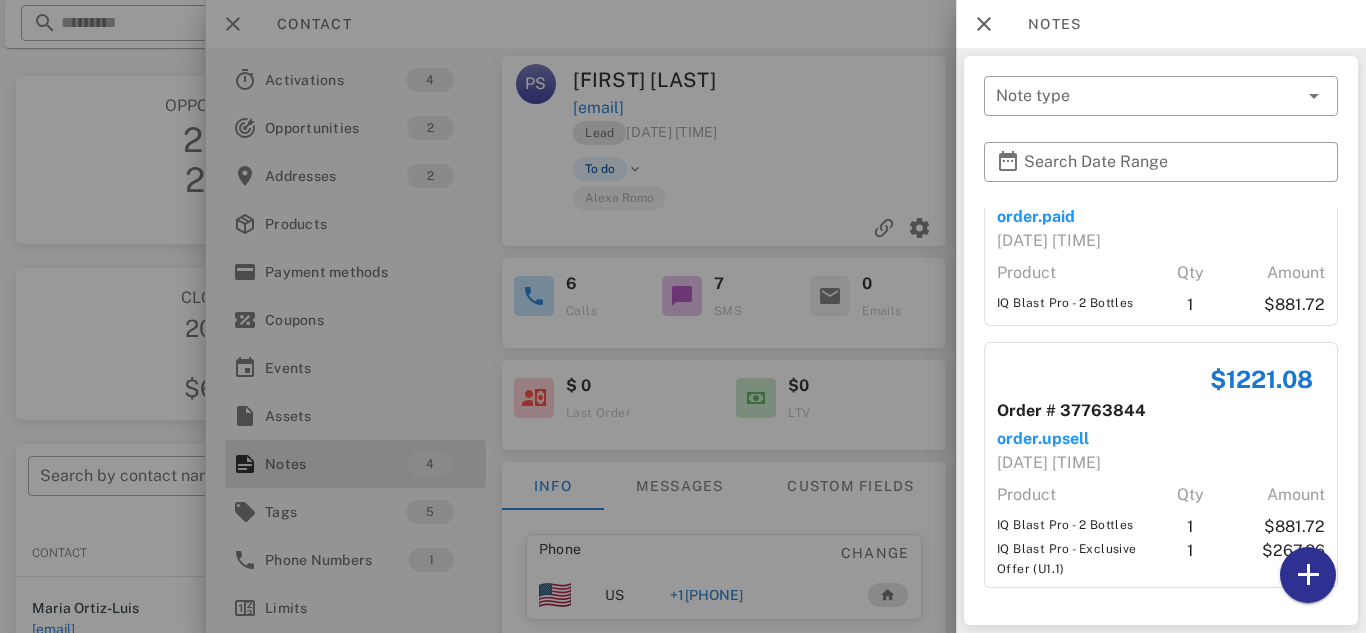 click at bounding box center [683, 316] 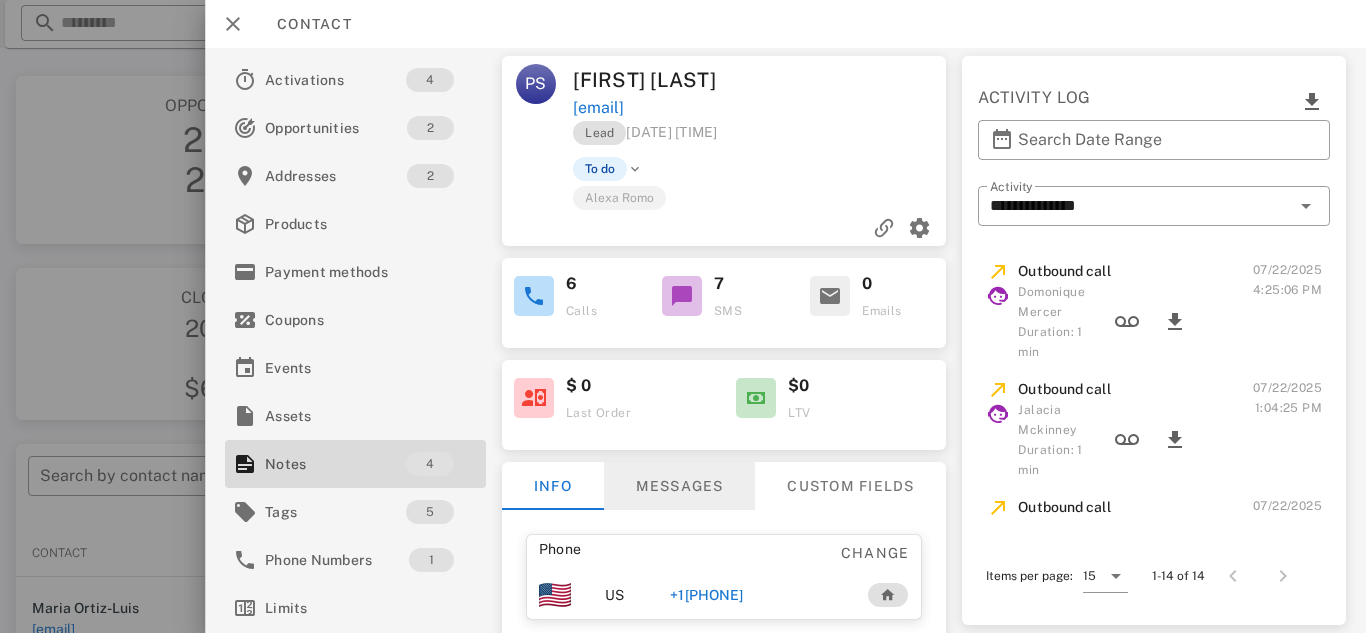 click on "Messages" at bounding box center (680, 486) 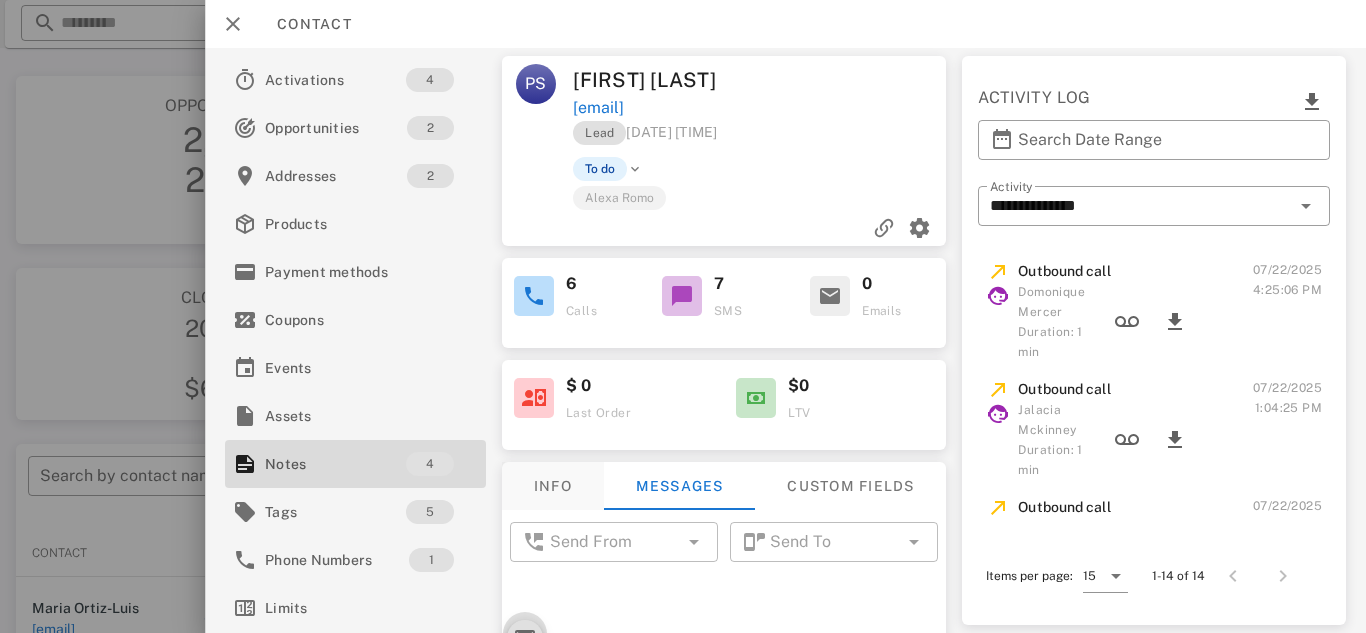 scroll, scrollTop: 992, scrollLeft: 0, axis: vertical 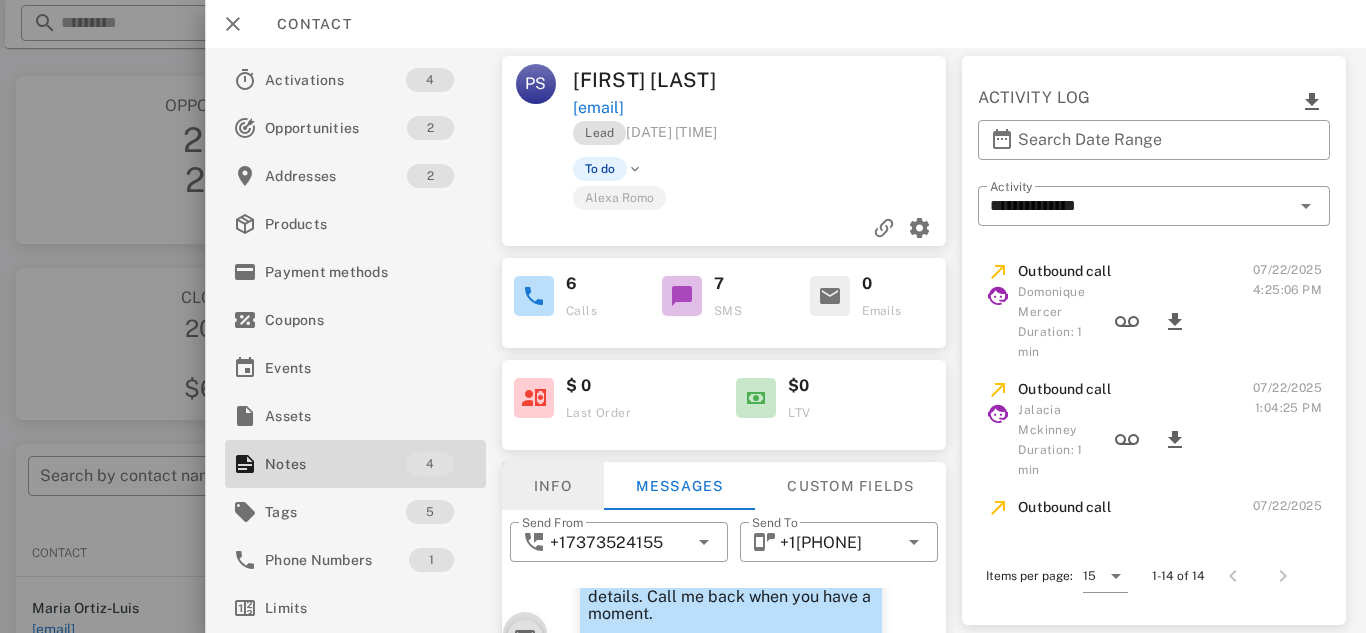 click on "Info" at bounding box center (553, 486) 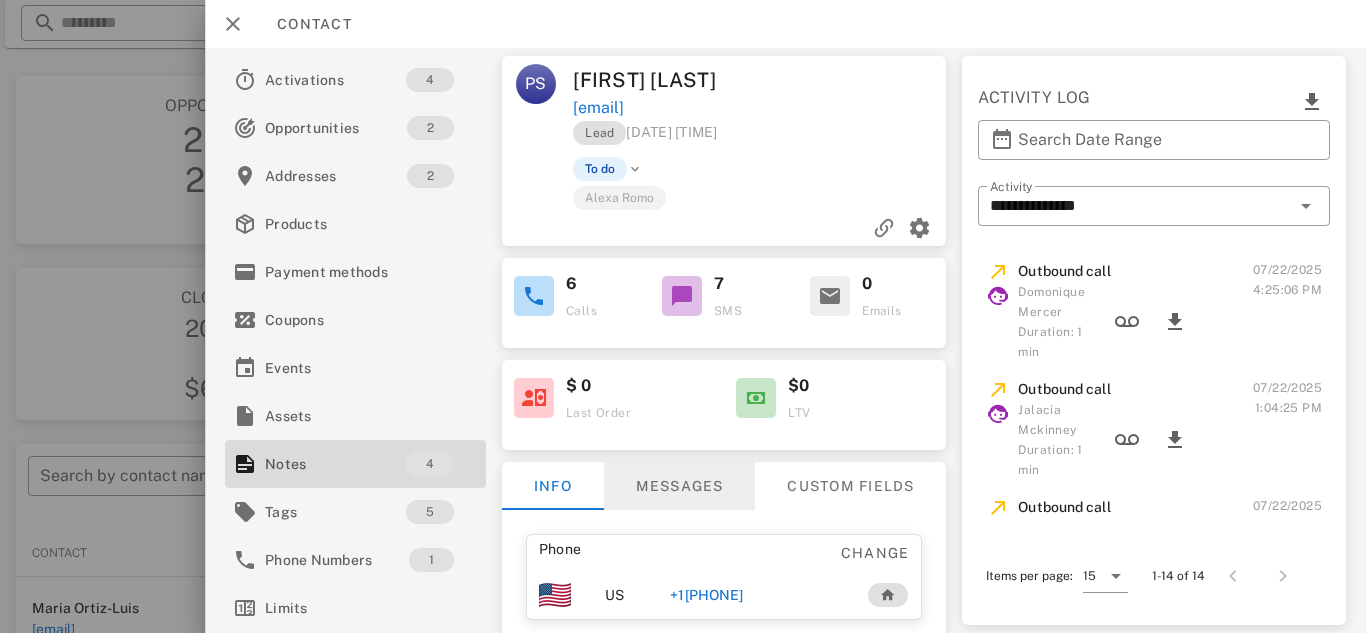 click on "Messages" at bounding box center [680, 486] 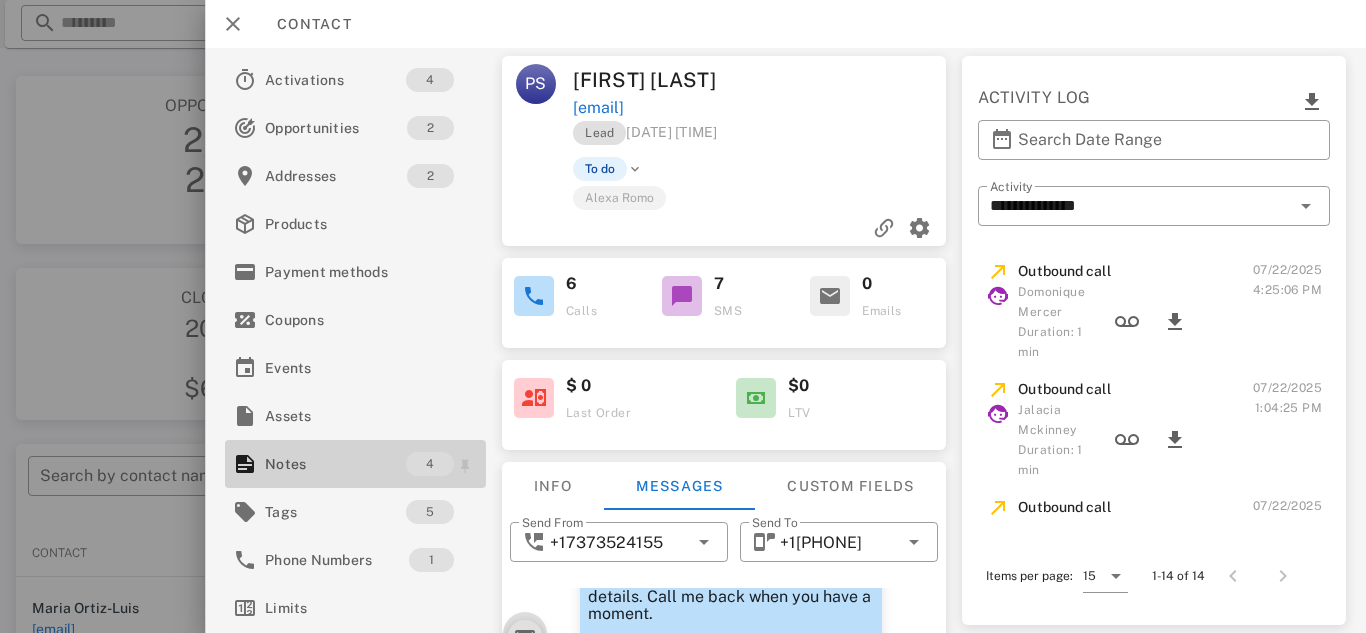 click on "4" at bounding box center [430, 464] 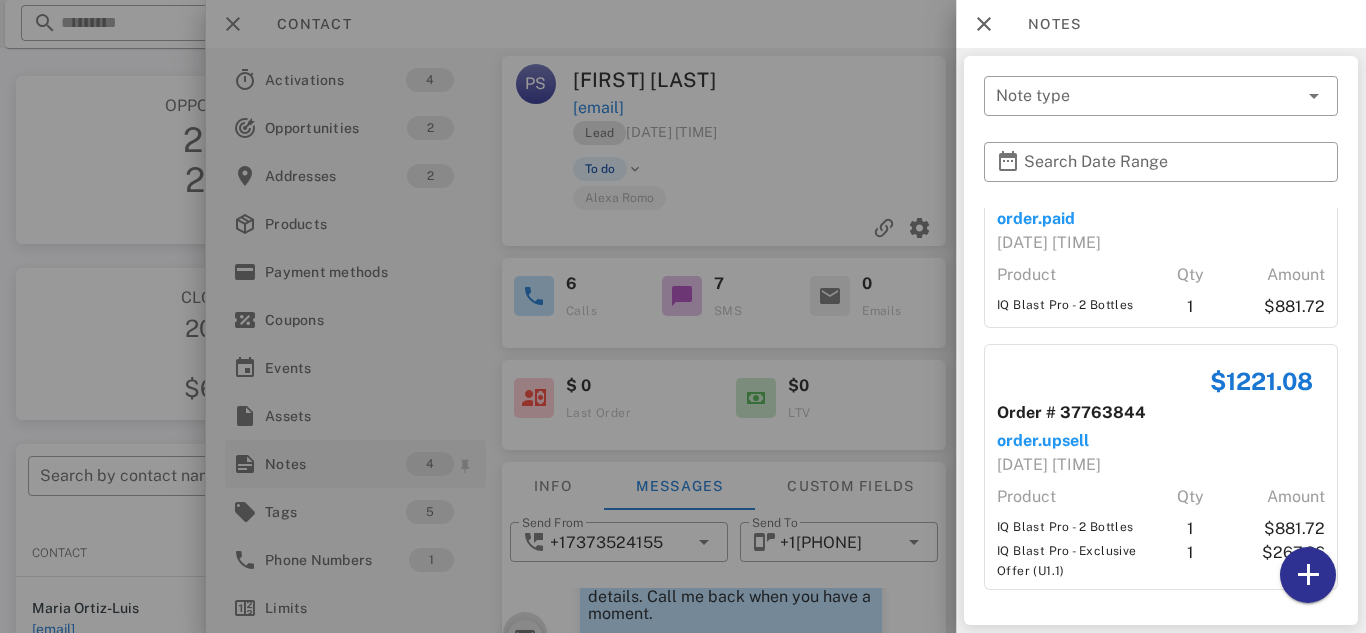 scroll, scrollTop: 532, scrollLeft: 0, axis: vertical 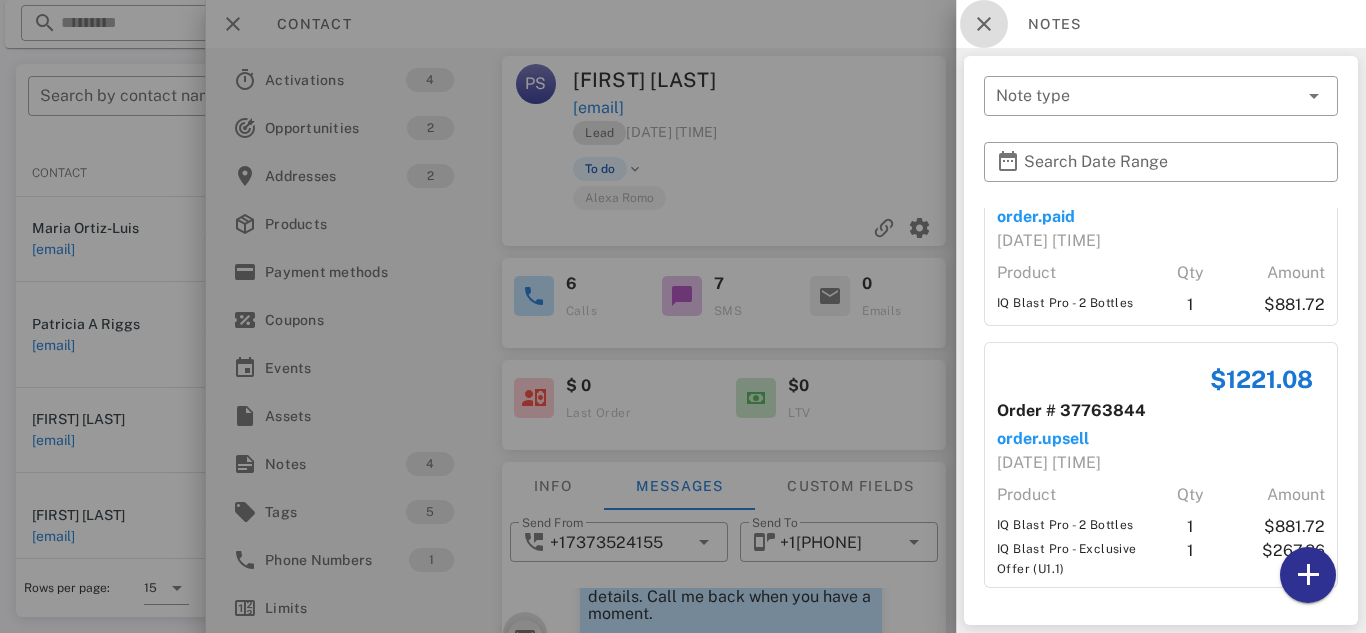 click at bounding box center (984, 24) 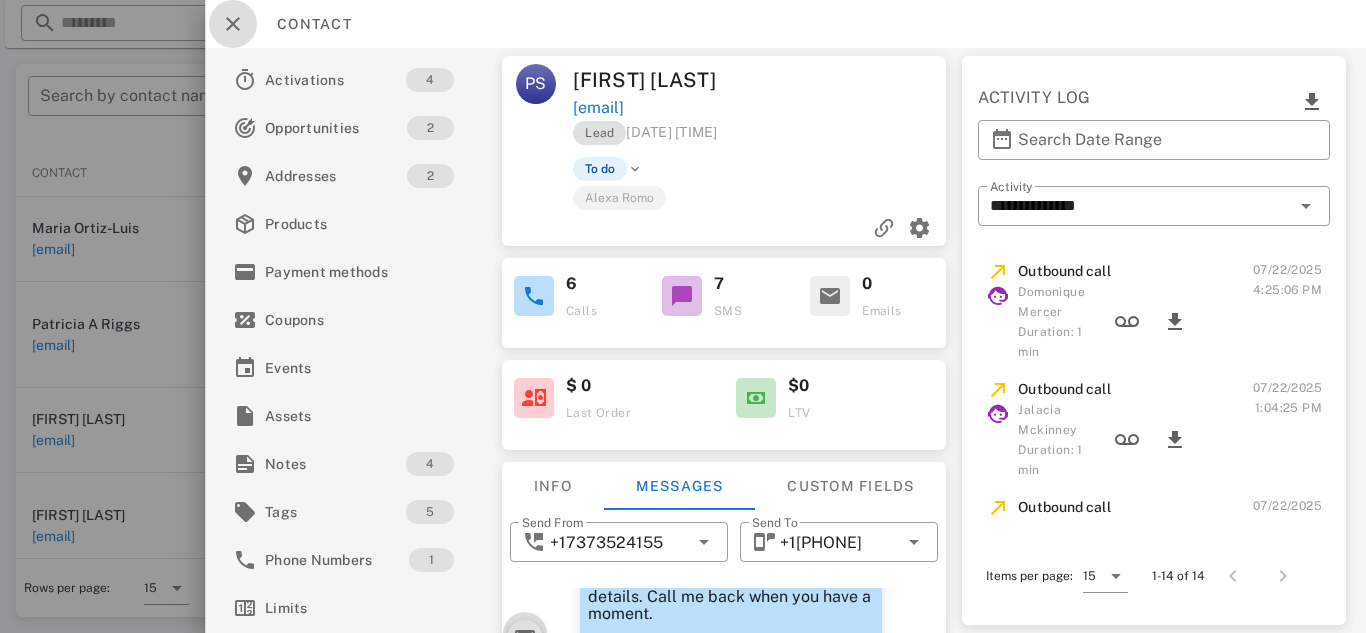 click at bounding box center [233, 24] 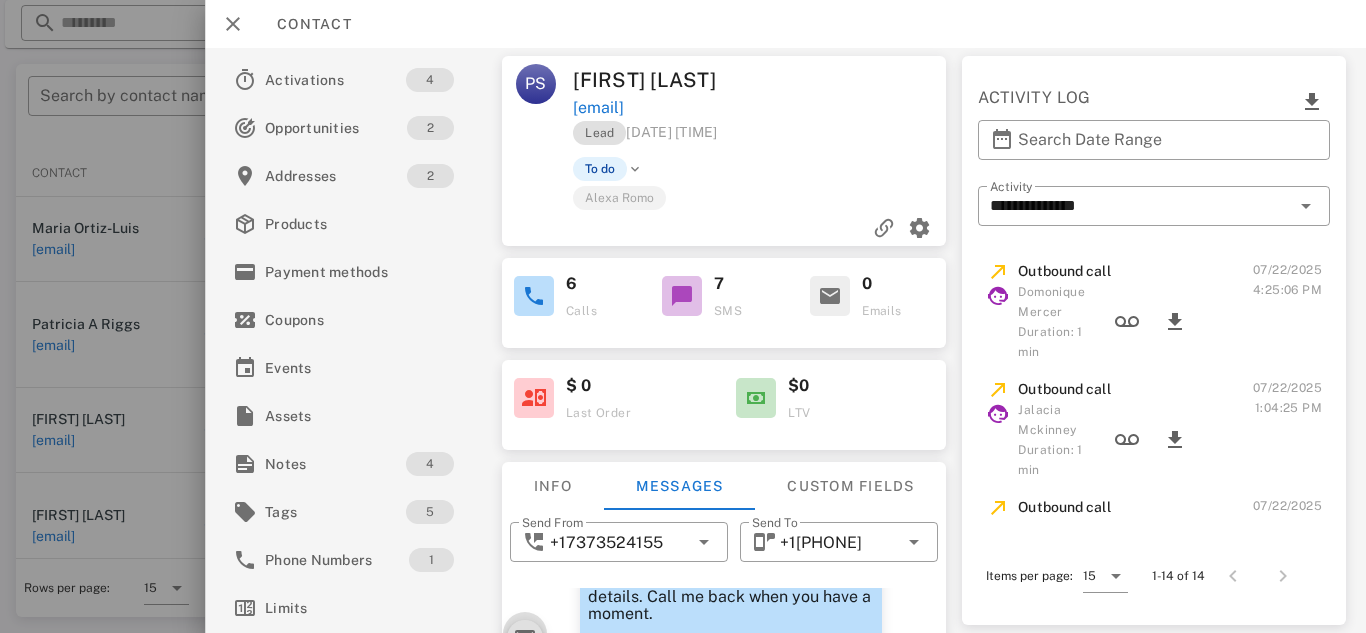 click at bounding box center [683, 316] 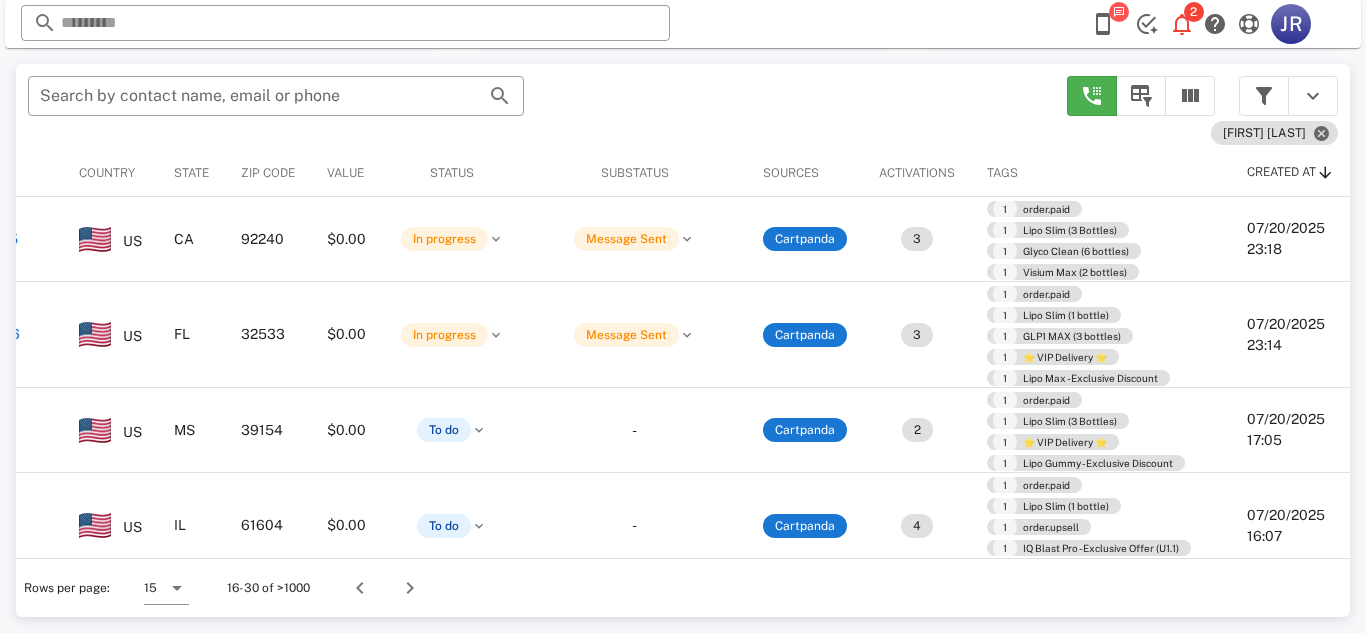 scroll, scrollTop: 0, scrollLeft: 321, axis: horizontal 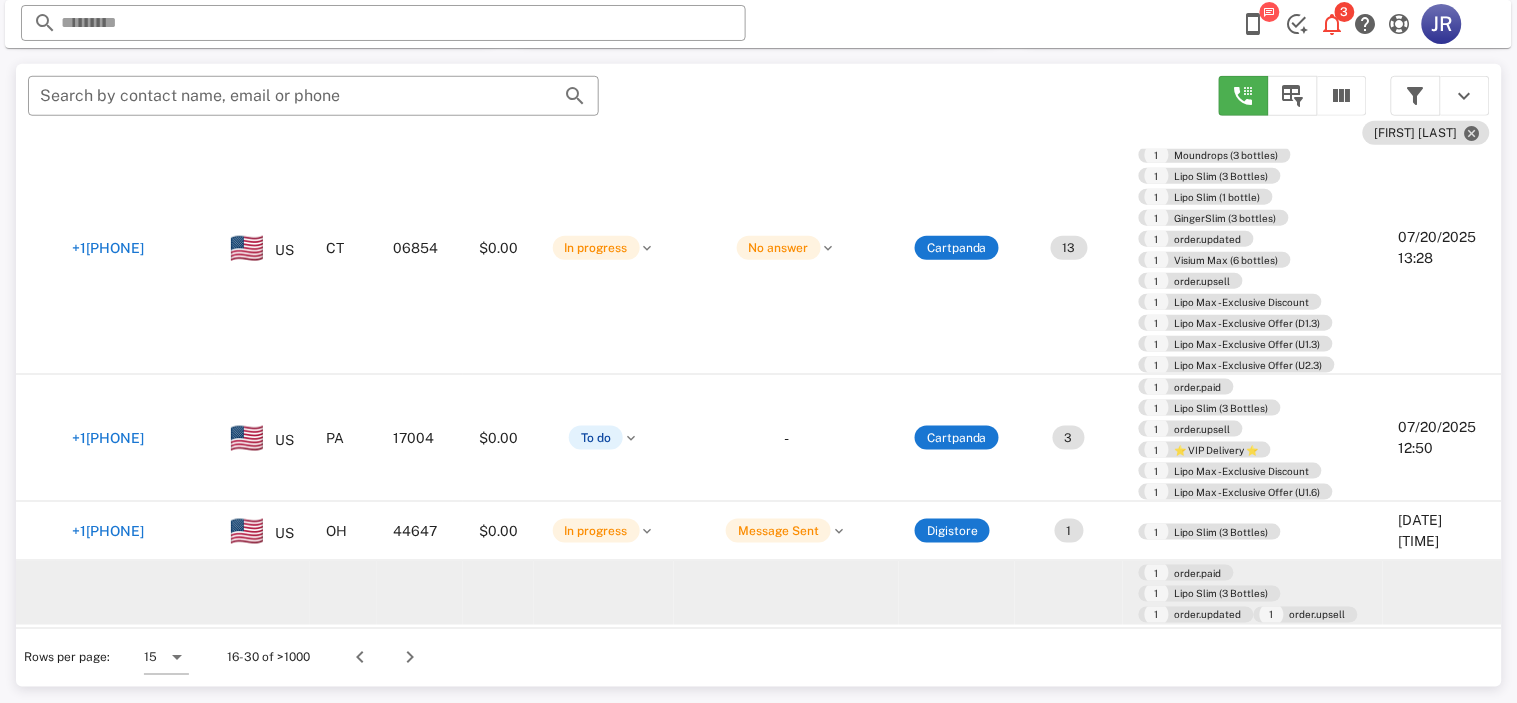 click on "1  order.paid  1  Lipo Slim (3 Bottles)  1  order.updated  1  order.upsell  1  Glyco Clean - Exclusive Offer (D1.3)  1  Glyco Clean - Exclusive Offer (U2.3)  1  Glyco Clean - Exclusive Discount  1  ⭐ VIP Delivery ⭐  1  Lipo Max - Exclusive Discount  1  Lipo Max - Exclusive Offer (D1.6)" at bounding box center (1253, 656) 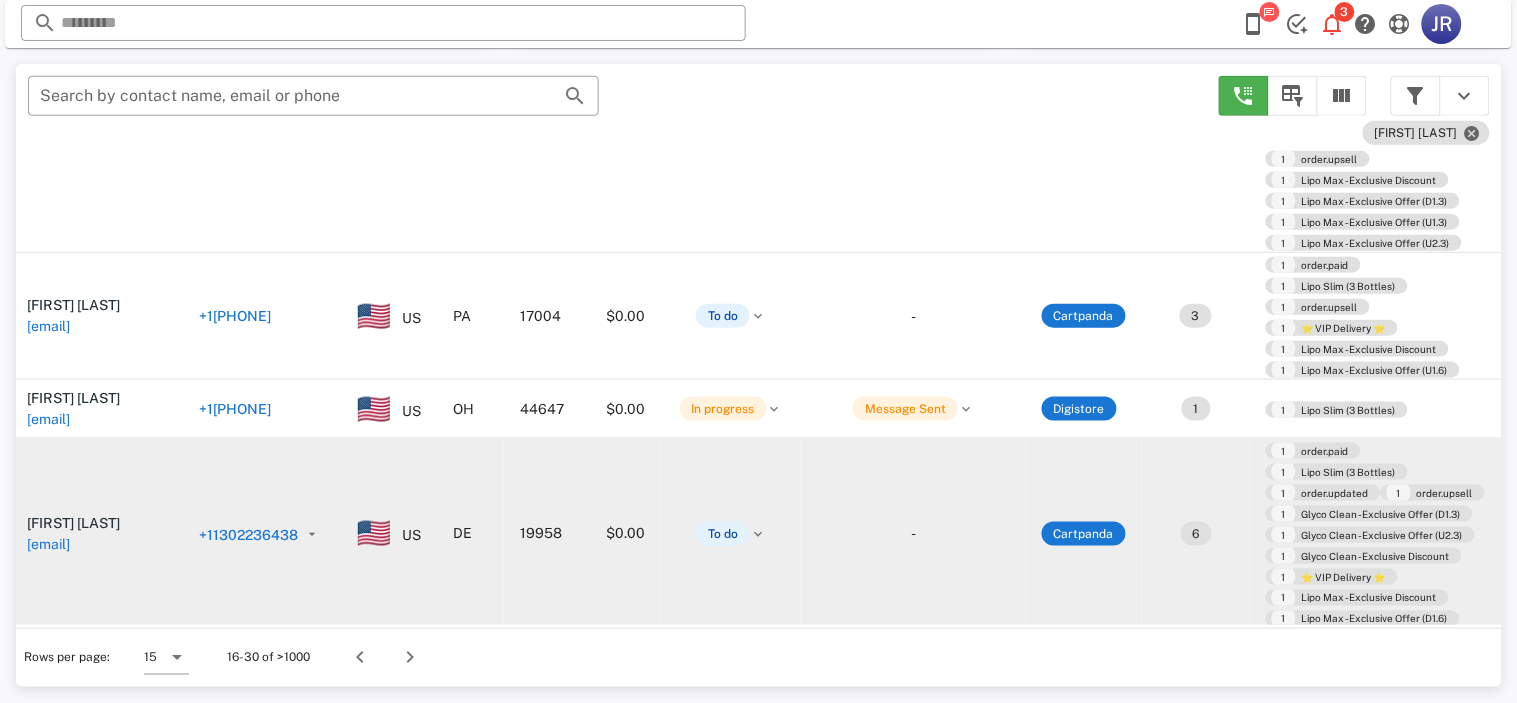 scroll, scrollTop: 643, scrollLeft: 10, axis: both 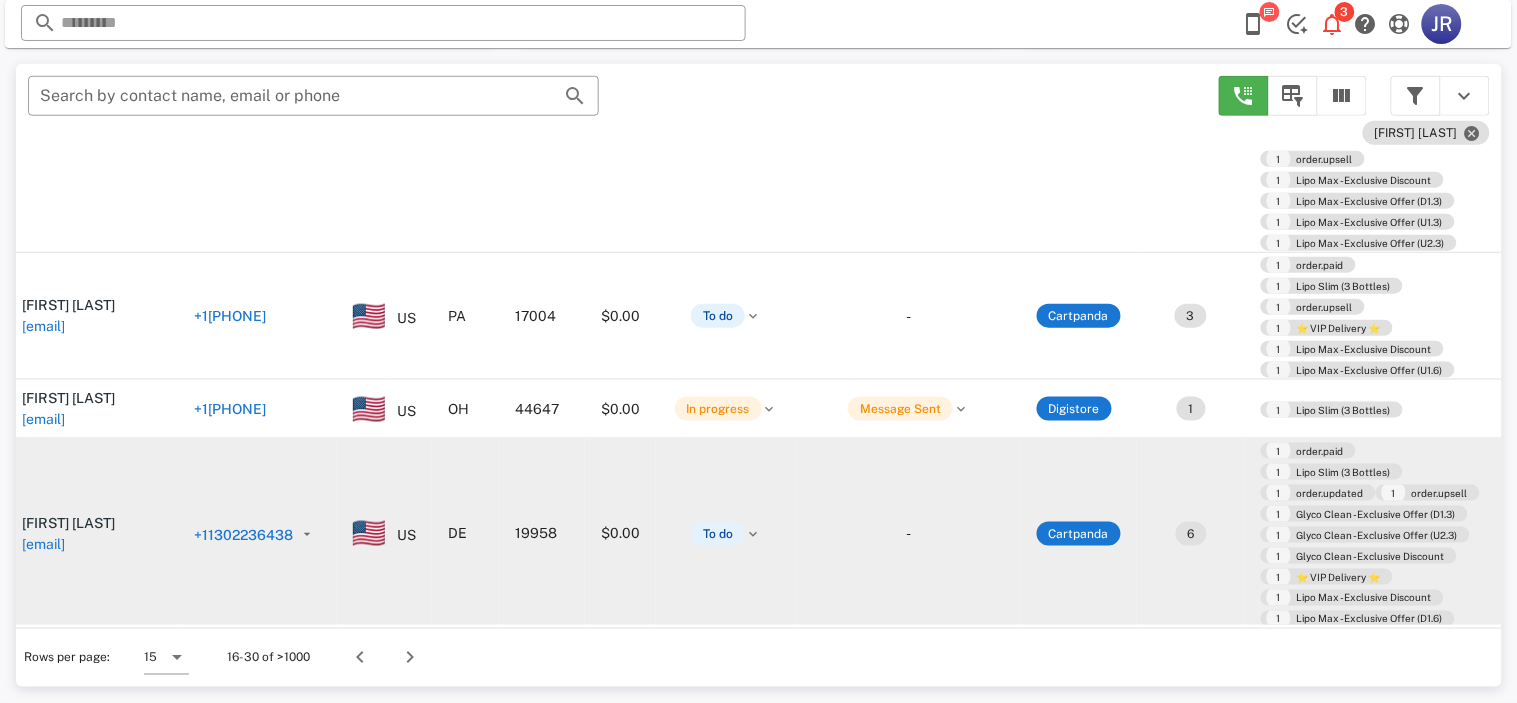 click on "+11302236438" at bounding box center (243, 535) 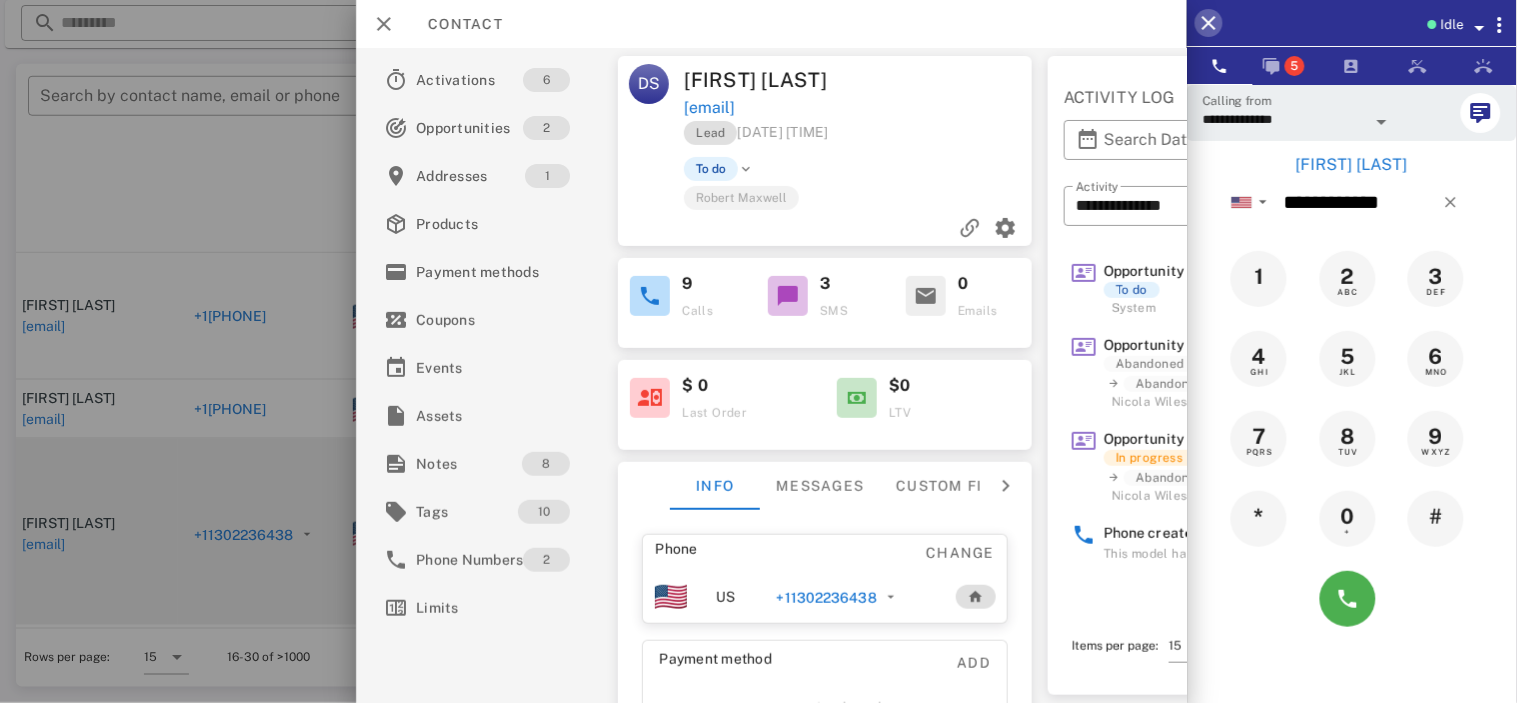 click at bounding box center [1209, 23] 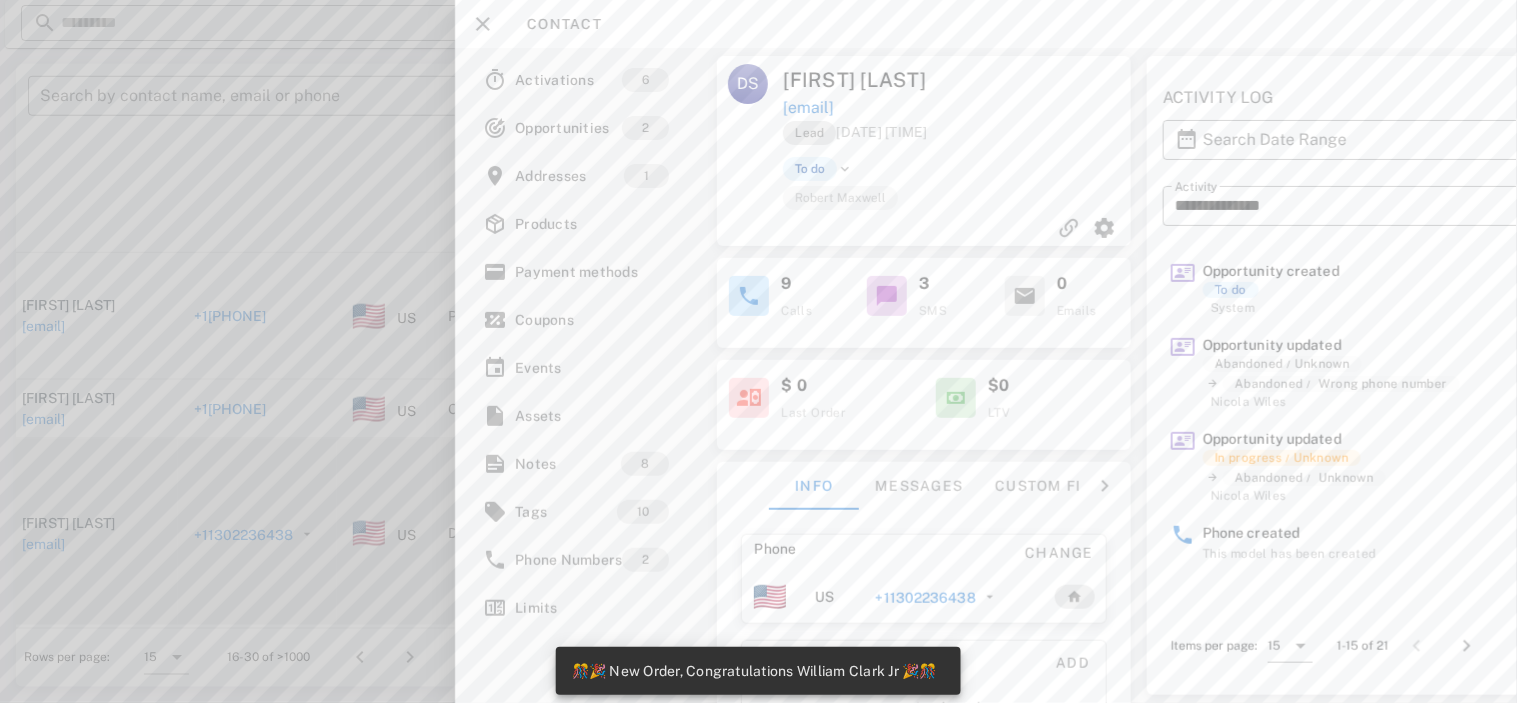scroll, scrollTop: 351, scrollLeft: 0, axis: vertical 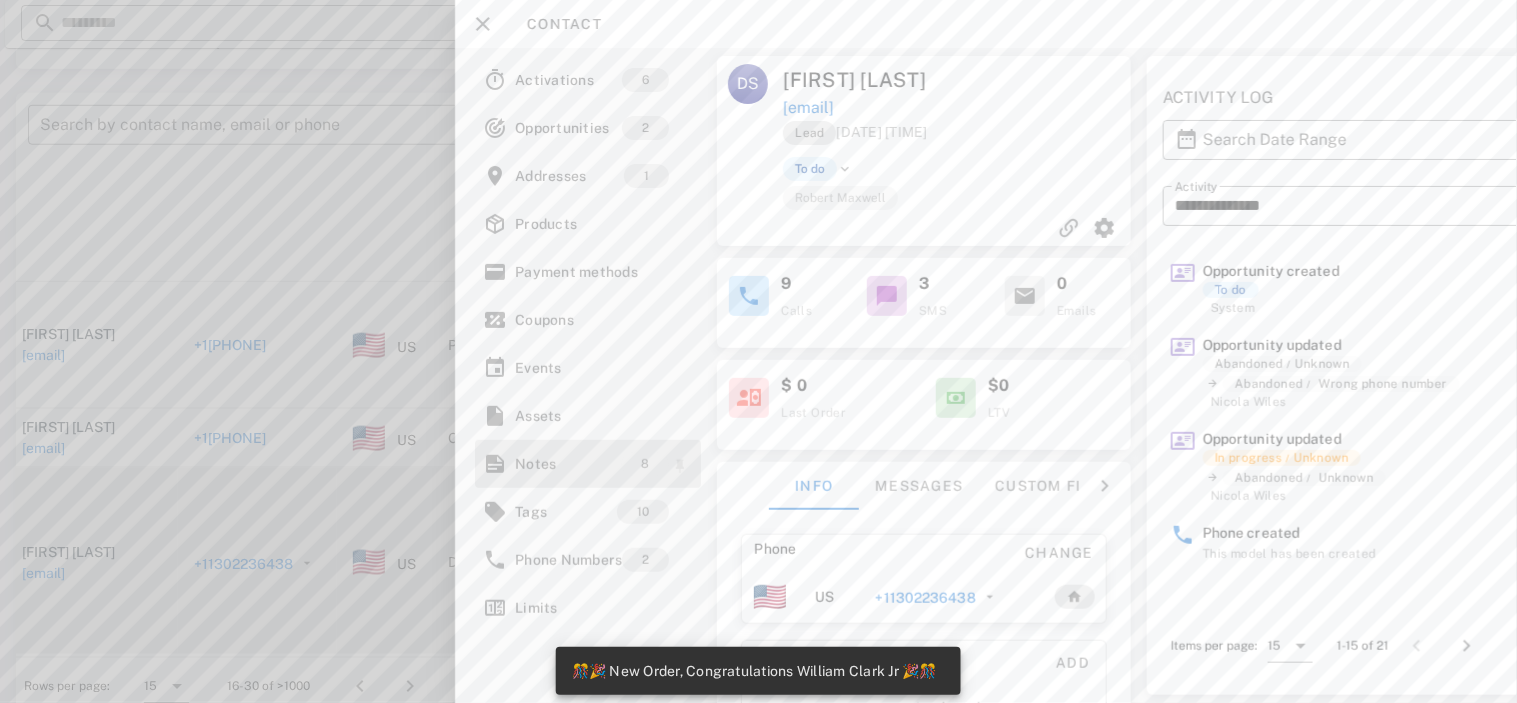 click on "8" at bounding box center [645, 464] 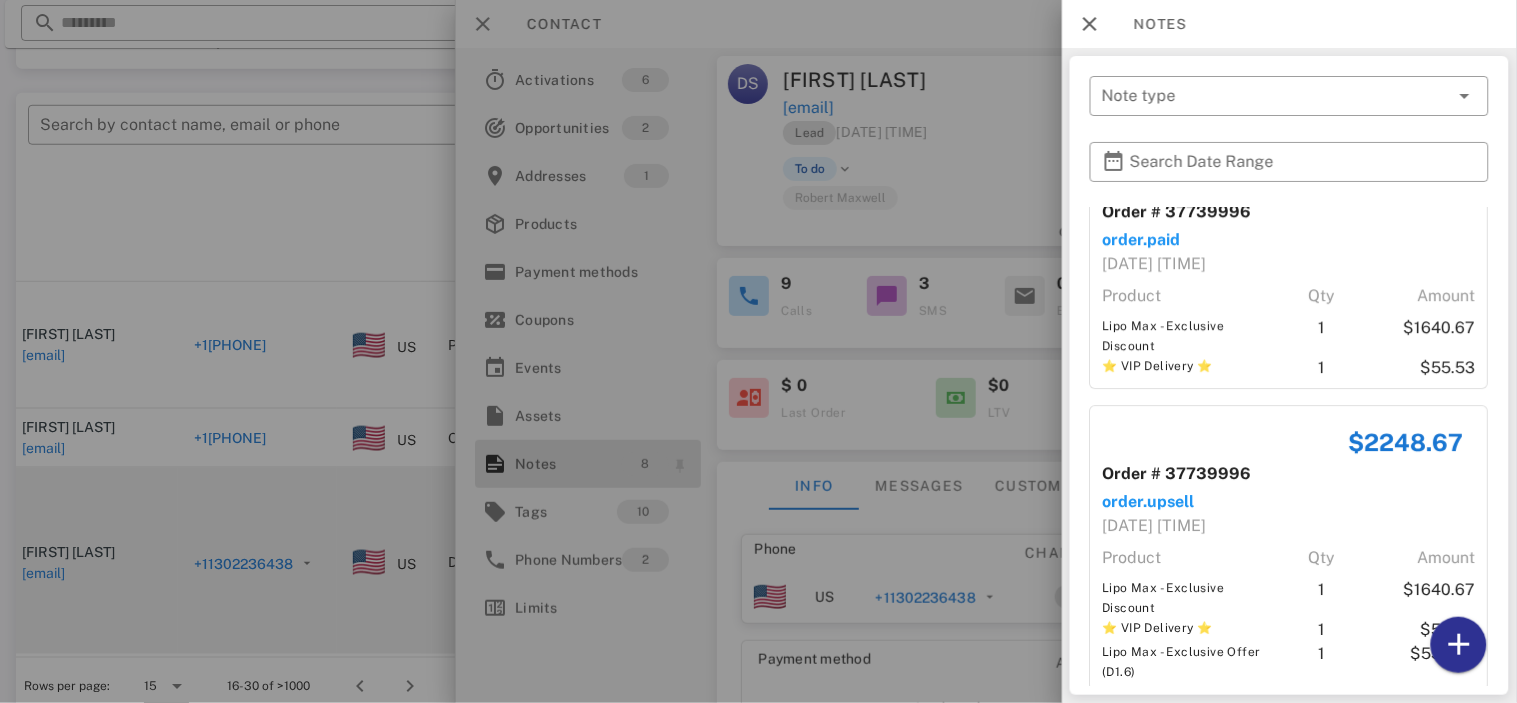 scroll, scrollTop: 1562, scrollLeft: 0, axis: vertical 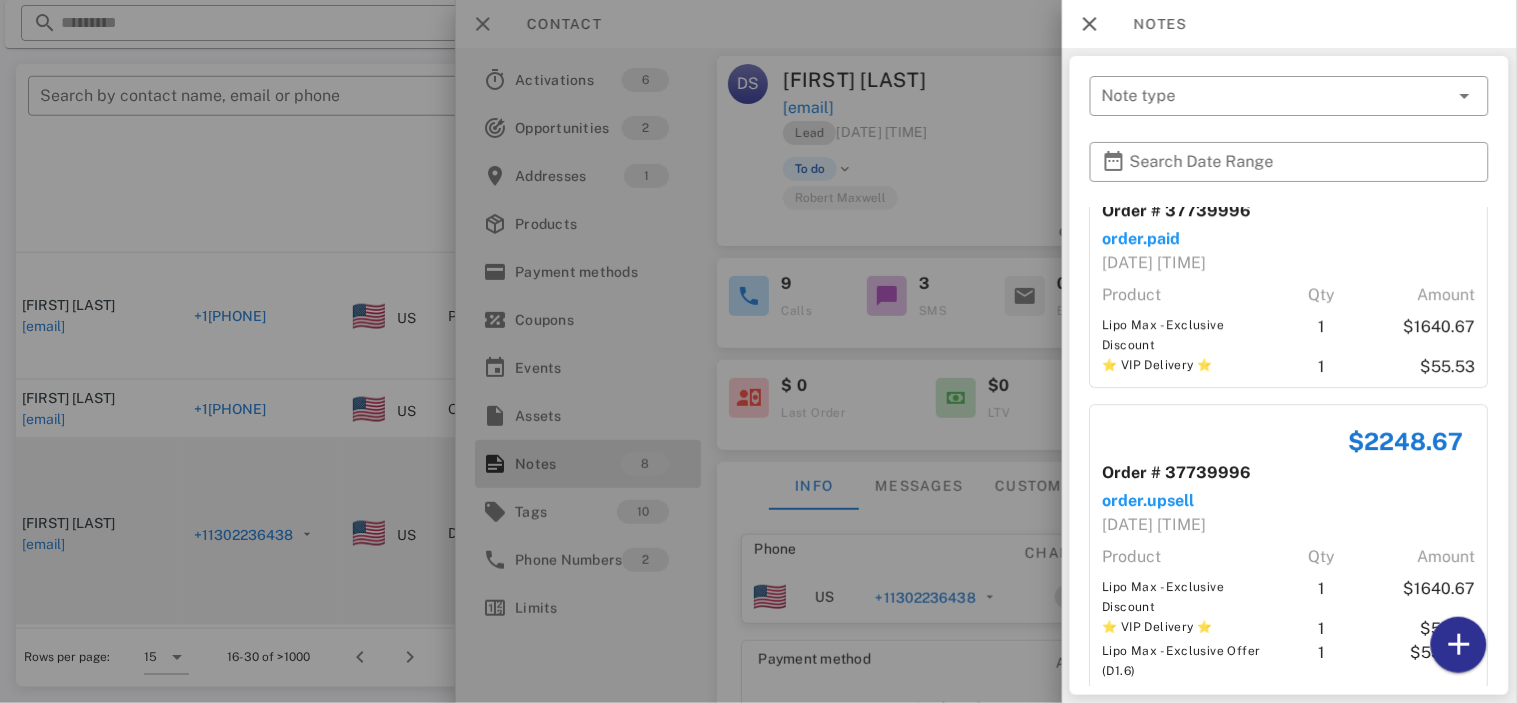 click at bounding box center [758, 351] 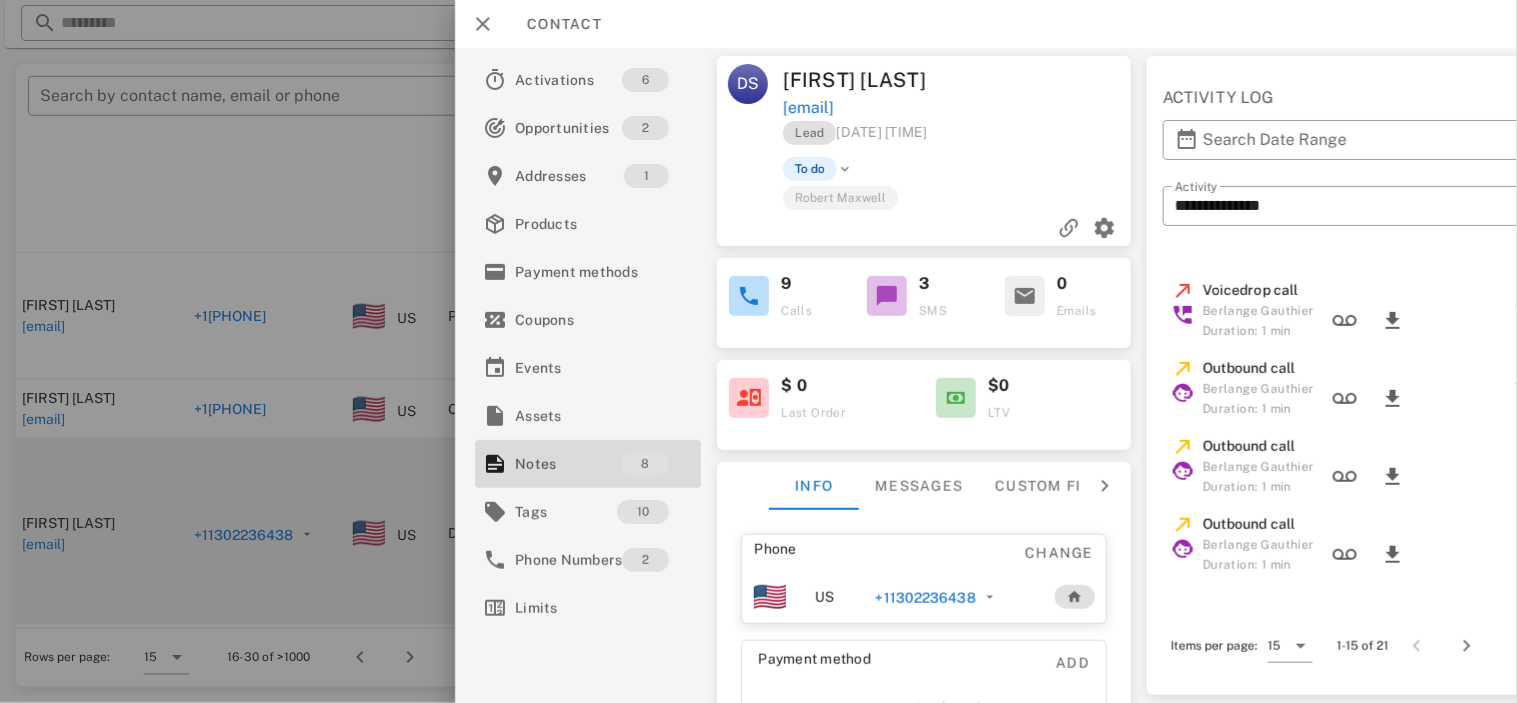 scroll, scrollTop: 394, scrollLeft: 0, axis: vertical 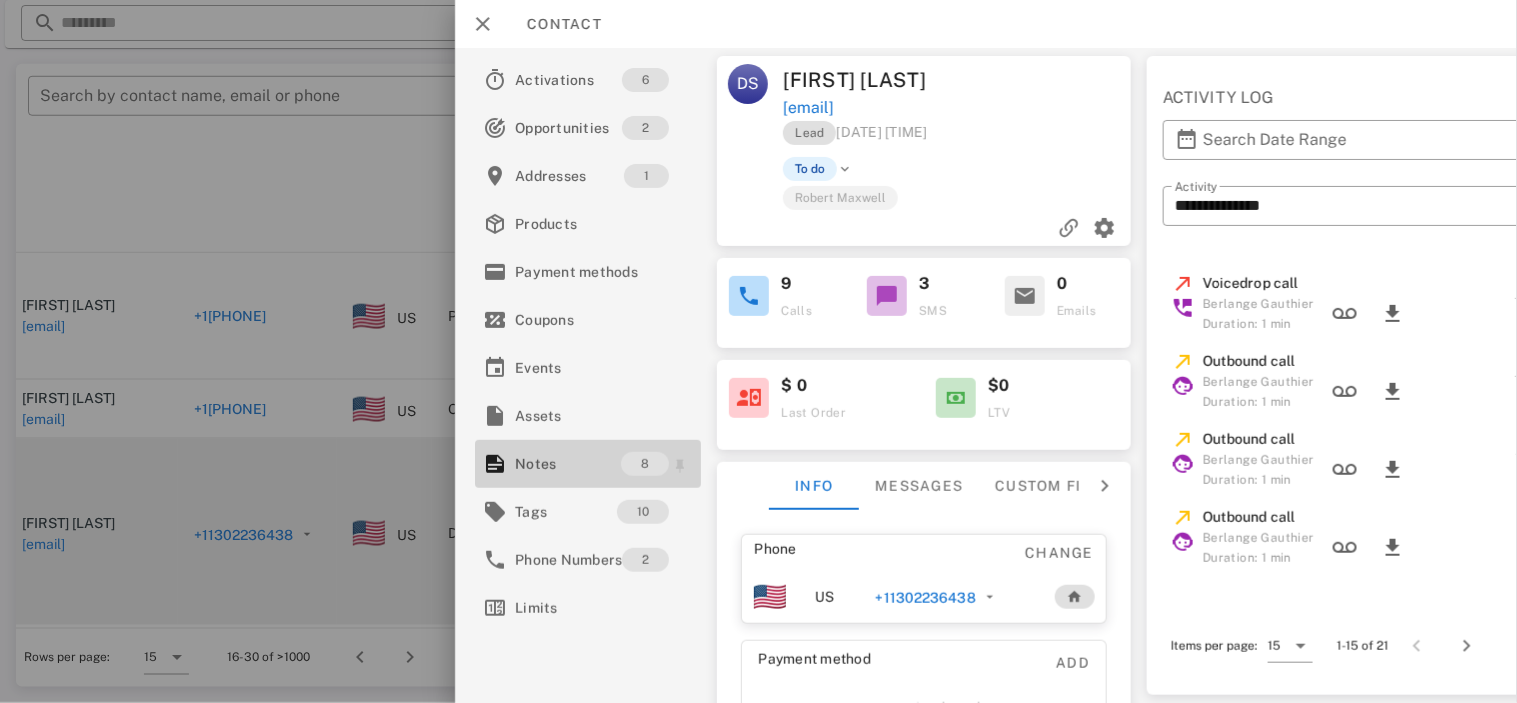 click on "Notes" at bounding box center (568, 464) 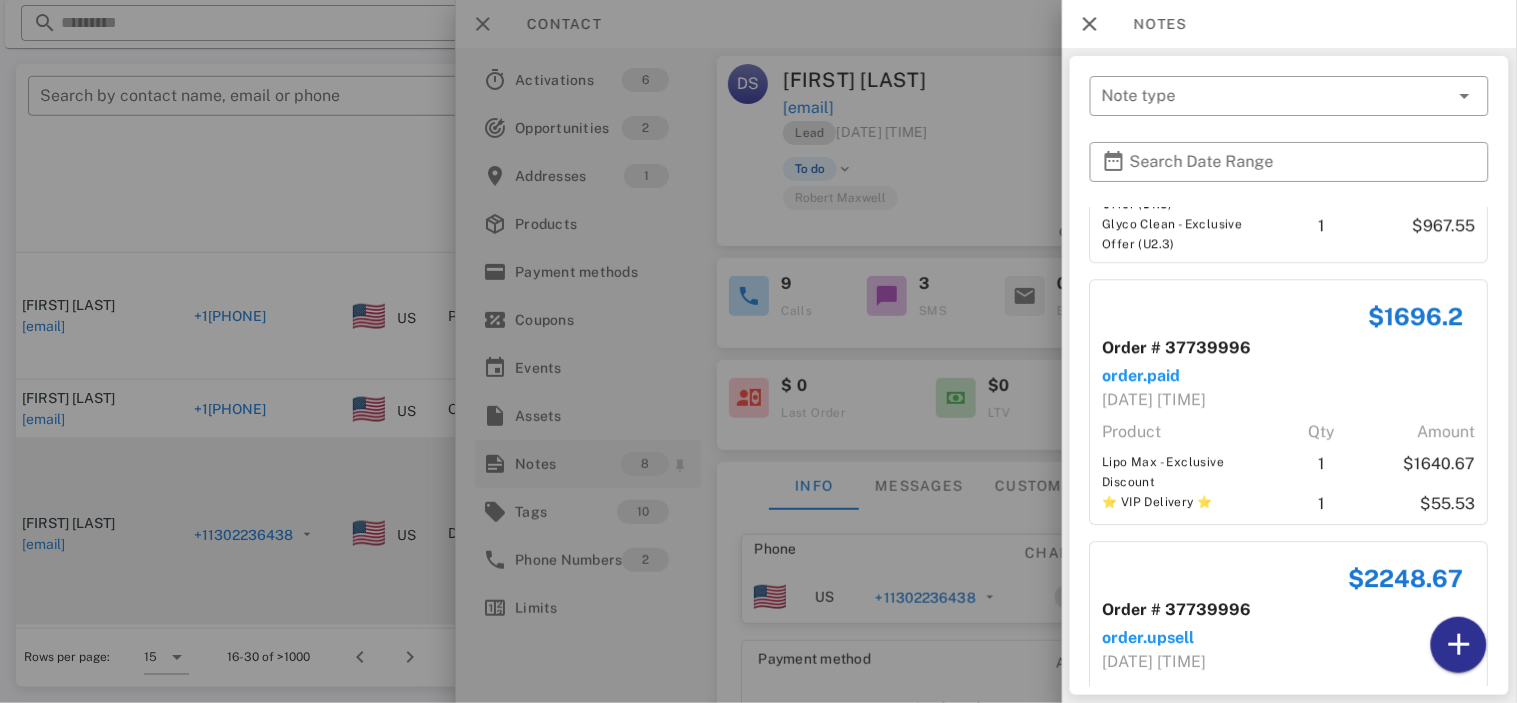 scroll, scrollTop: 1562, scrollLeft: 0, axis: vertical 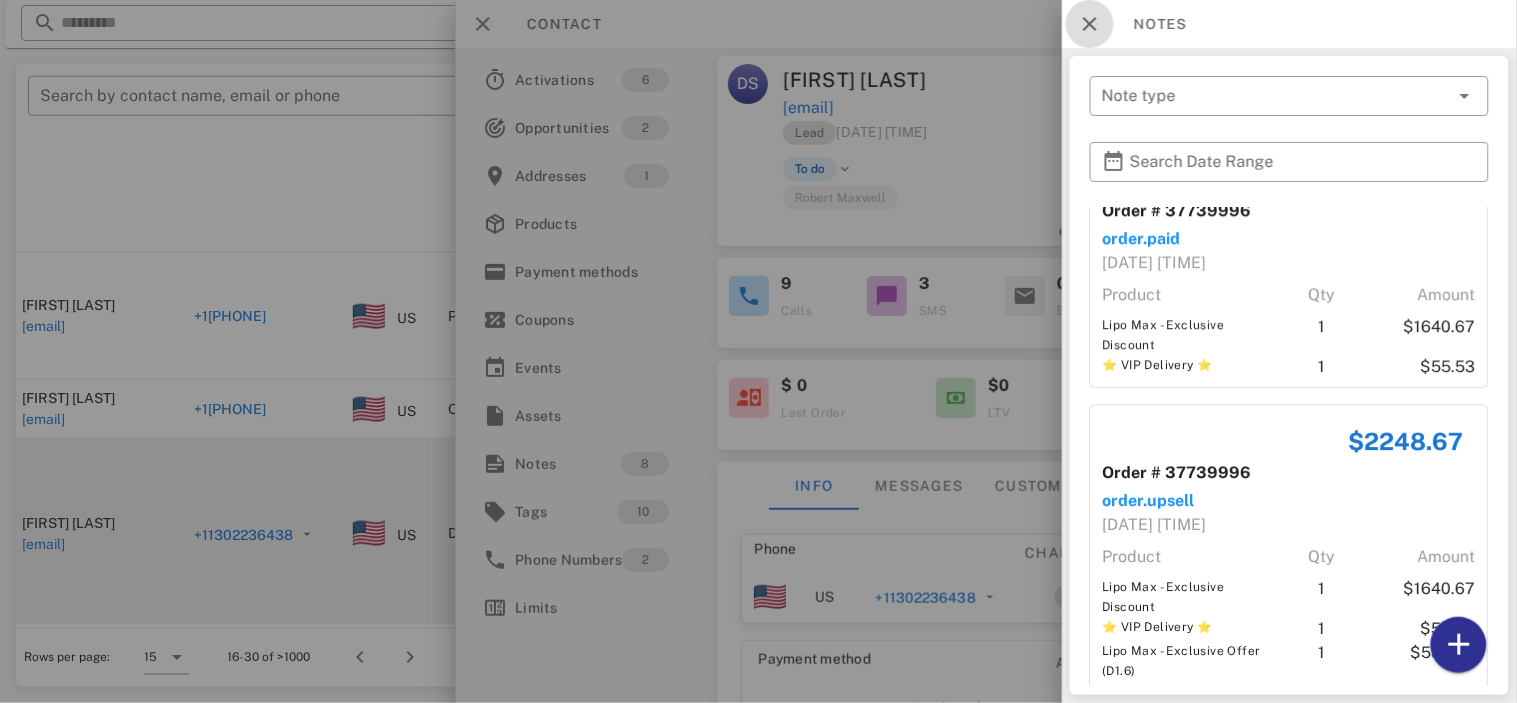 click at bounding box center (1090, 24) 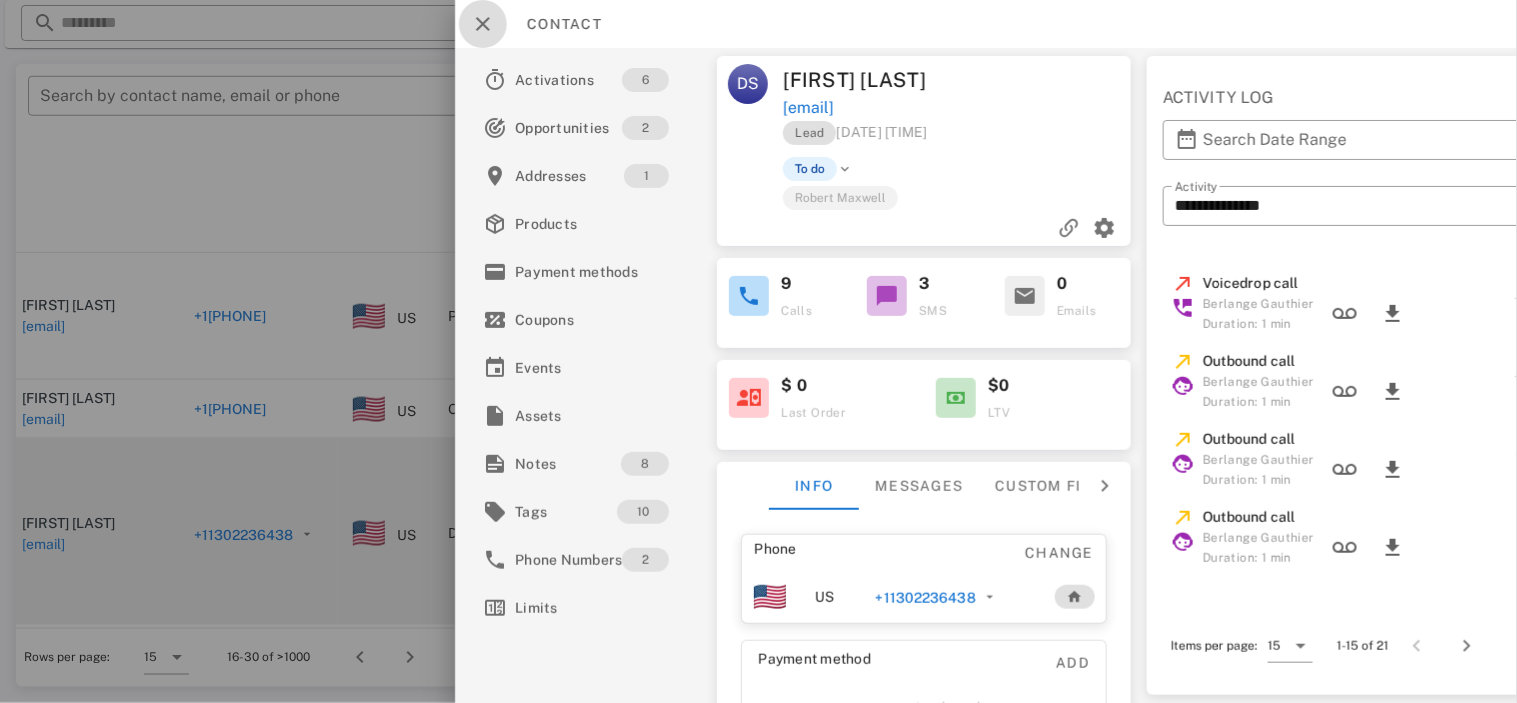 click at bounding box center (483, 24) 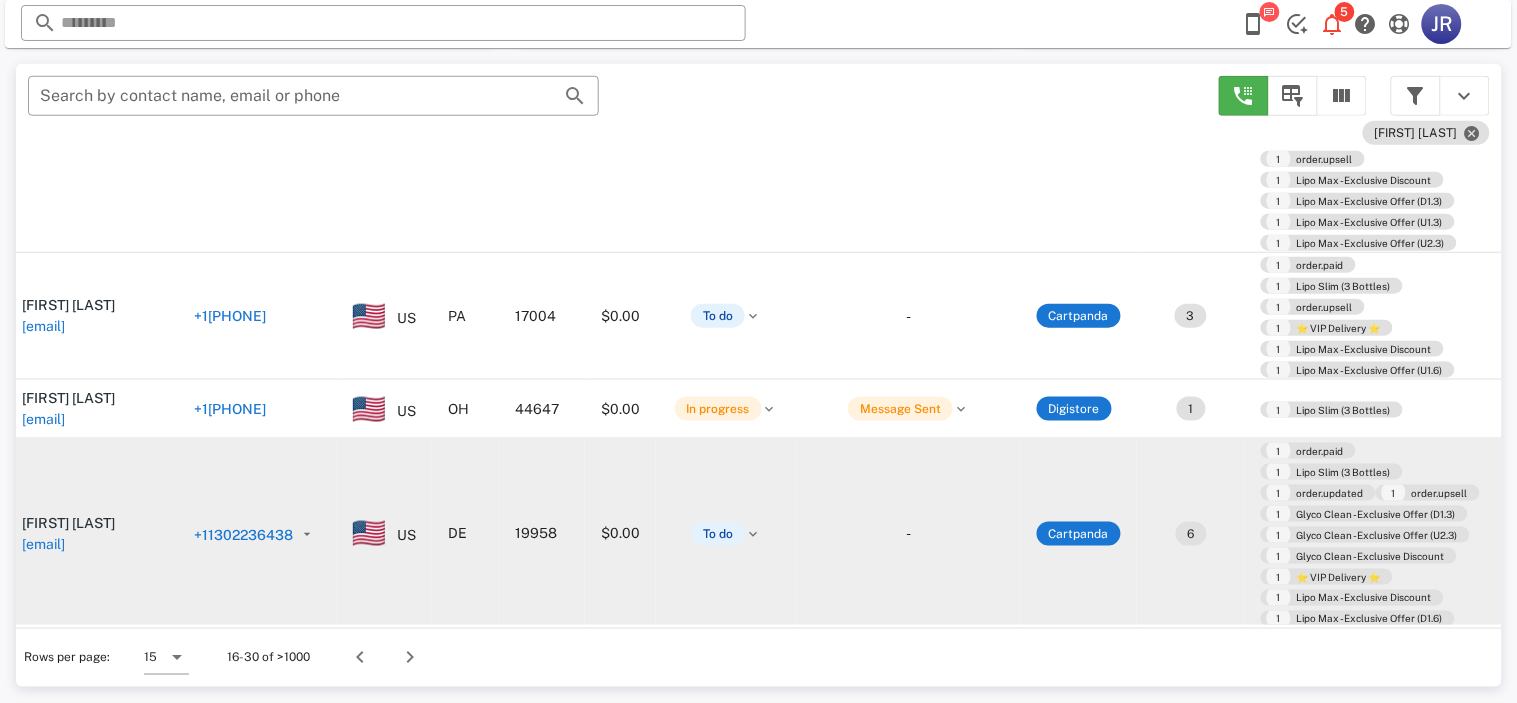 click at bounding box center [383, 23] 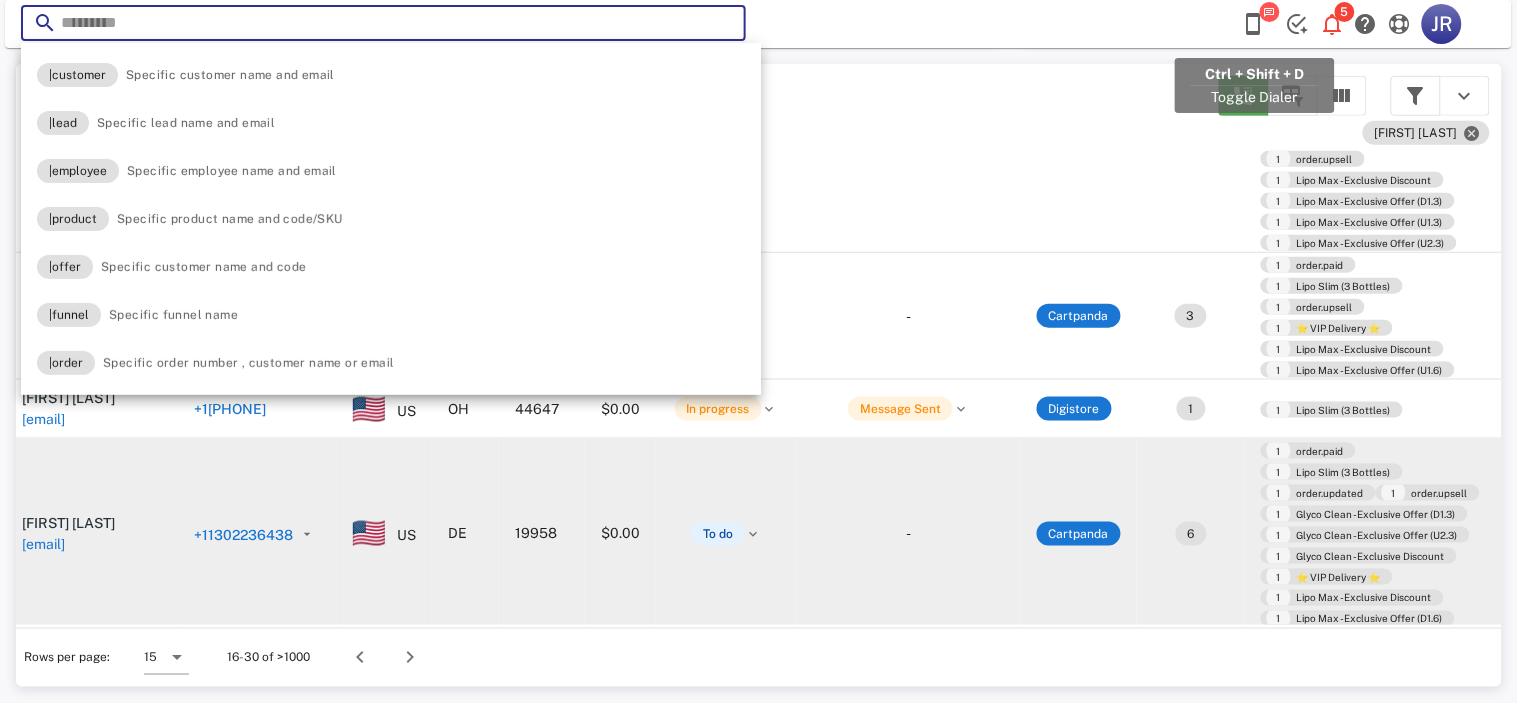 click at bounding box center [1254, 24] 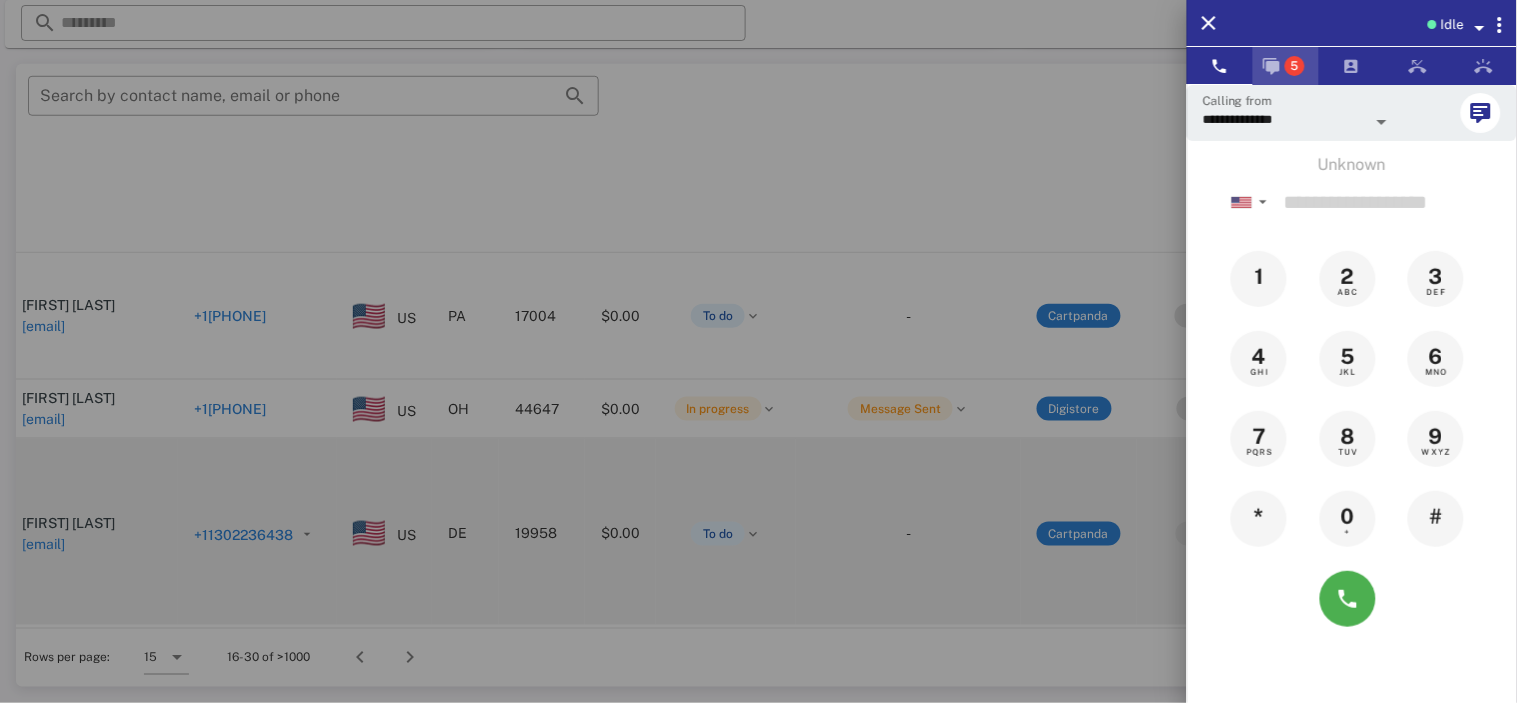 click on "5" at bounding box center [1295, 66] 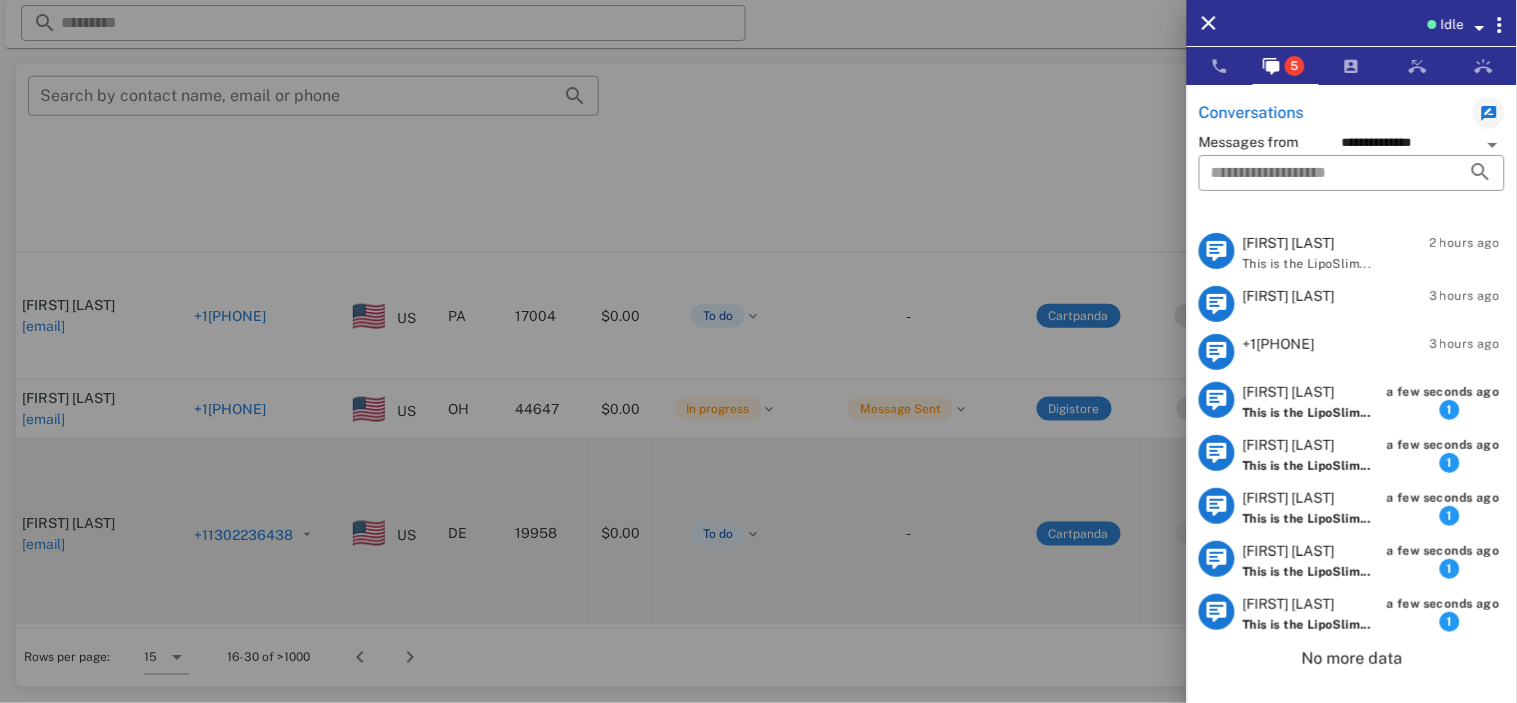 click on "1" at bounding box center [1450, 410] 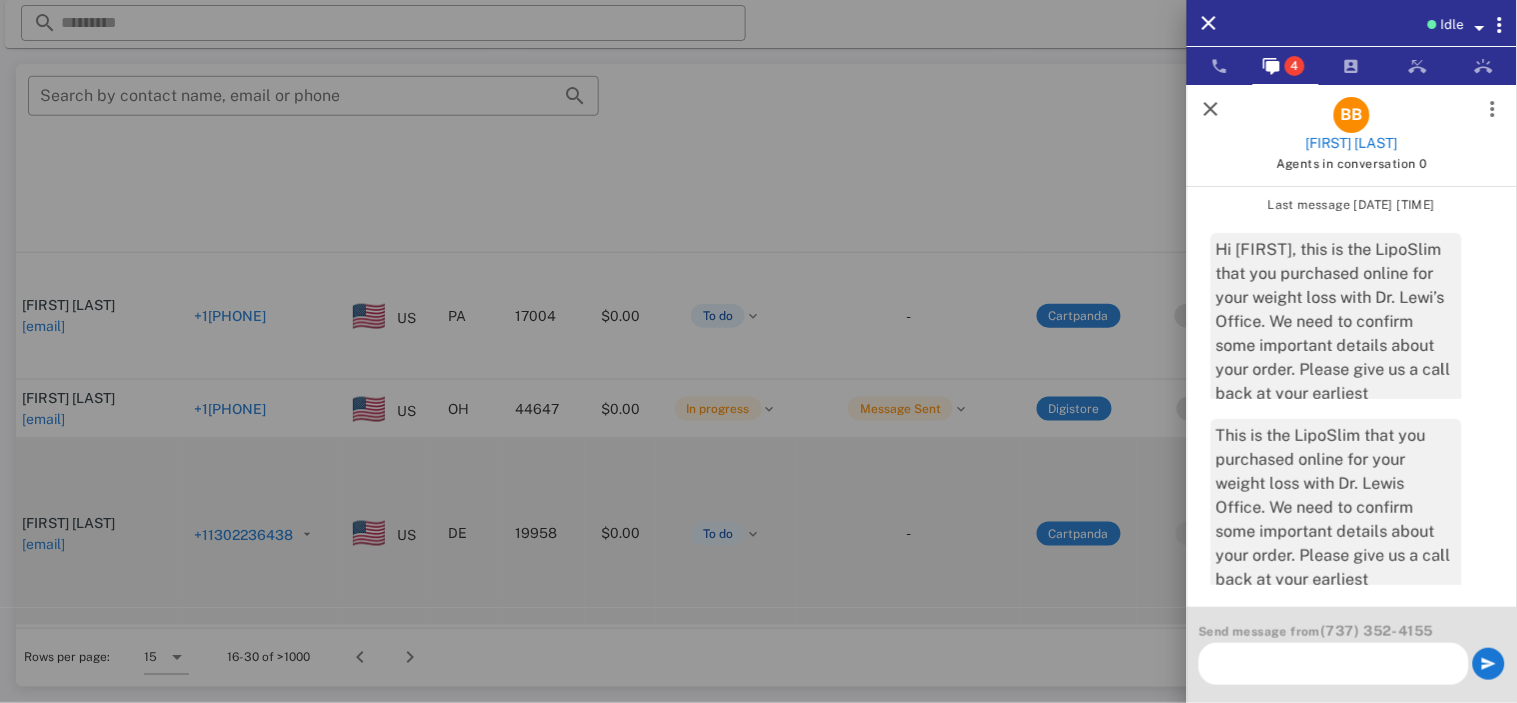 scroll, scrollTop: 0, scrollLeft: 0, axis: both 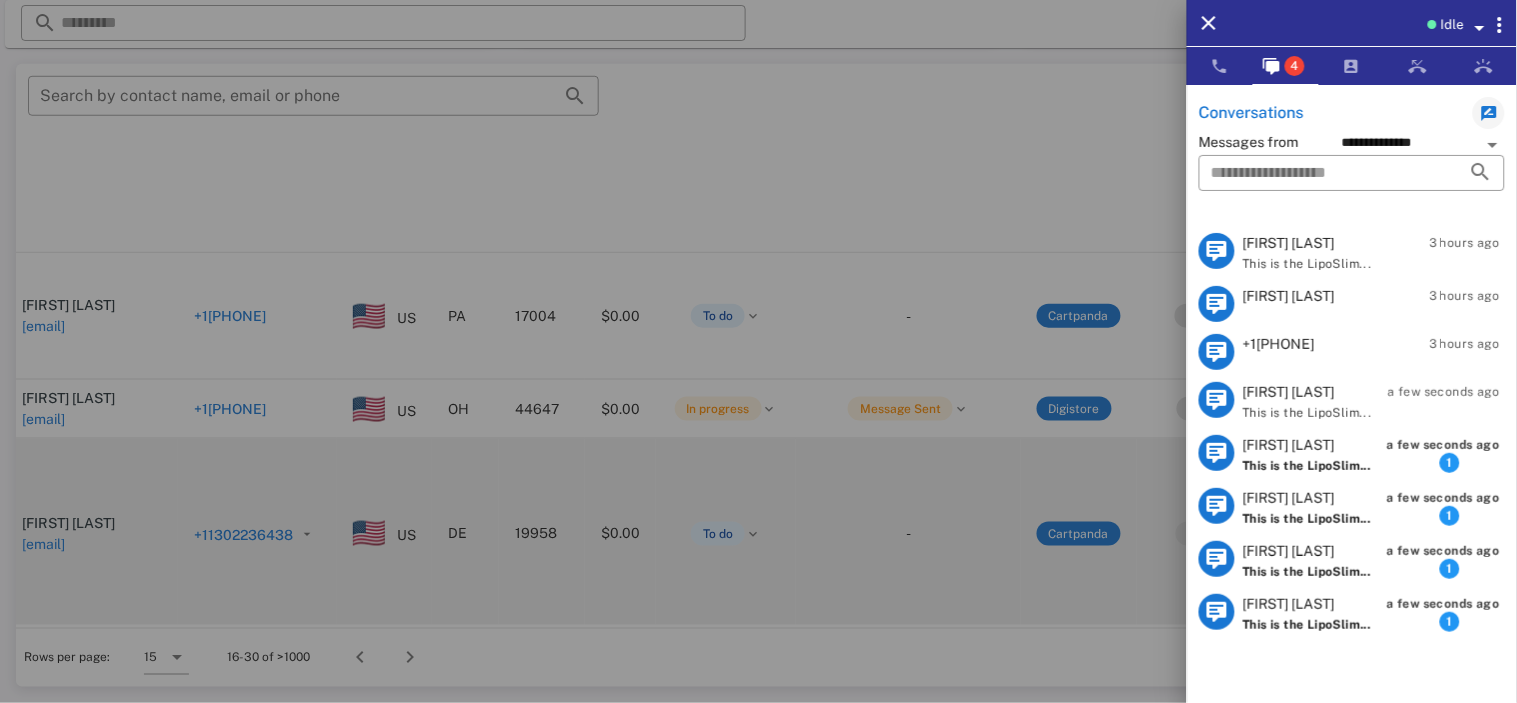 click on "[FIRST] [LAST]" at bounding box center [1307, 445] 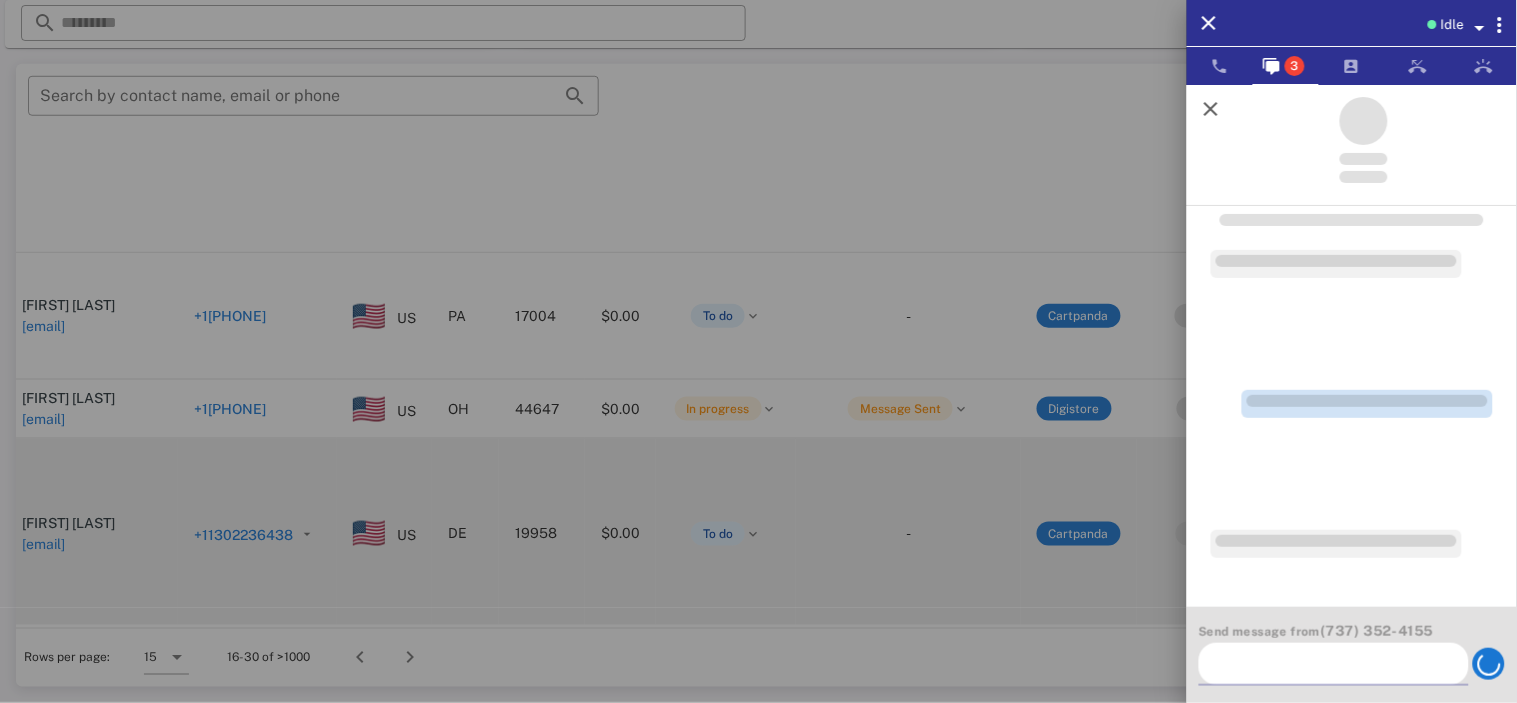 click at bounding box center (1336, 870) 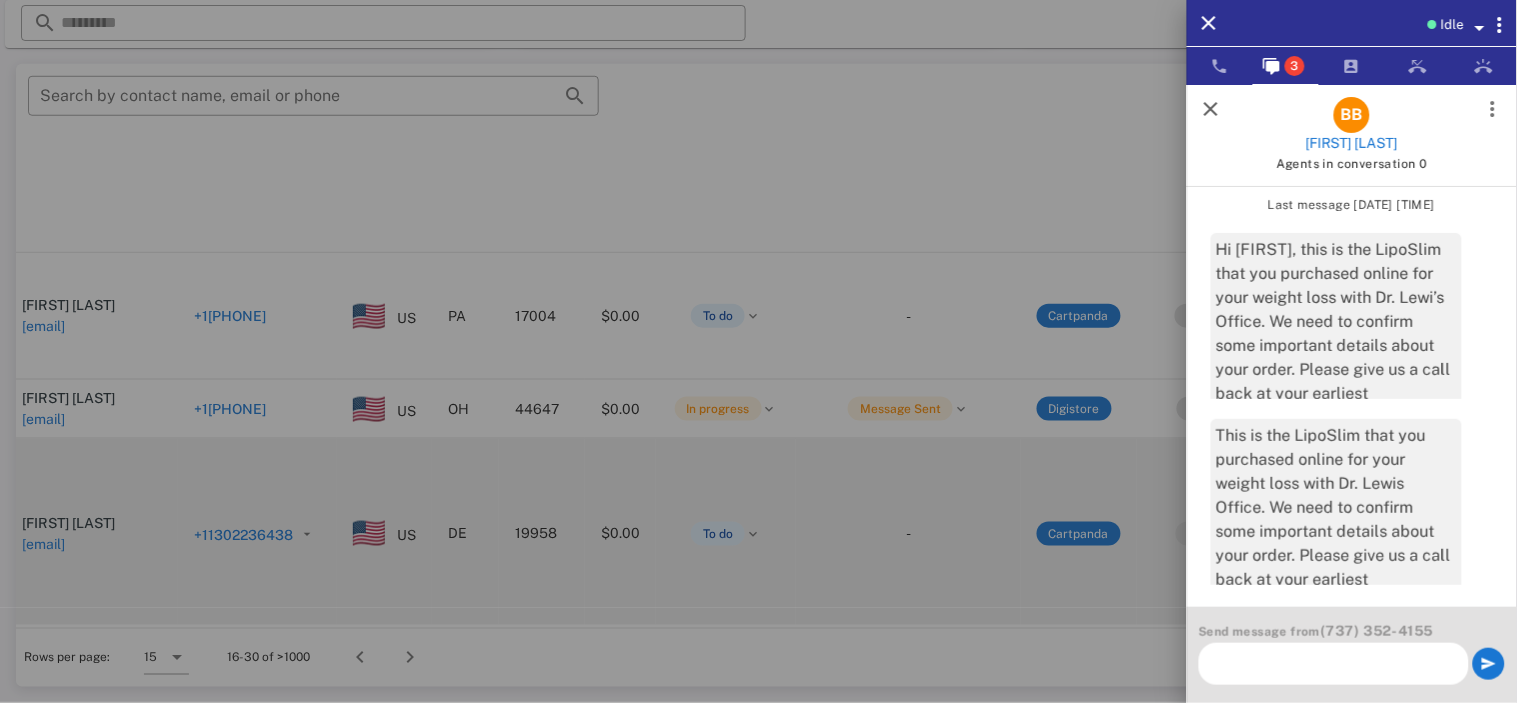 scroll, scrollTop: 0, scrollLeft: 0, axis: both 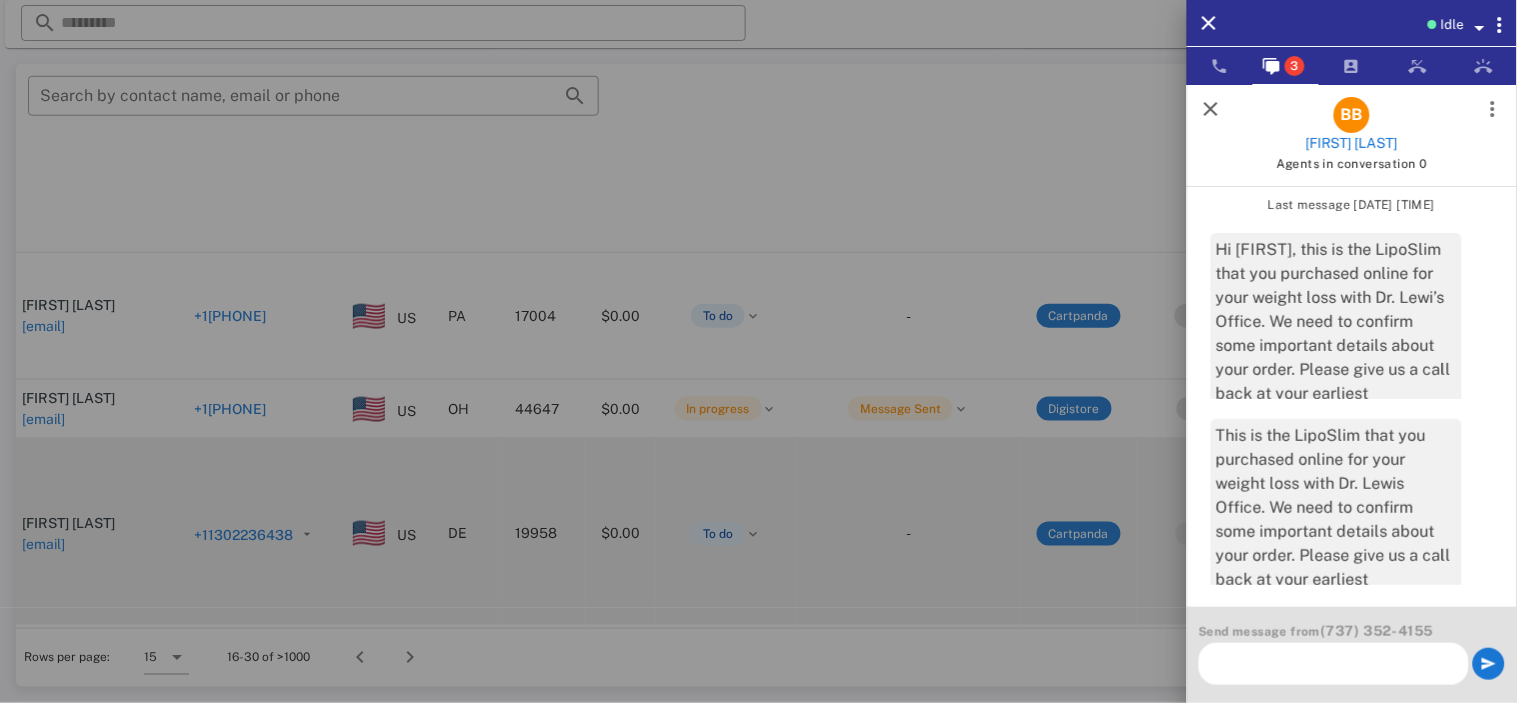 click at bounding box center (1211, 109) 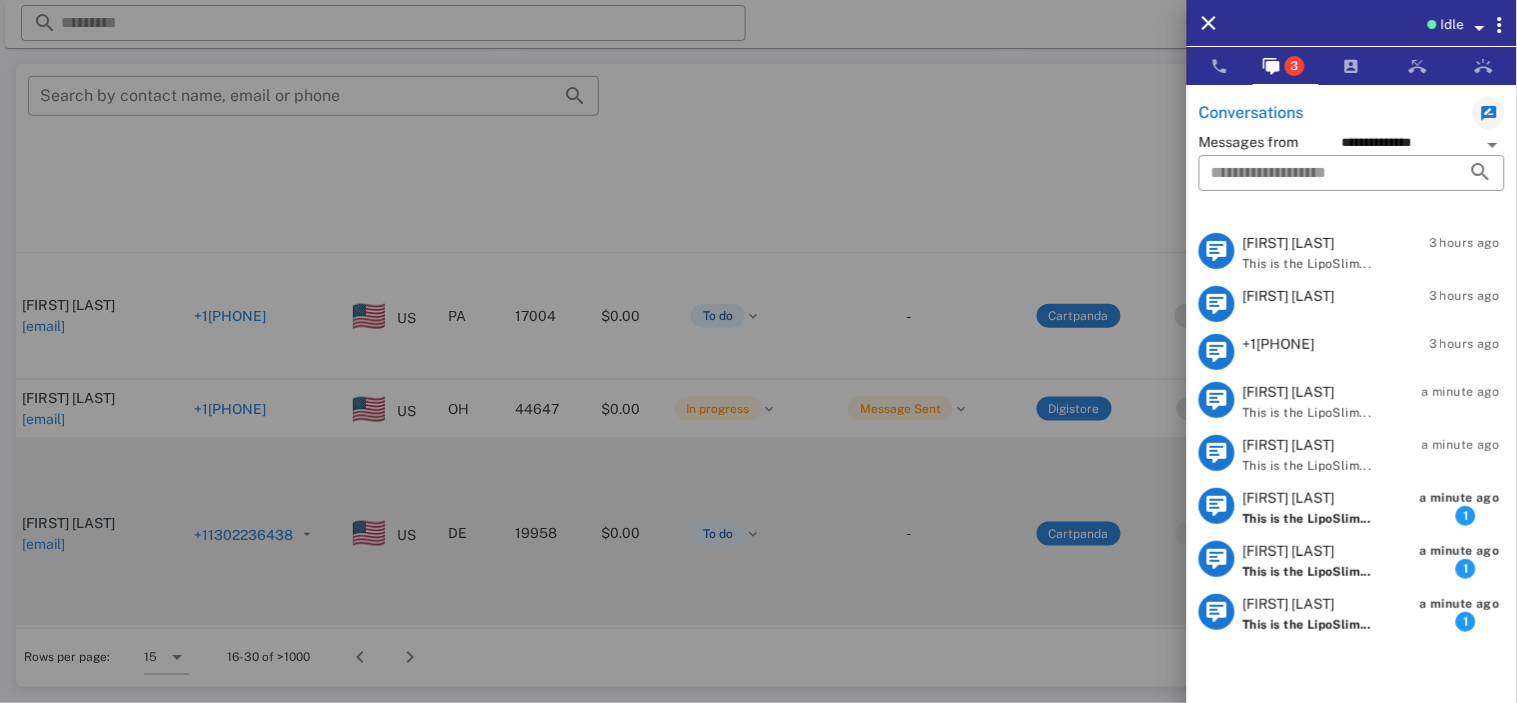 click on "[FIRST] [LAST]" at bounding box center [1307, 498] 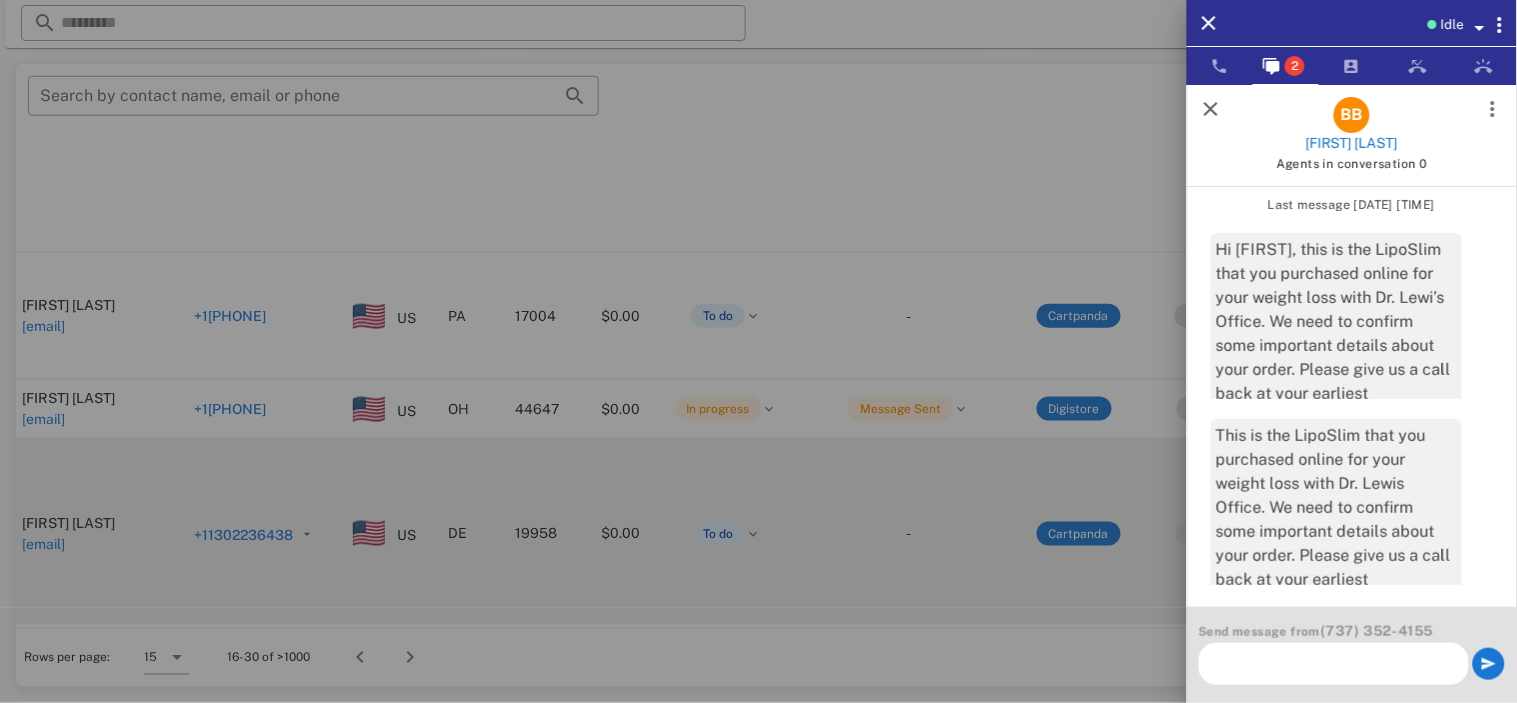 scroll, scrollTop: 0, scrollLeft: 0, axis: both 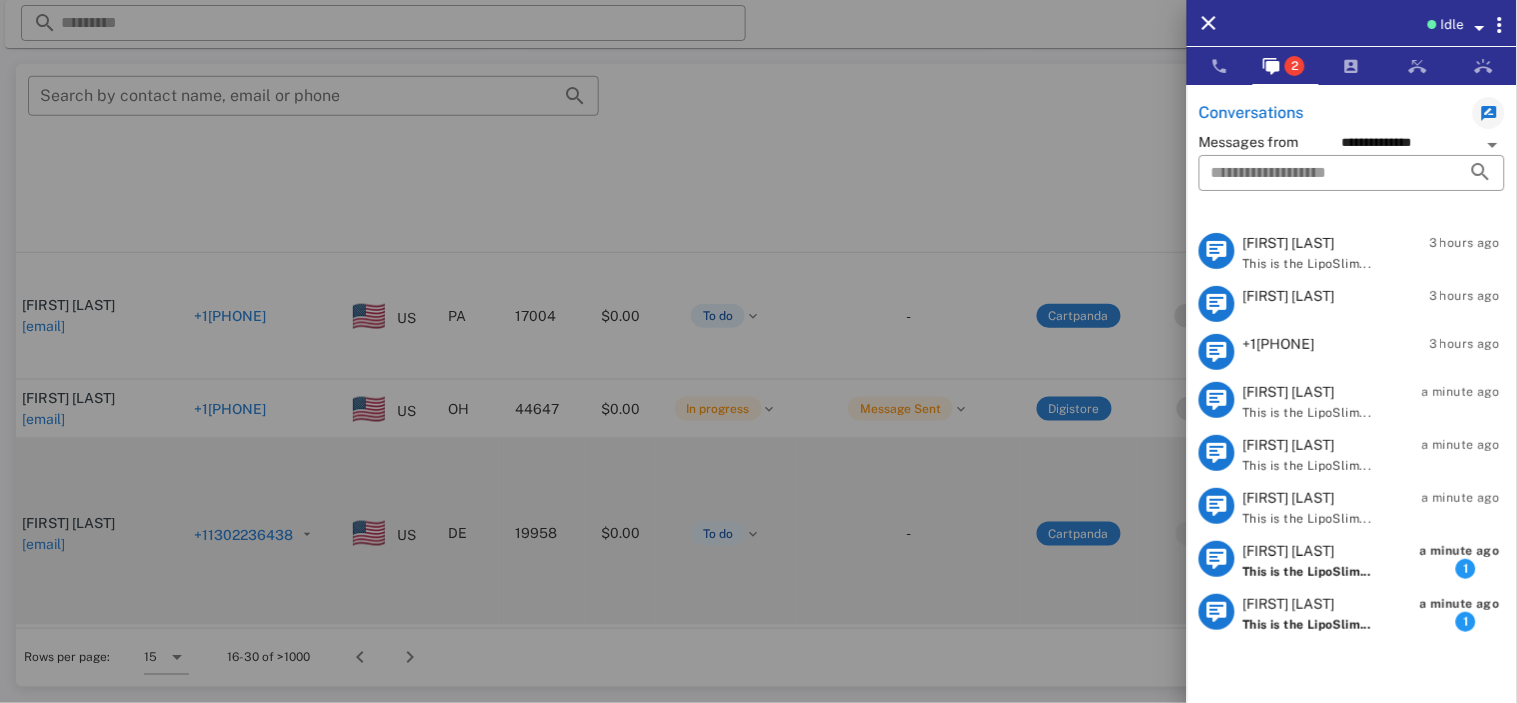click on "[FIRST] [LAST]" at bounding box center (1307, 551) 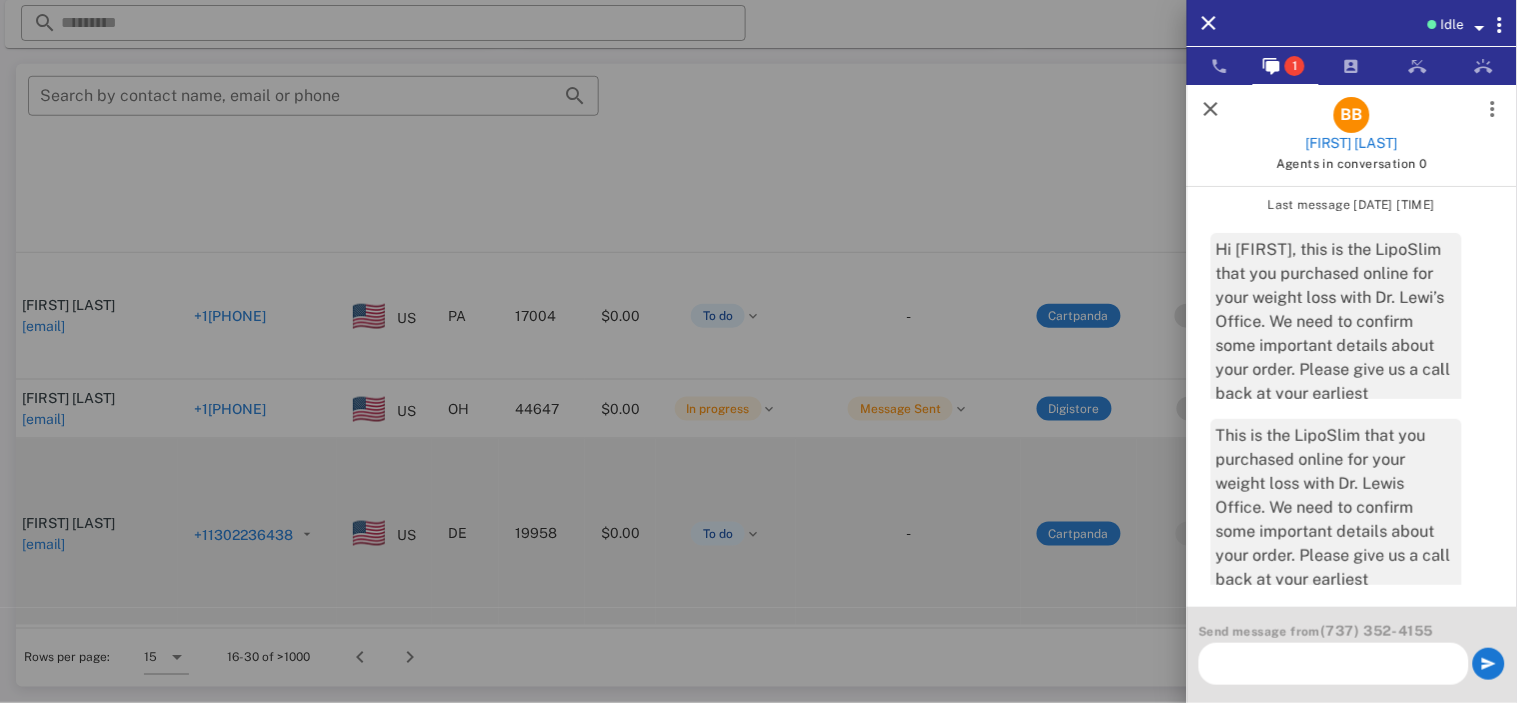 scroll, scrollTop: 0, scrollLeft: 0, axis: both 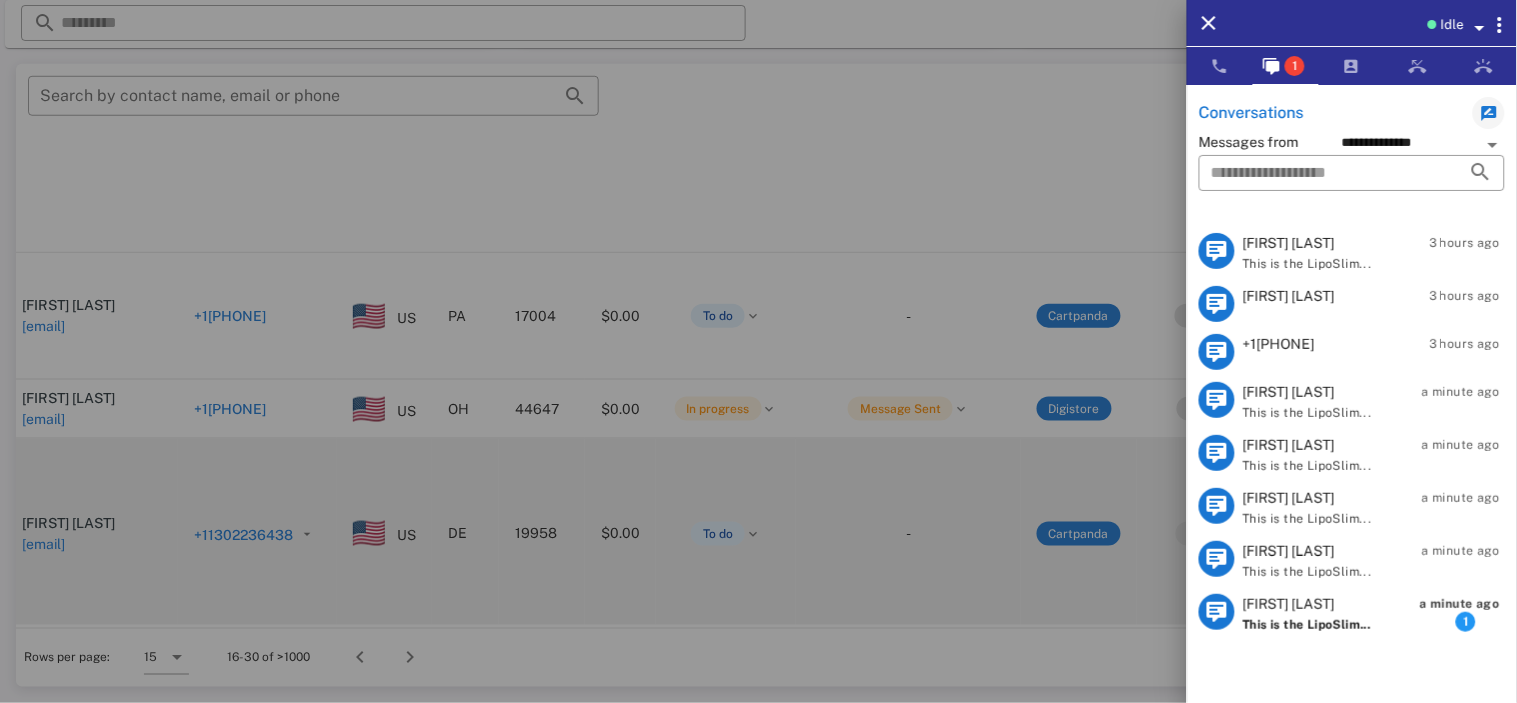 click on "[FIRST] [LAST]" at bounding box center [1307, 604] 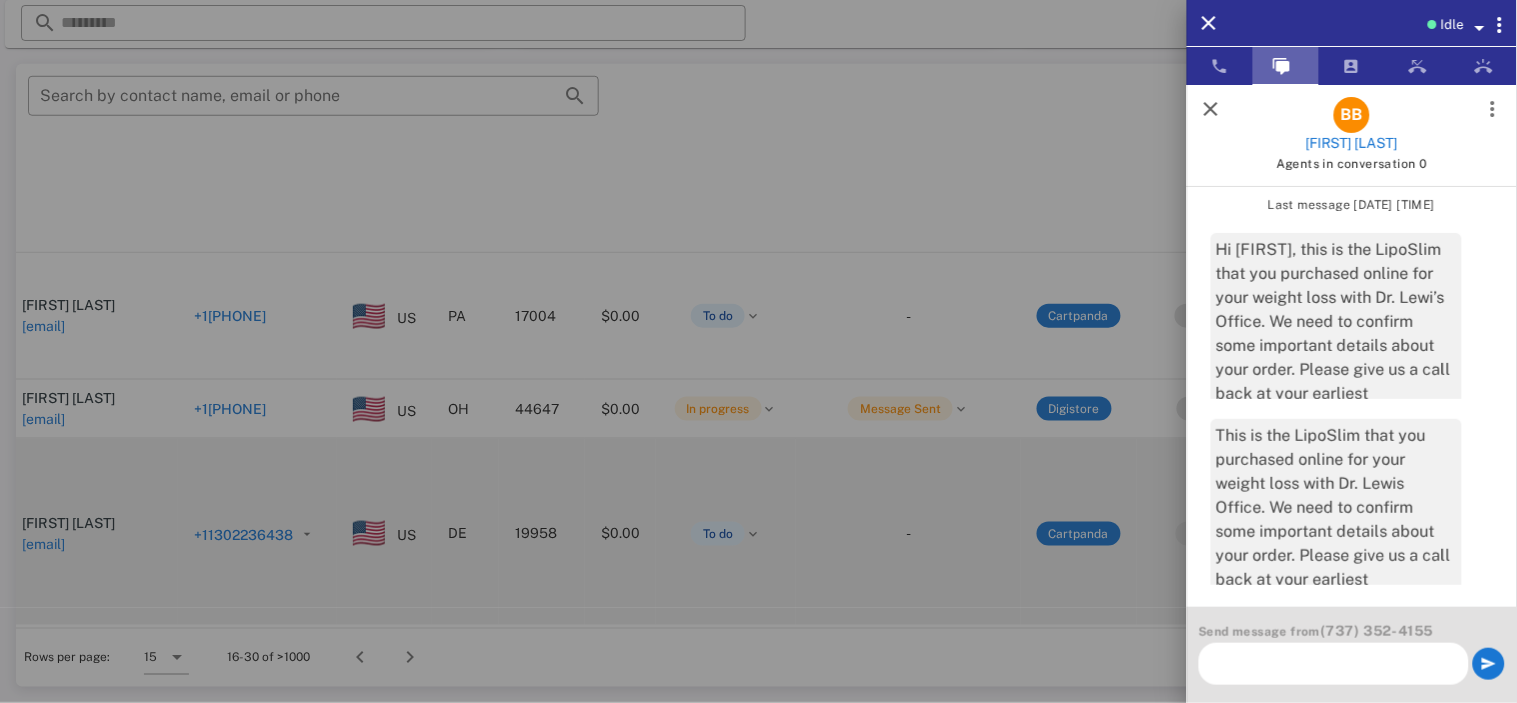 scroll, scrollTop: 0, scrollLeft: 0, axis: both 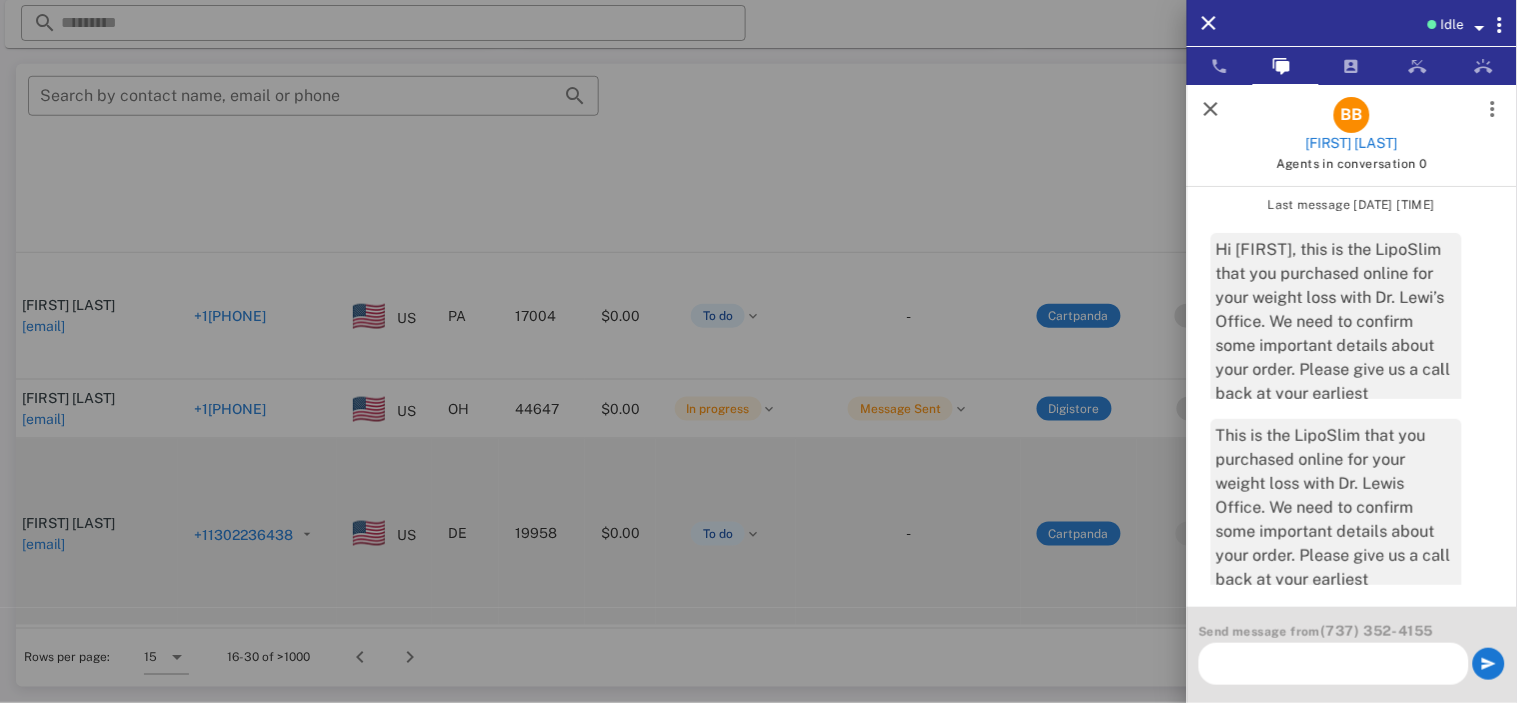 click at bounding box center (1211, 109) 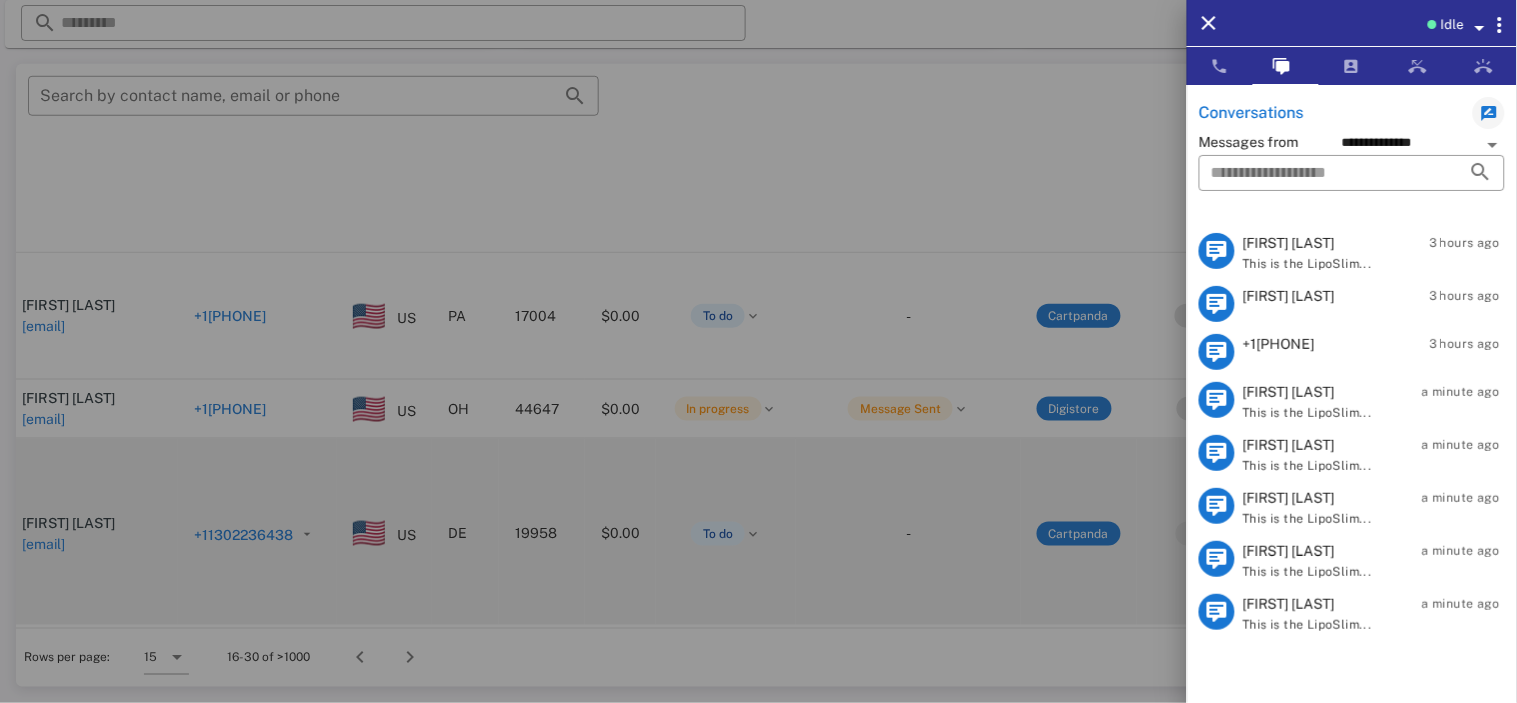 click at bounding box center [758, 351] 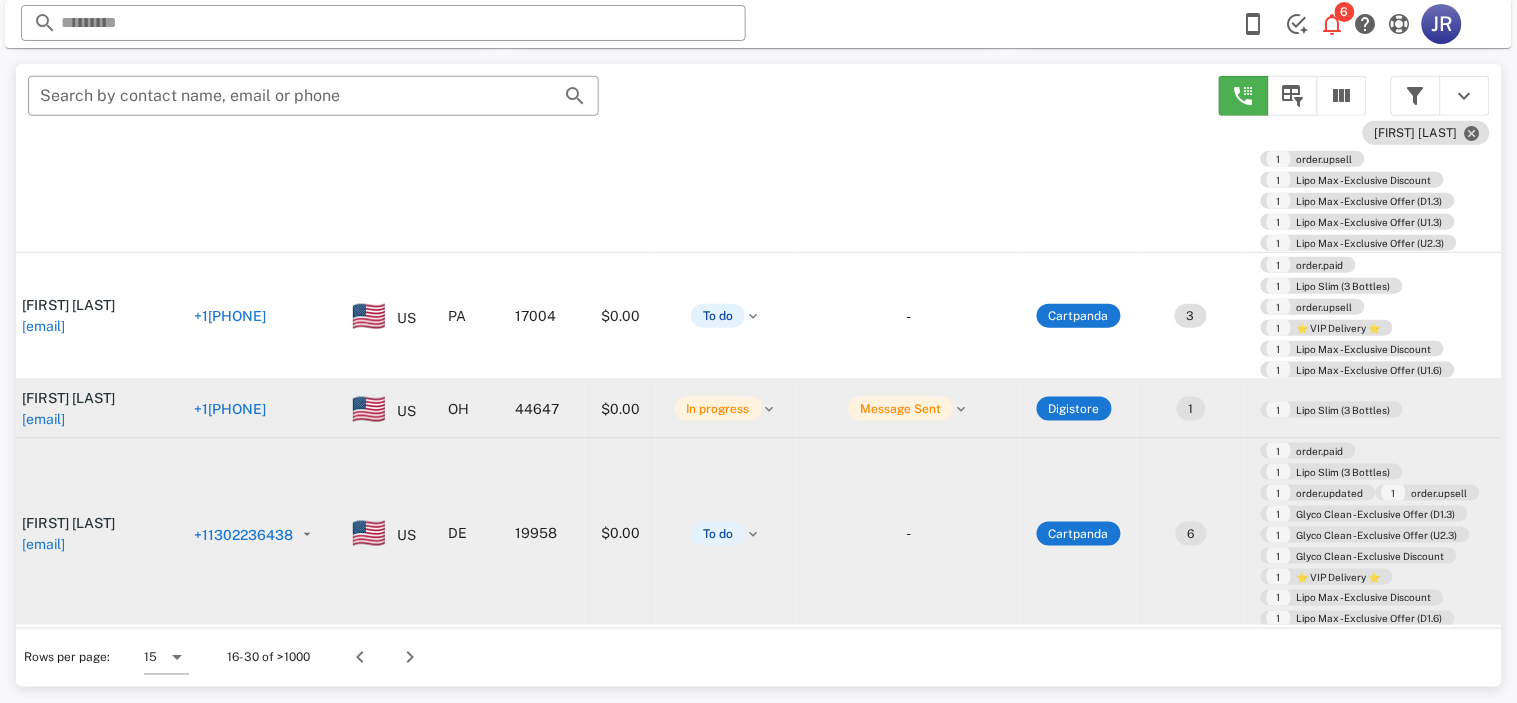 click on "[FIRST] [LAST]  [EMAIL]" at bounding box center (92, 409) 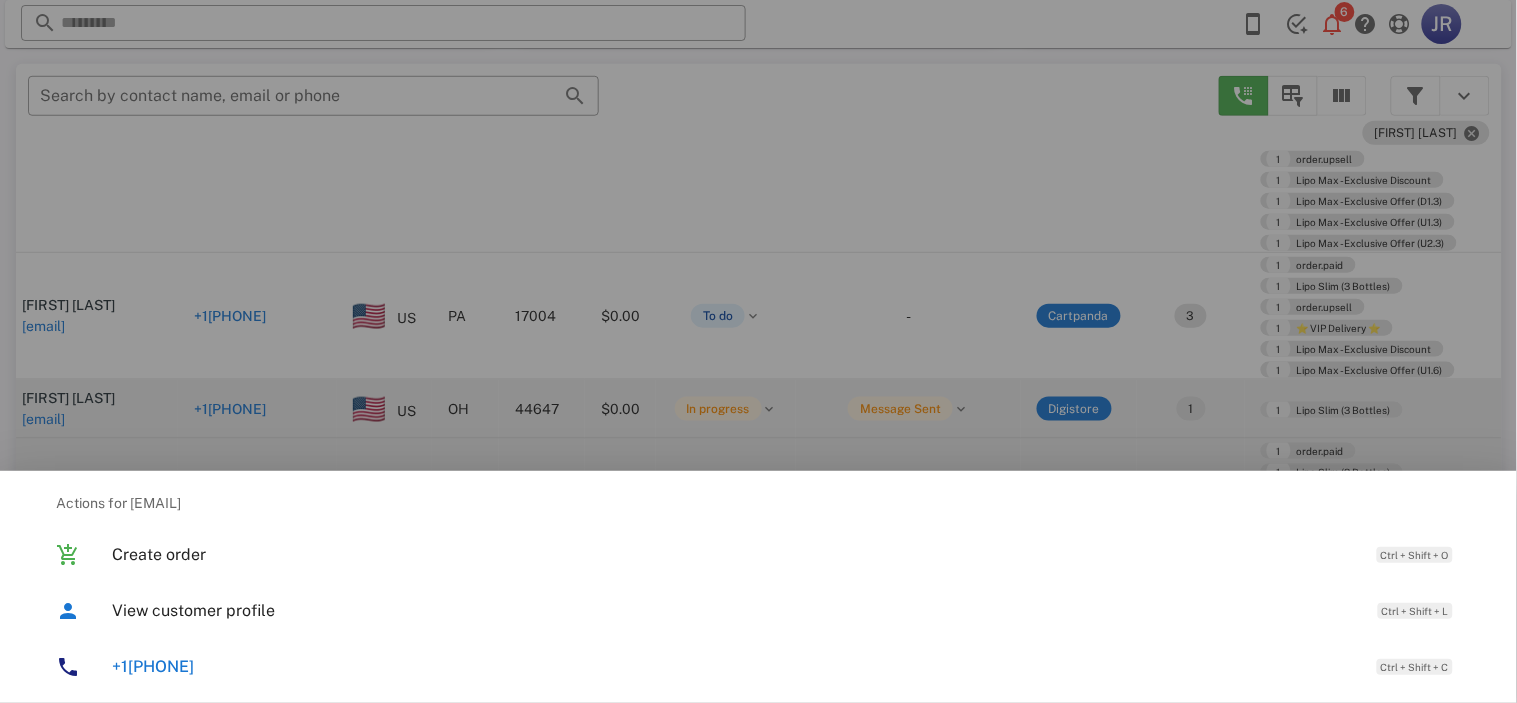 click at bounding box center [758, 351] 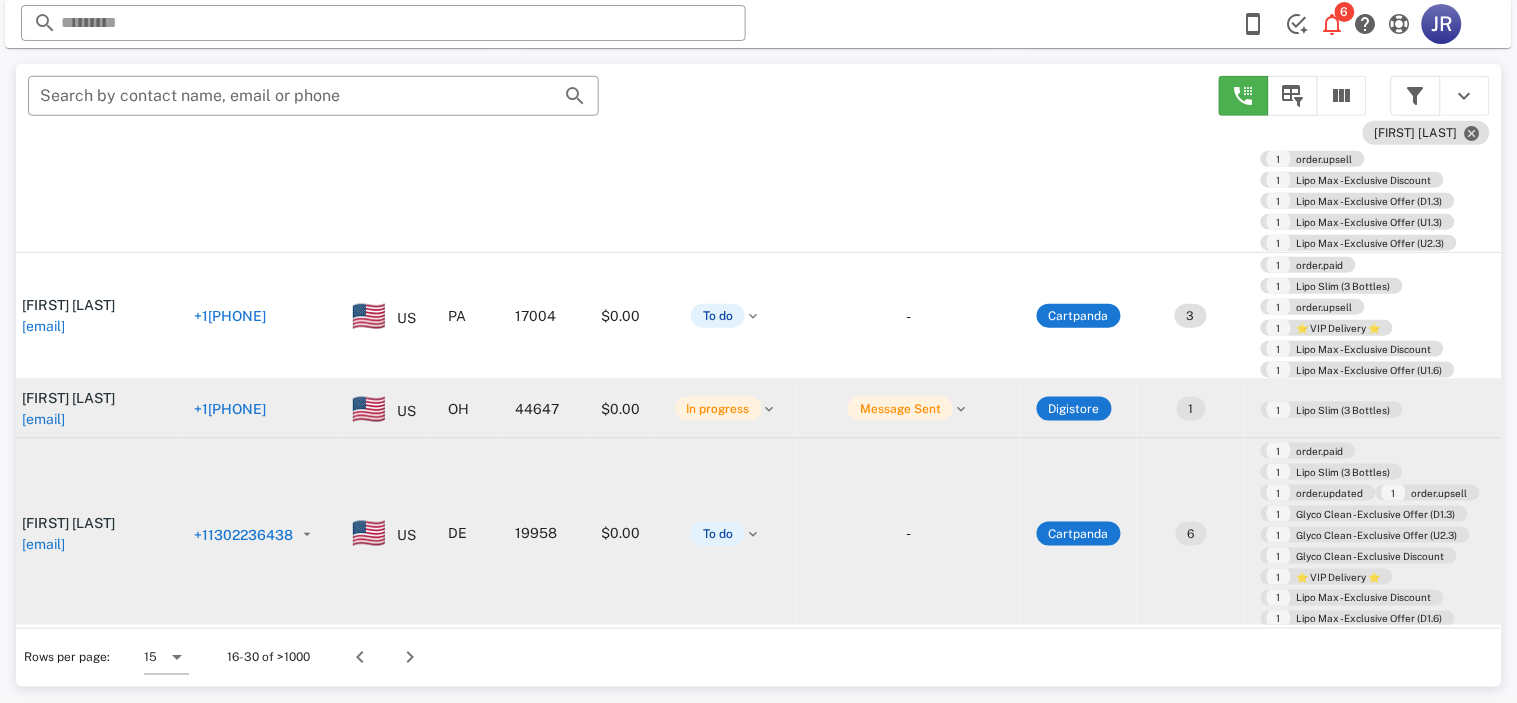 click on "[EMAIL]" at bounding box center [43, 419] 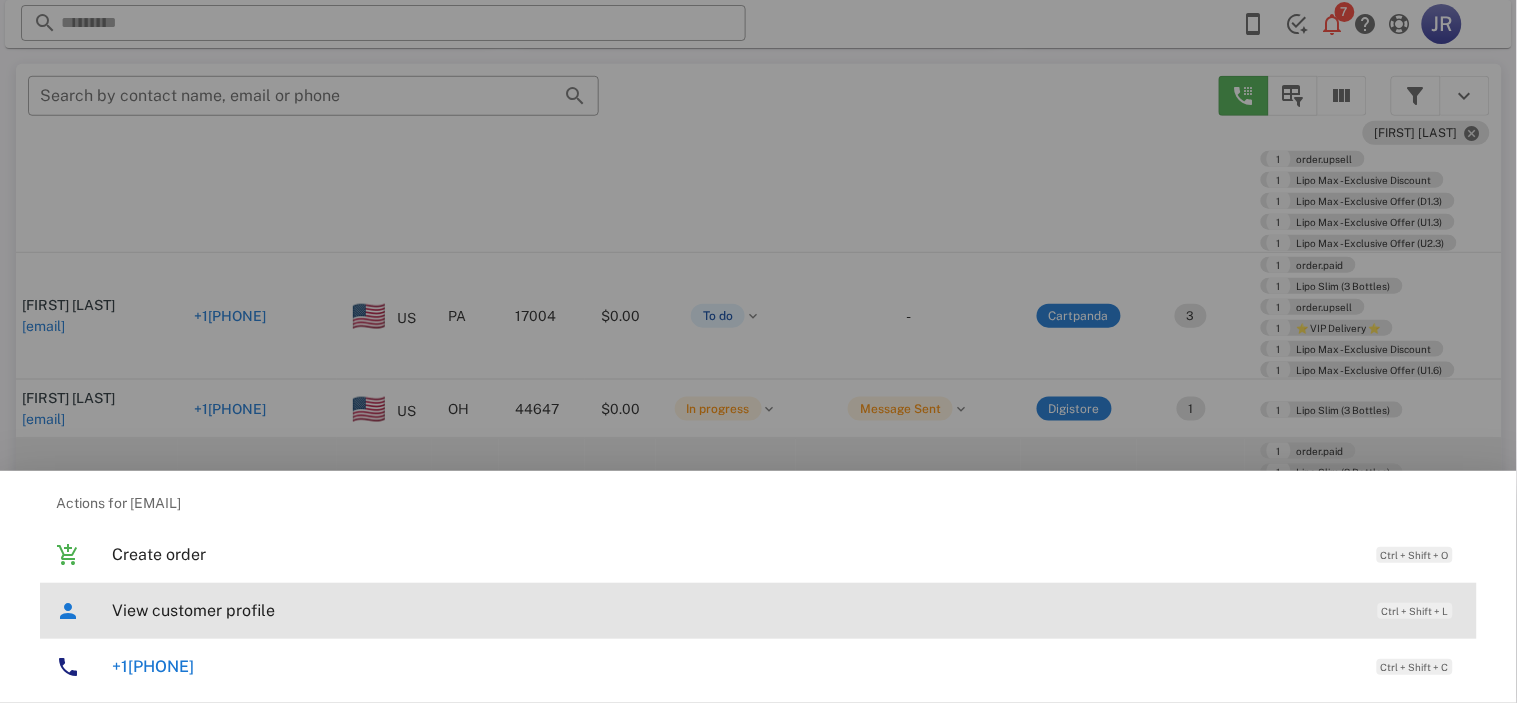 click on "View customer profile Ctrl + Shift + L" at bounding box center [786, 610] 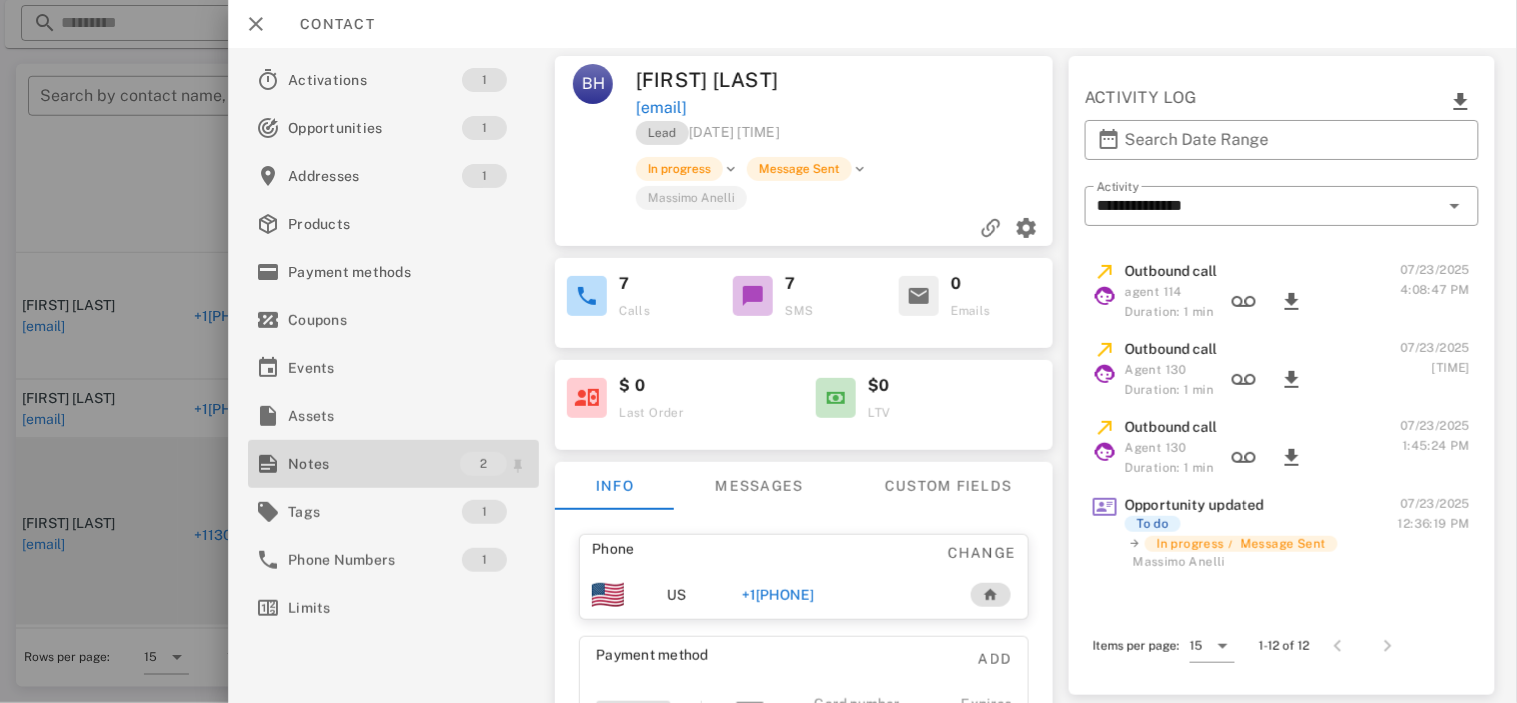 click on "Notes" at bounding box center [374, 464] 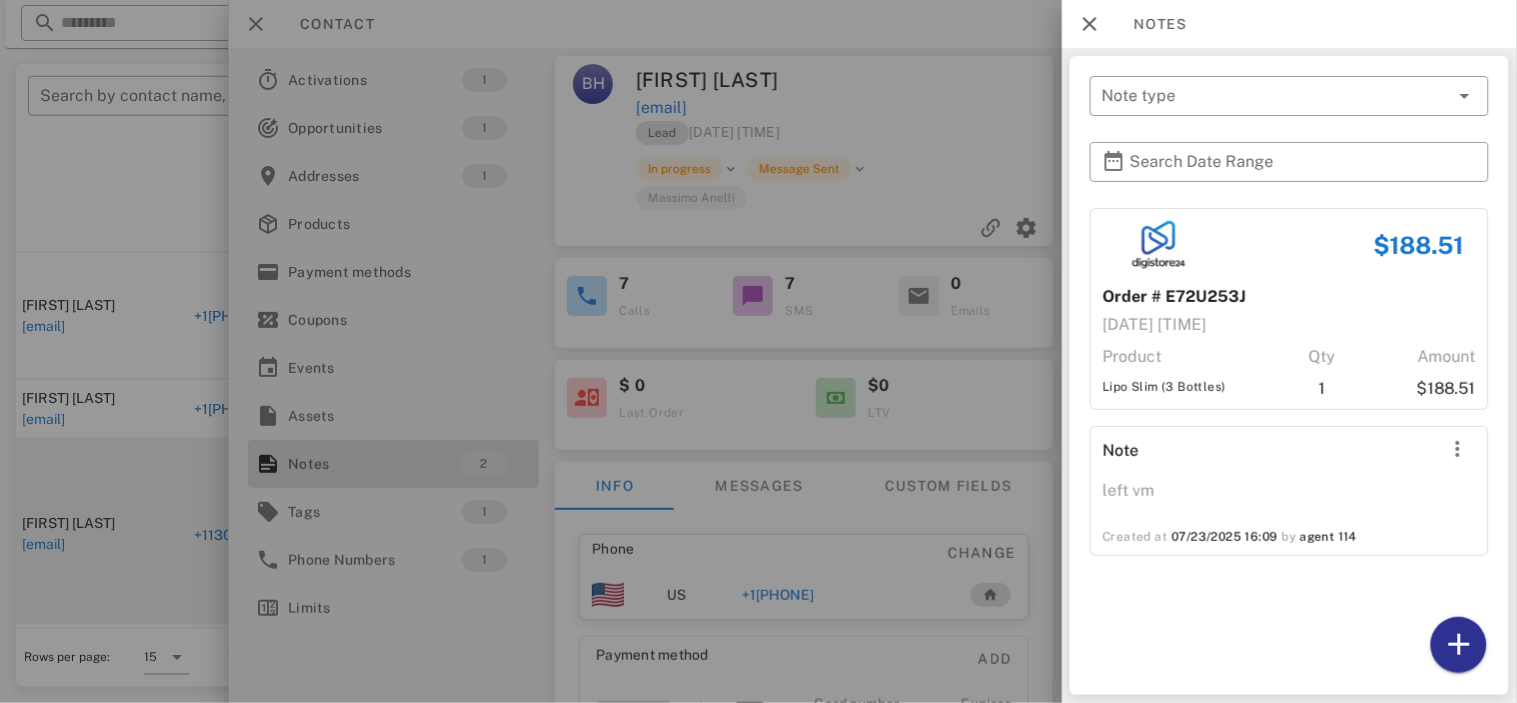 click at bounding box center (758, 351) 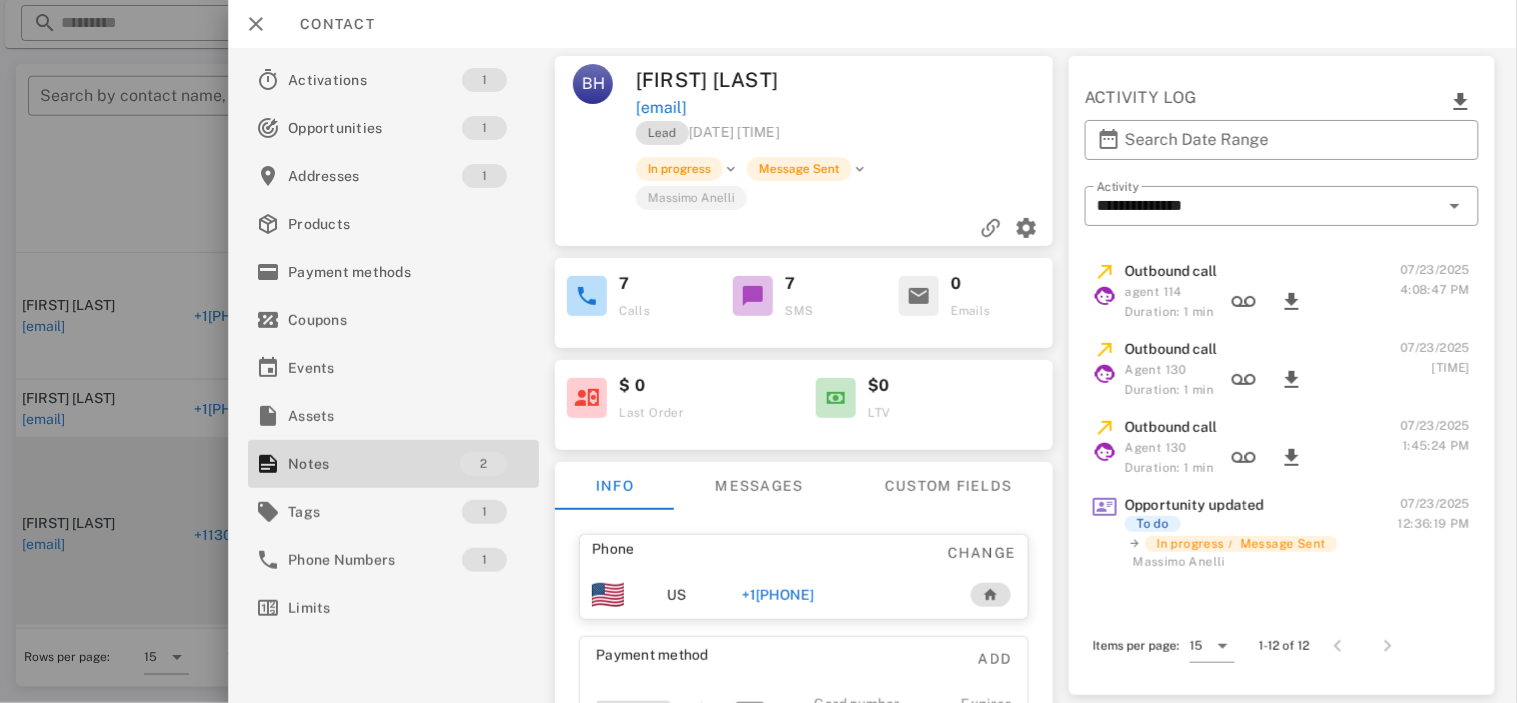 click on "+1[PHONE]" at bounding box center (777, 595) 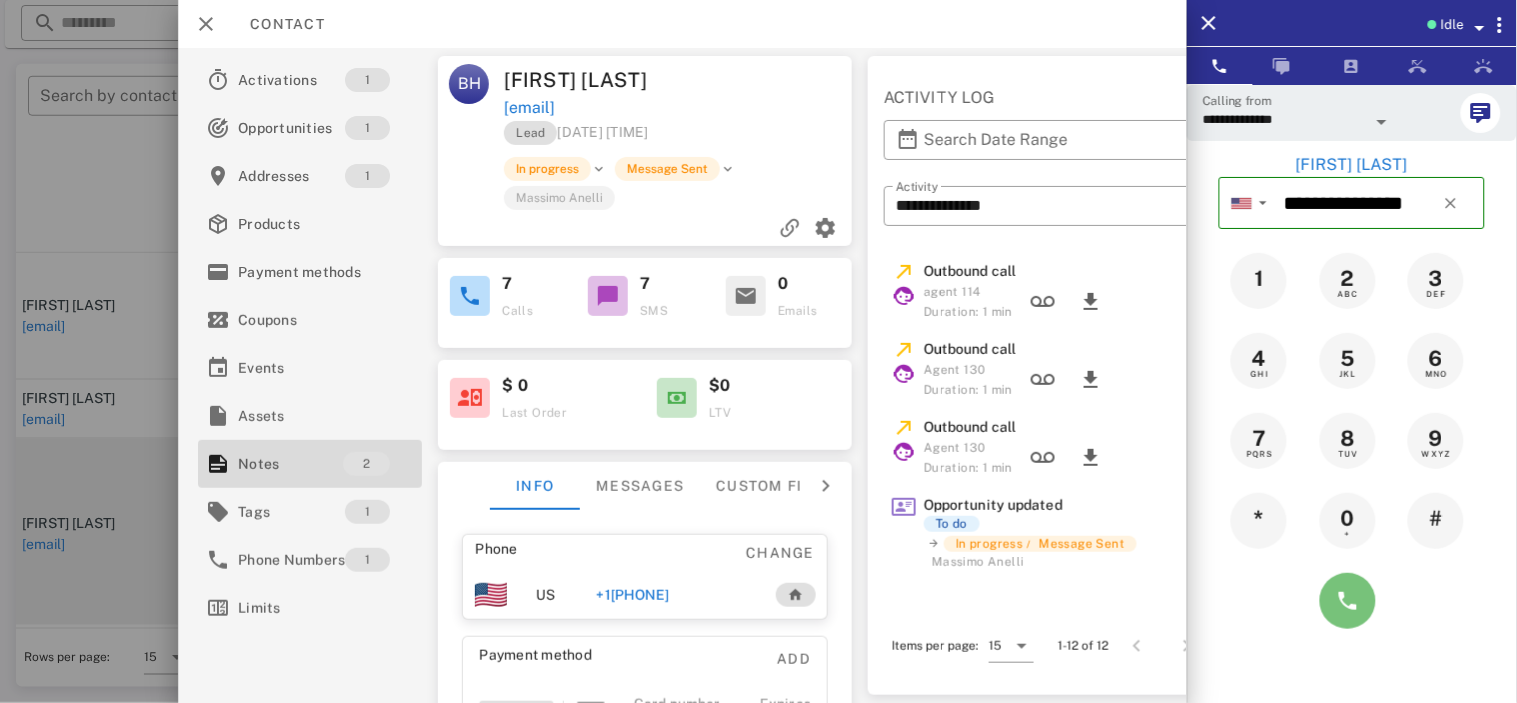 click at bounding box center (1348, 601) 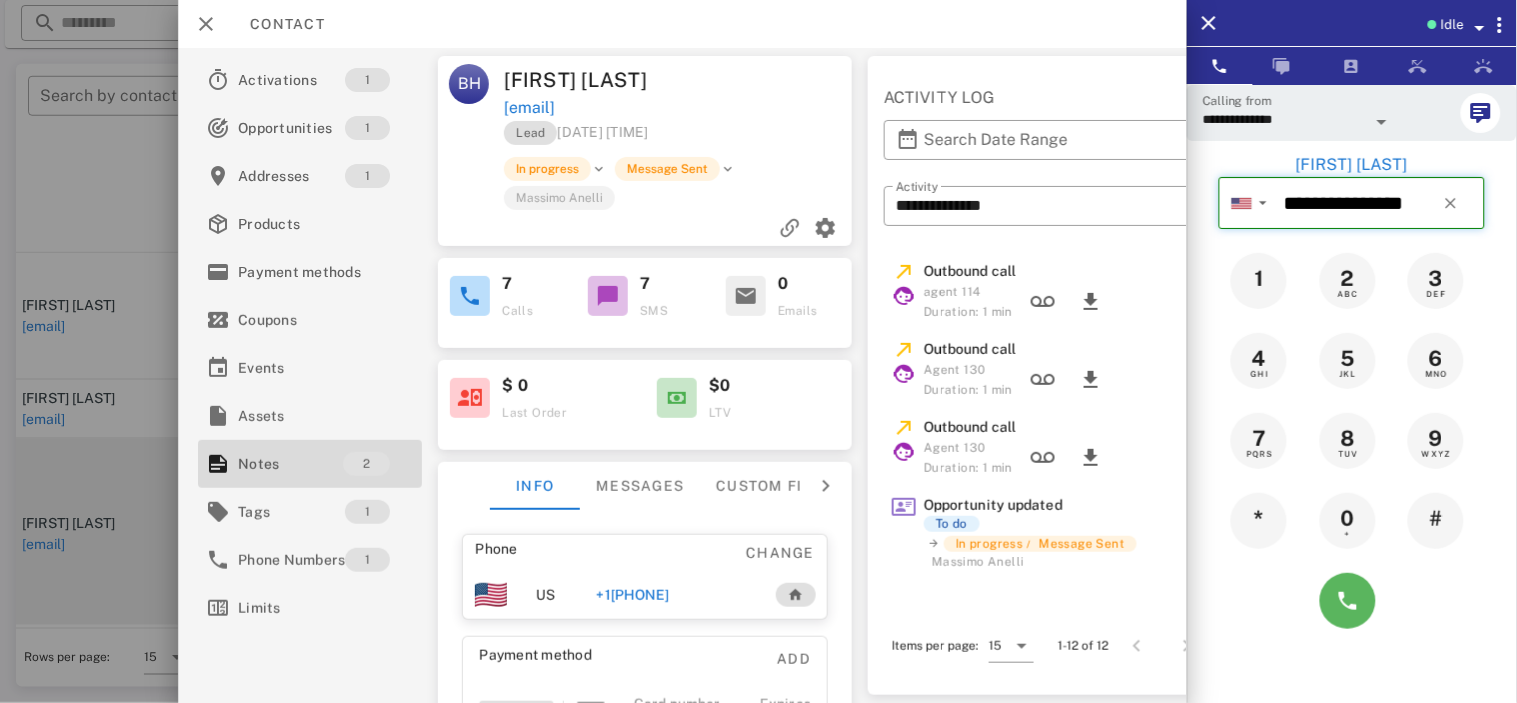 type 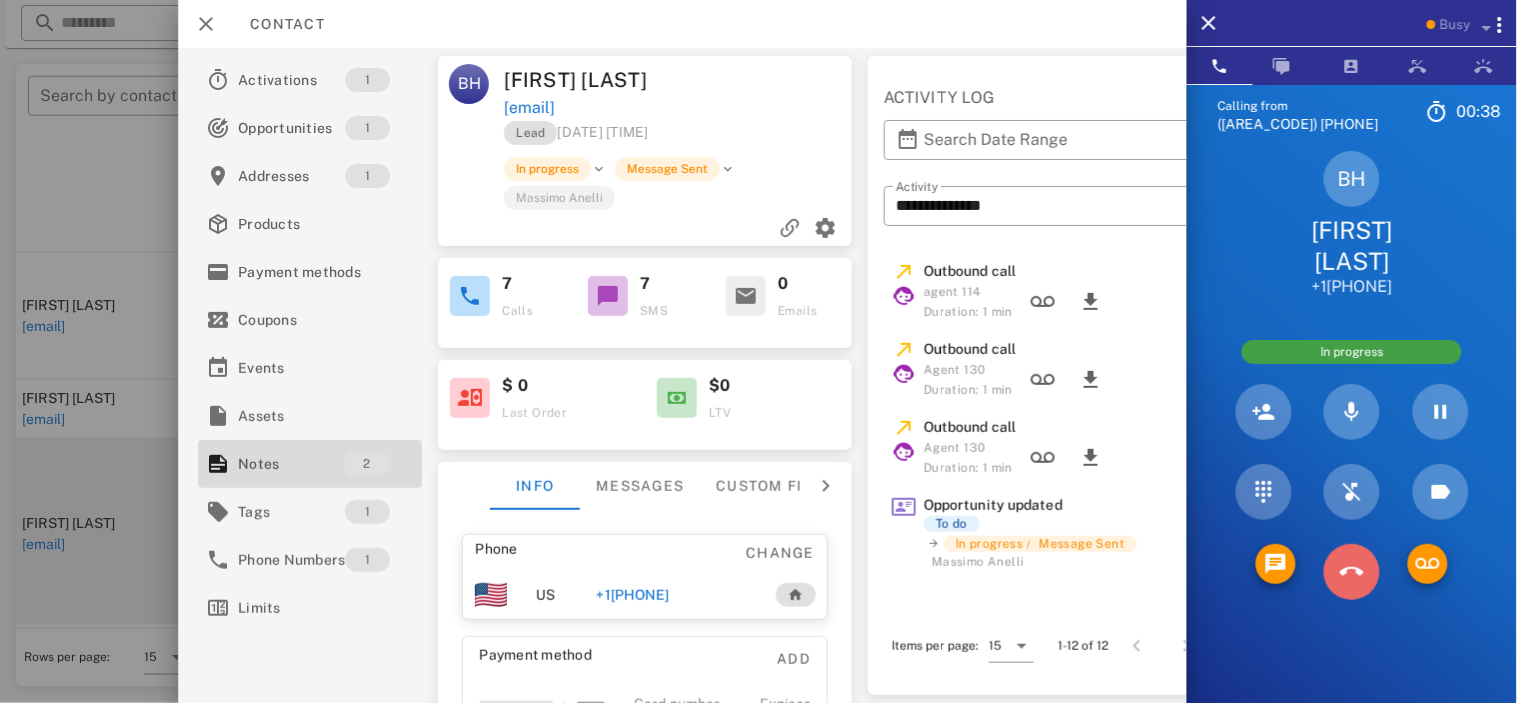 click at bounding box center [1352, 572] 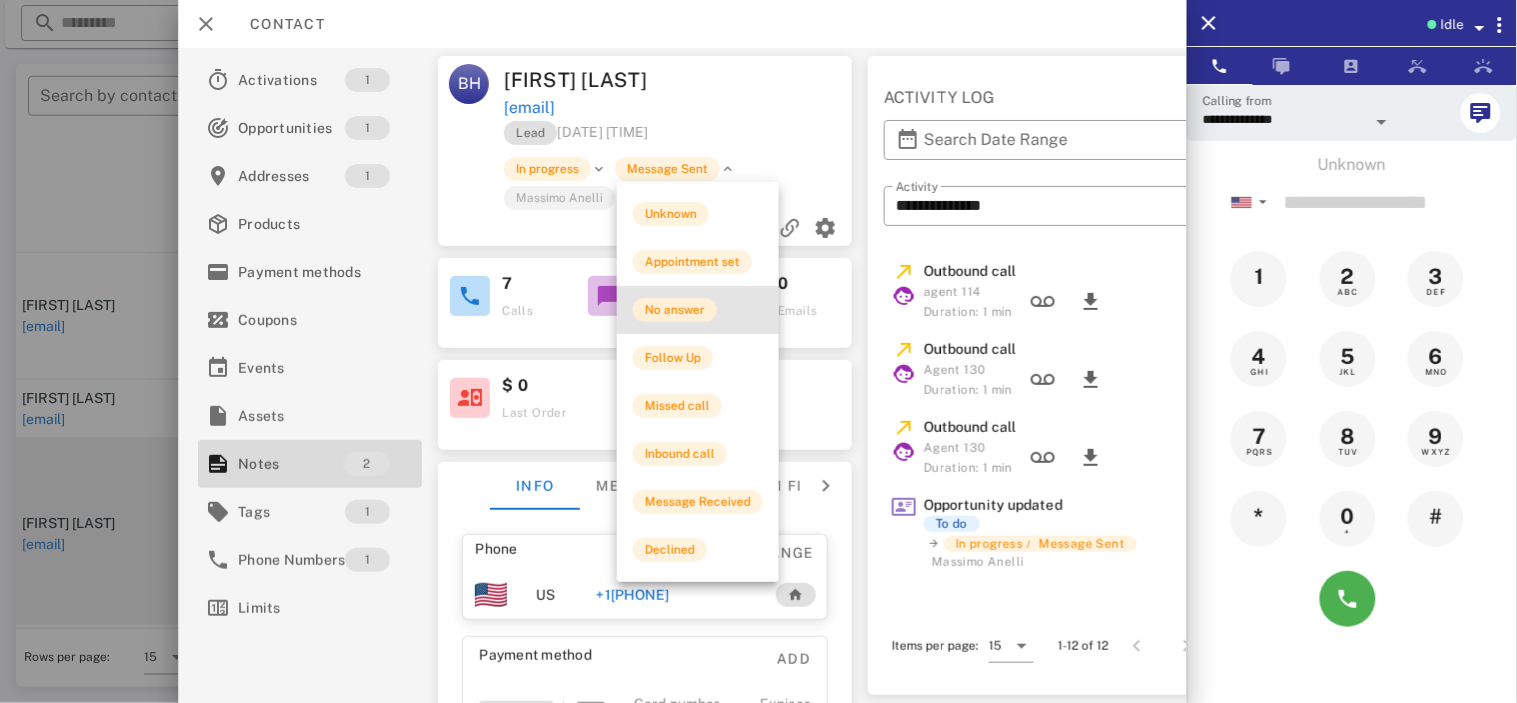 click on "No answer" at bounding box center [675, 310] 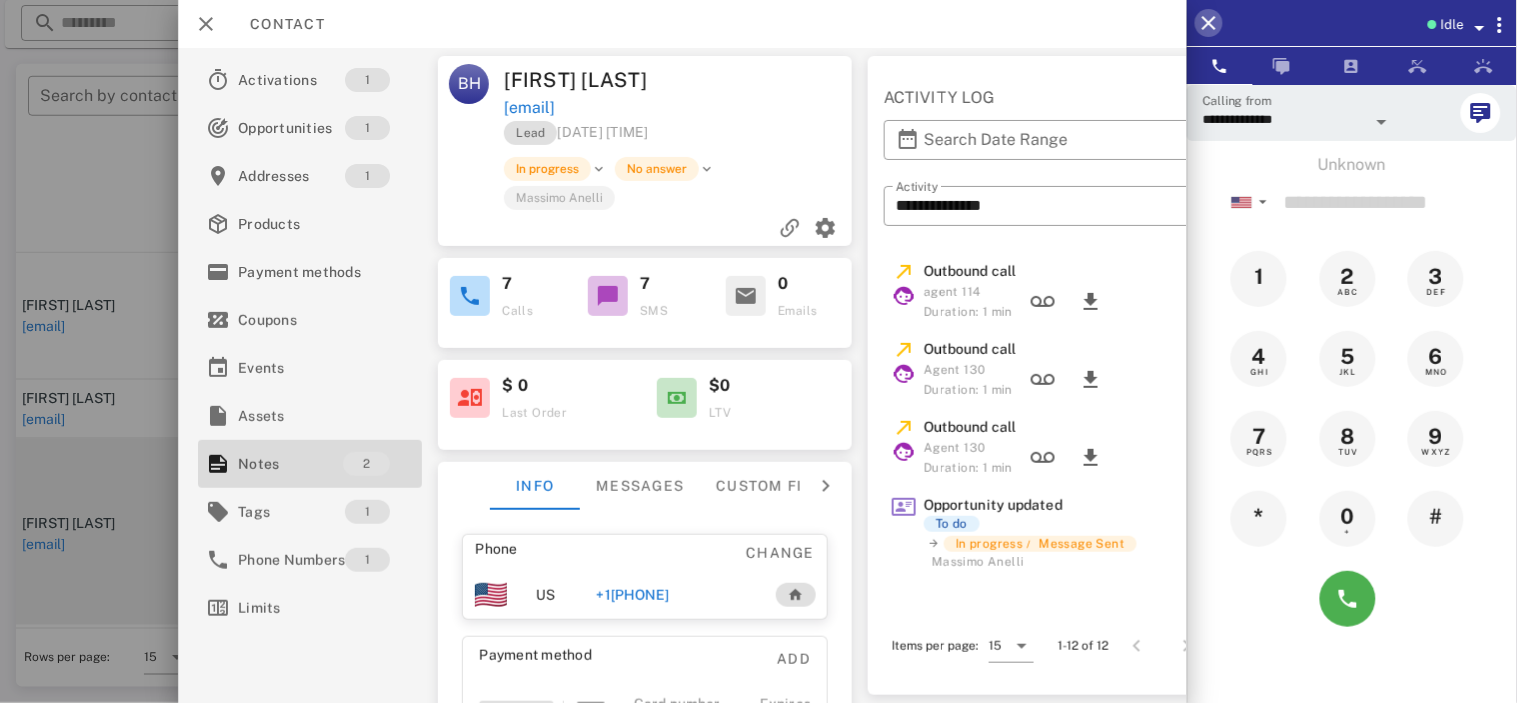 click at bounding box center (1209, 23) 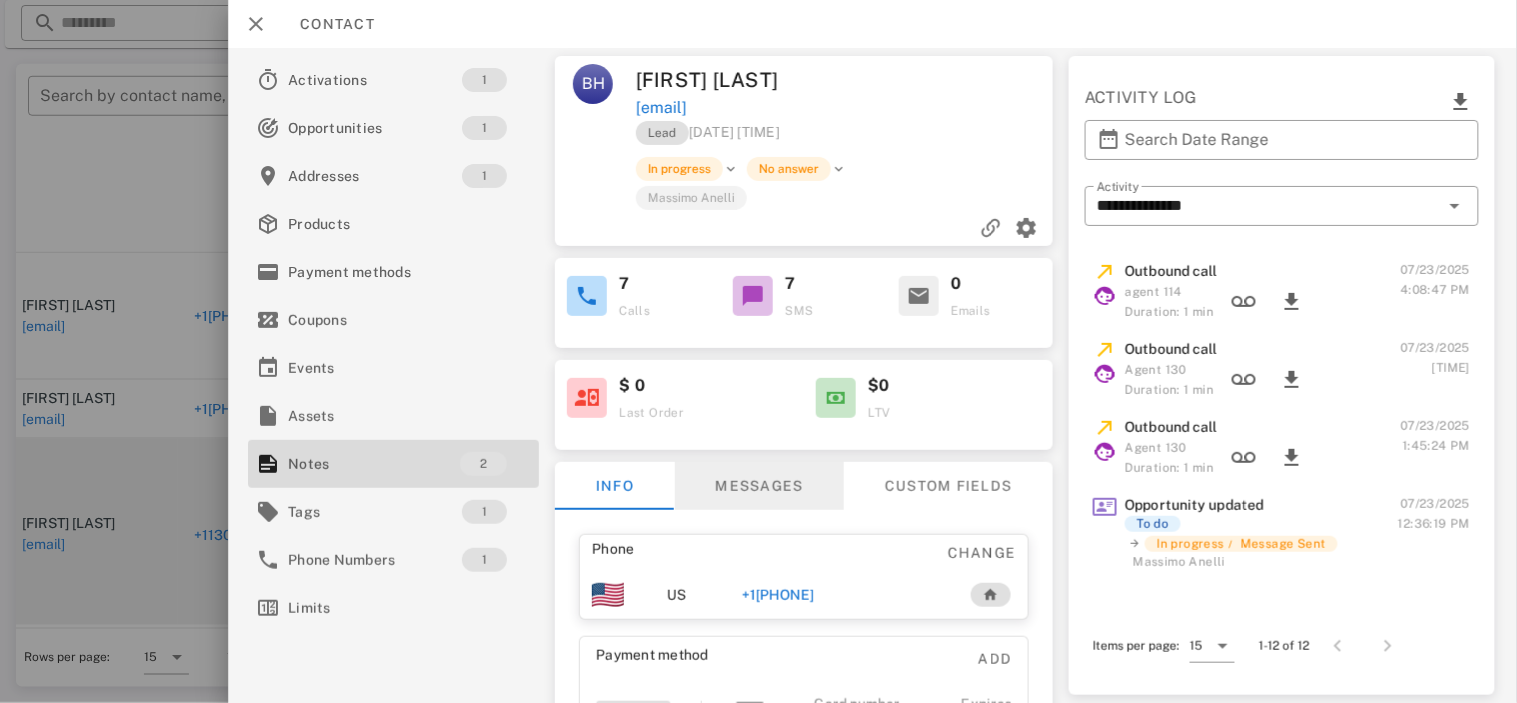 click on "Messages" at bounding box center [759, 486] 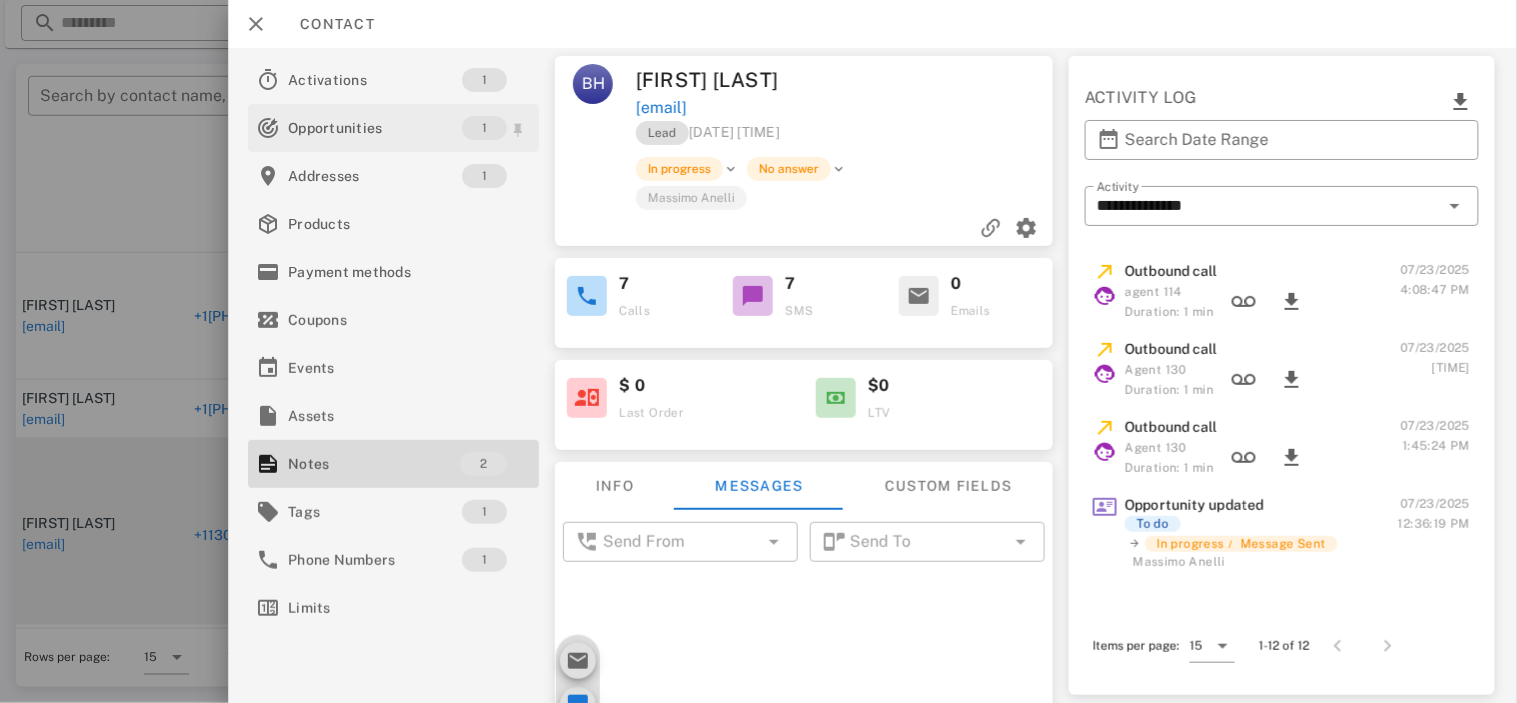 scroll, scrollTop: 778, scrollLeft: 0, axis: vertical 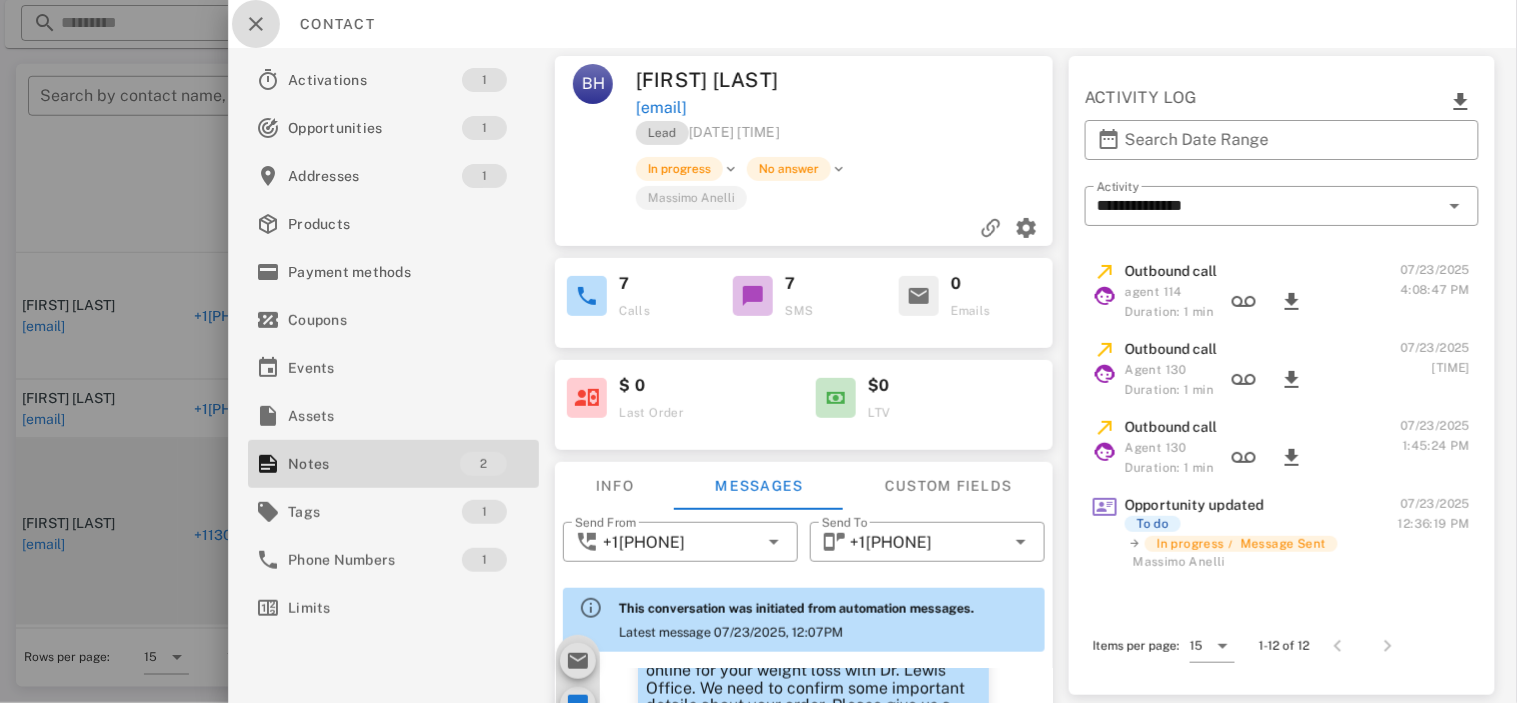 click at bounding box center (256, 24) 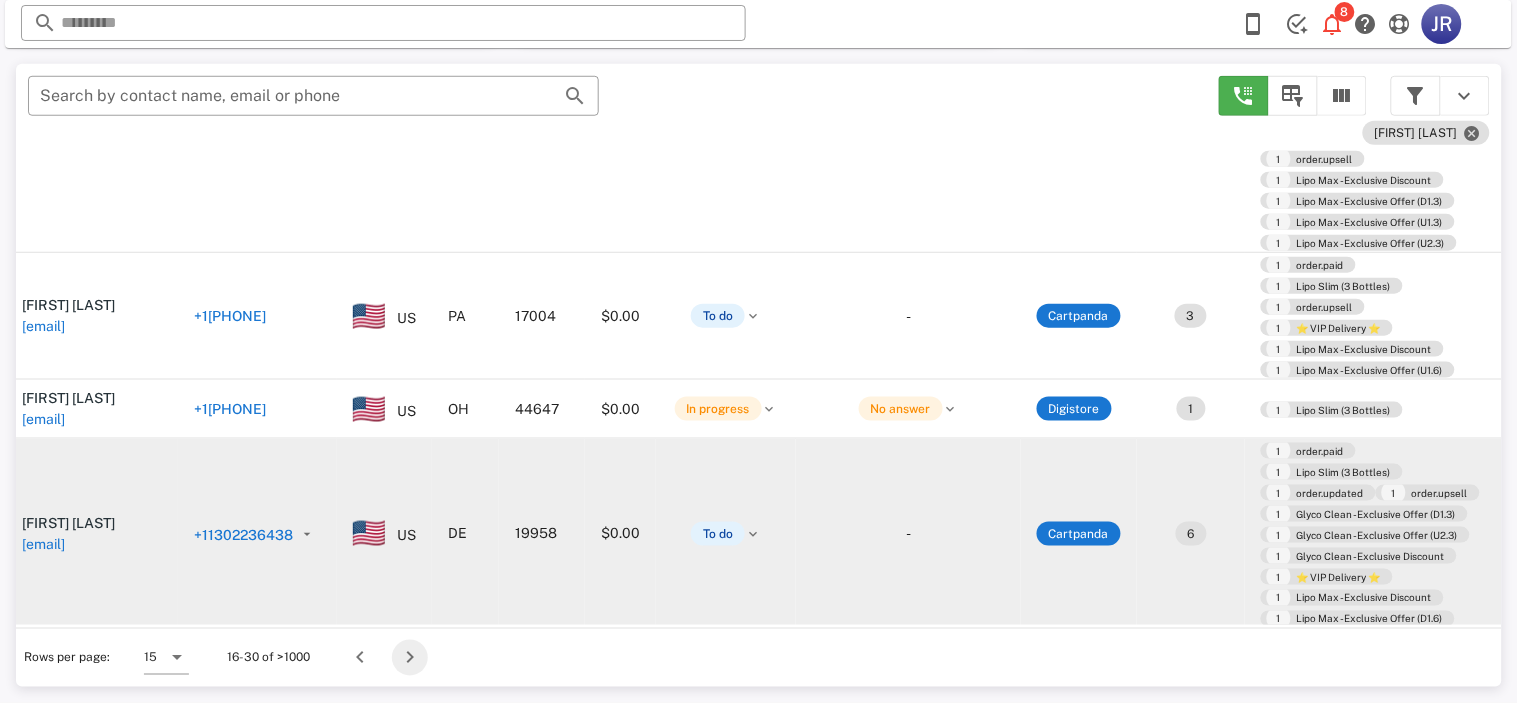 click at bounding box center (410, 658) 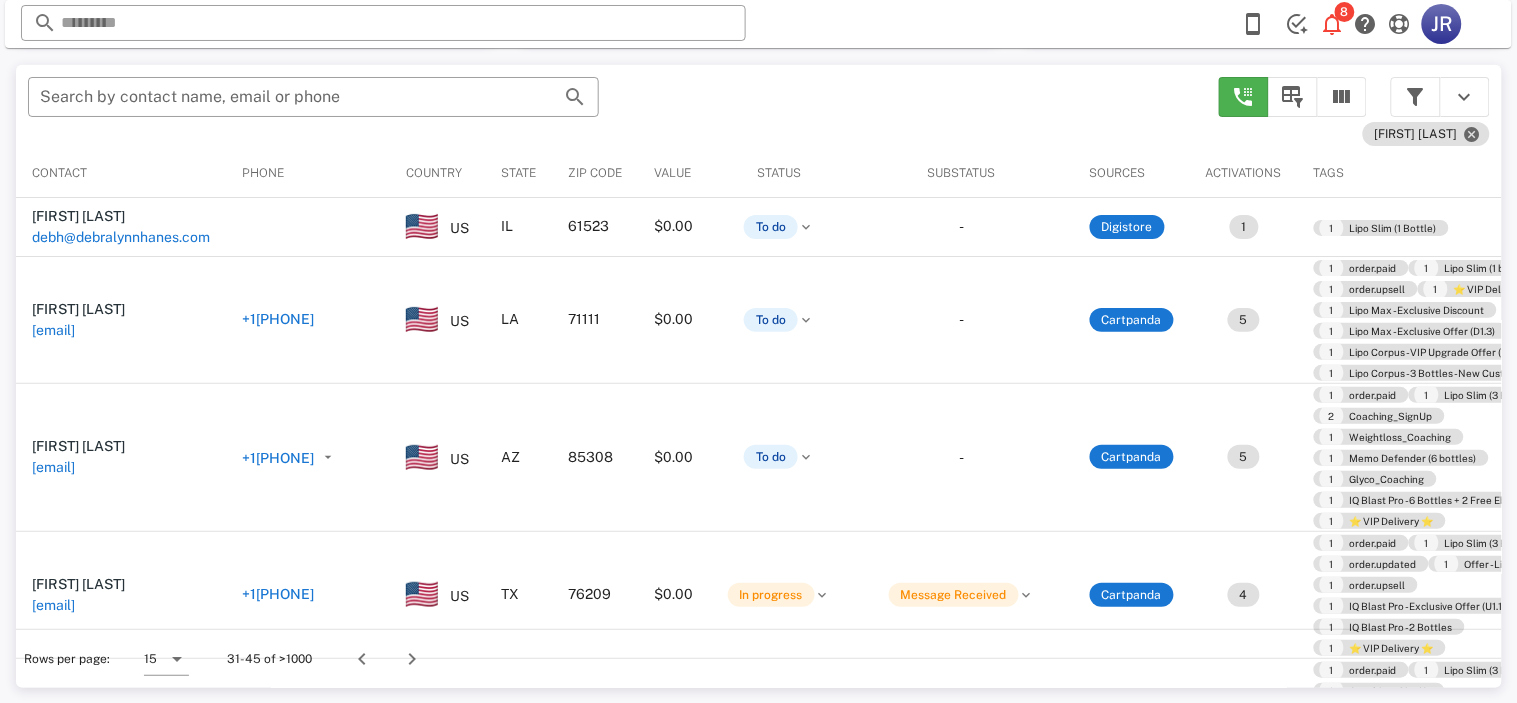 scroll, scrollTop: 380, scrollLeft: 0, axis: vertical 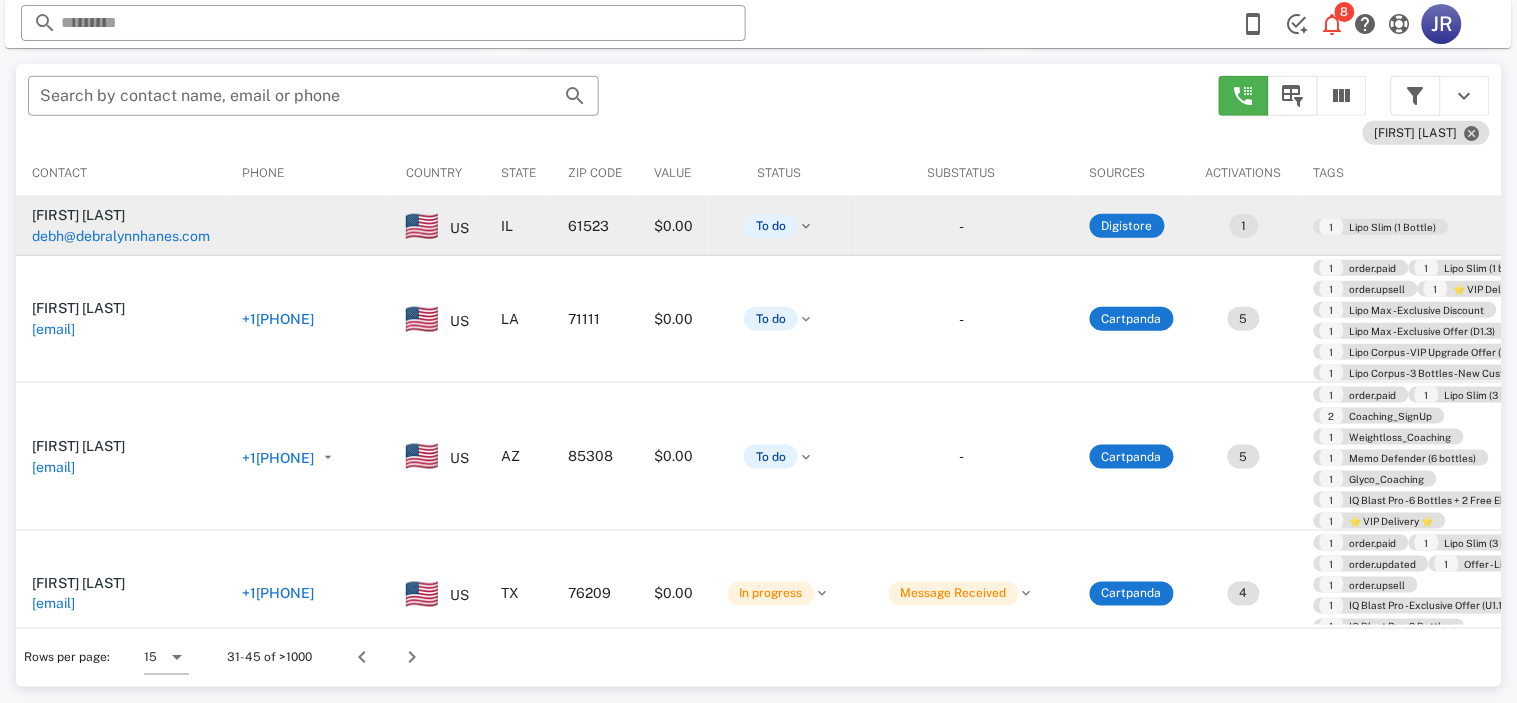 click on "debh@debralynnhanes.com" at bounding box center (121, 236) 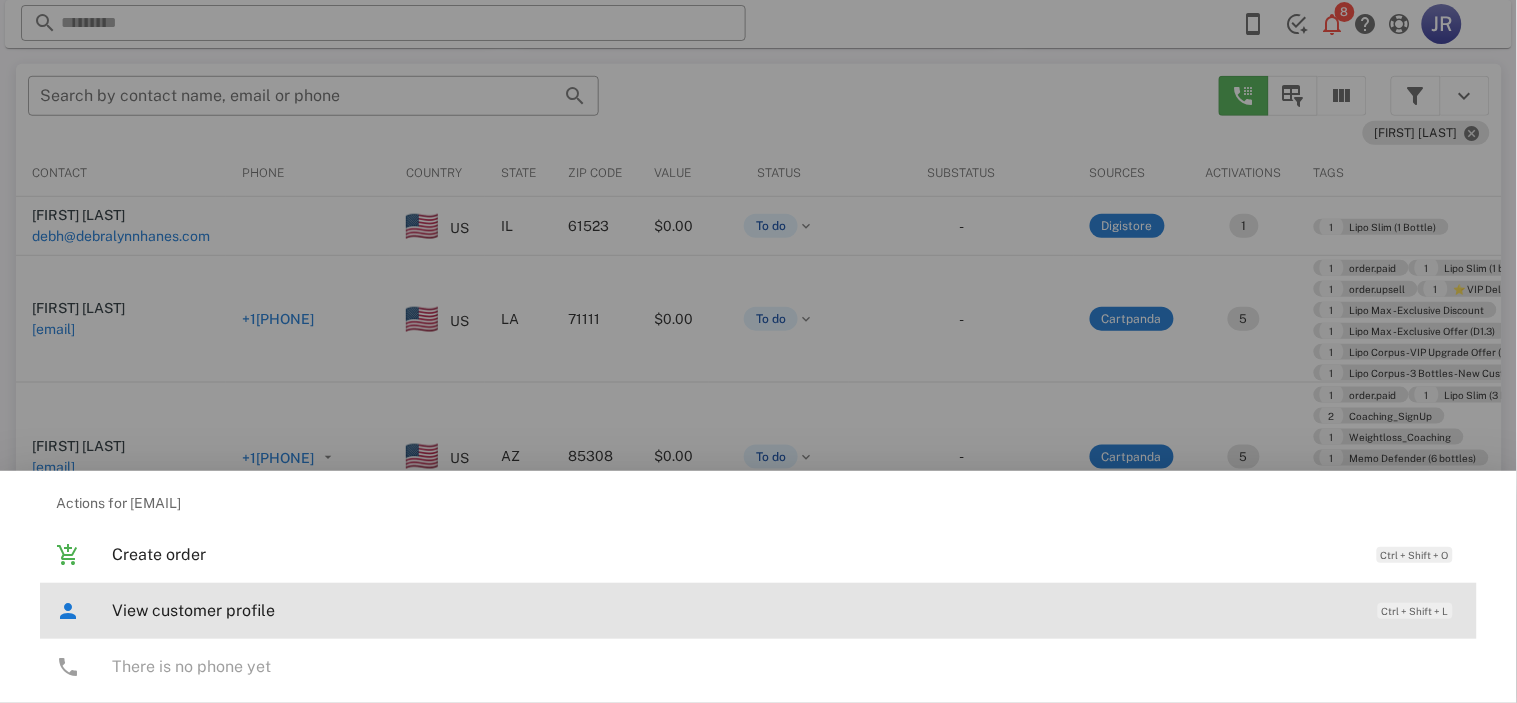 click on "View customer profile" at bounding box center [735, 610] 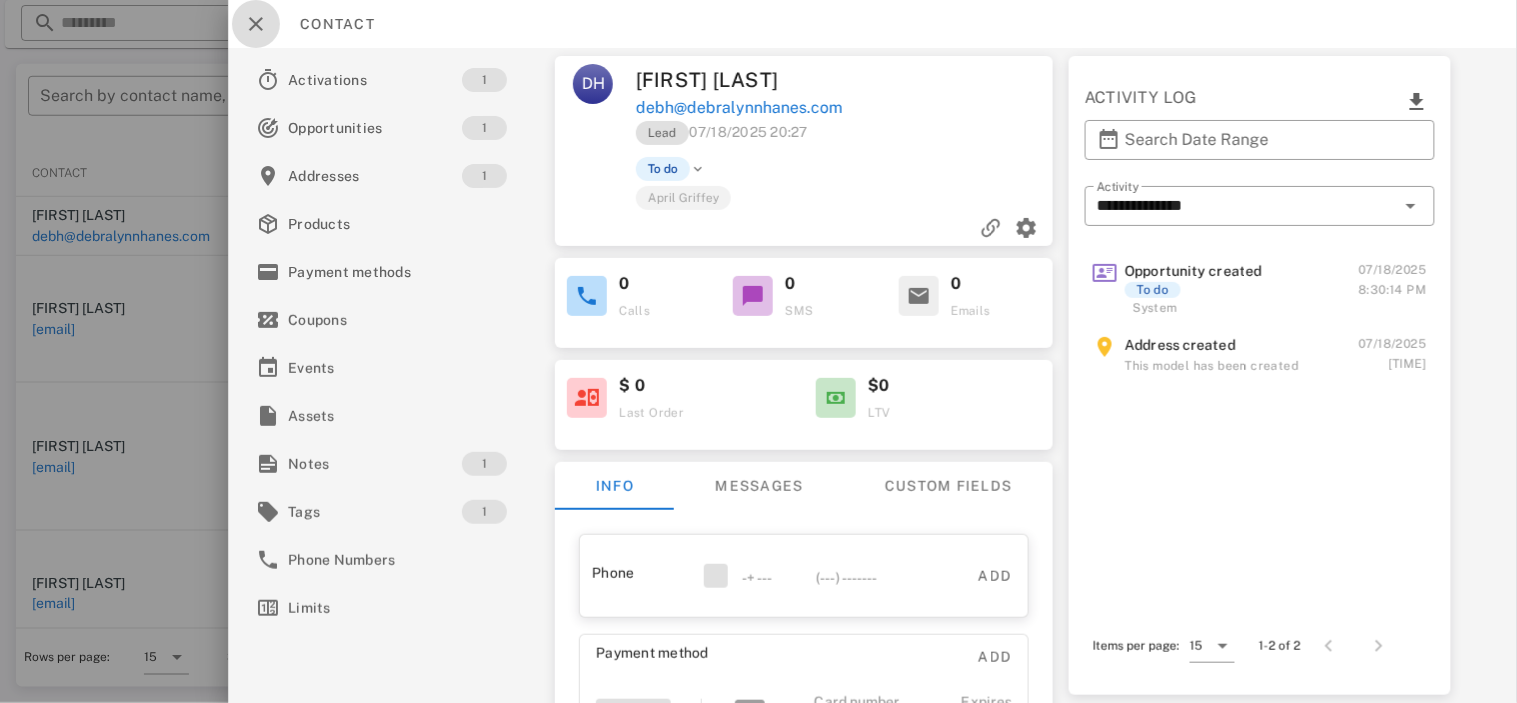 click at bounding box center [256, 24] 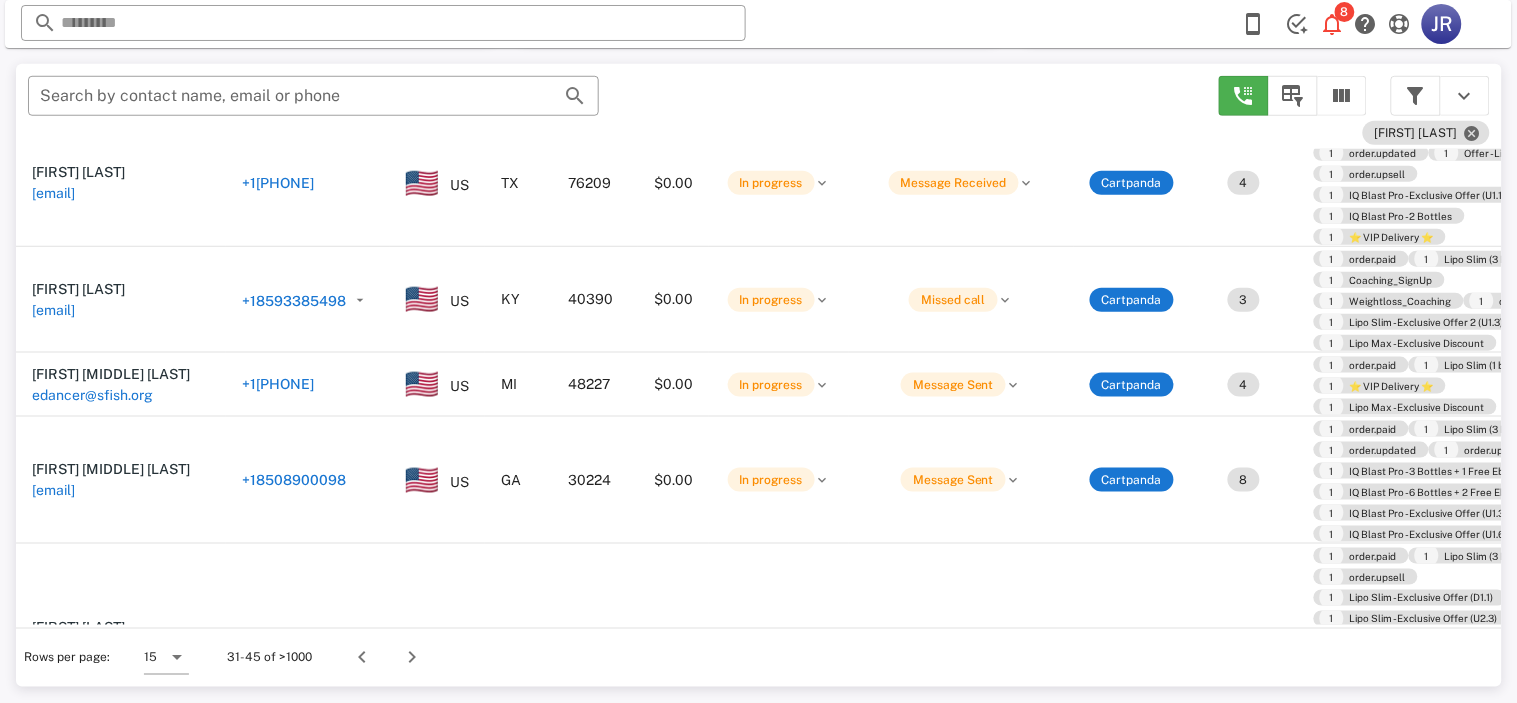 scroll, scrollTop: 421, scrollLeft: 0, axis: vertical 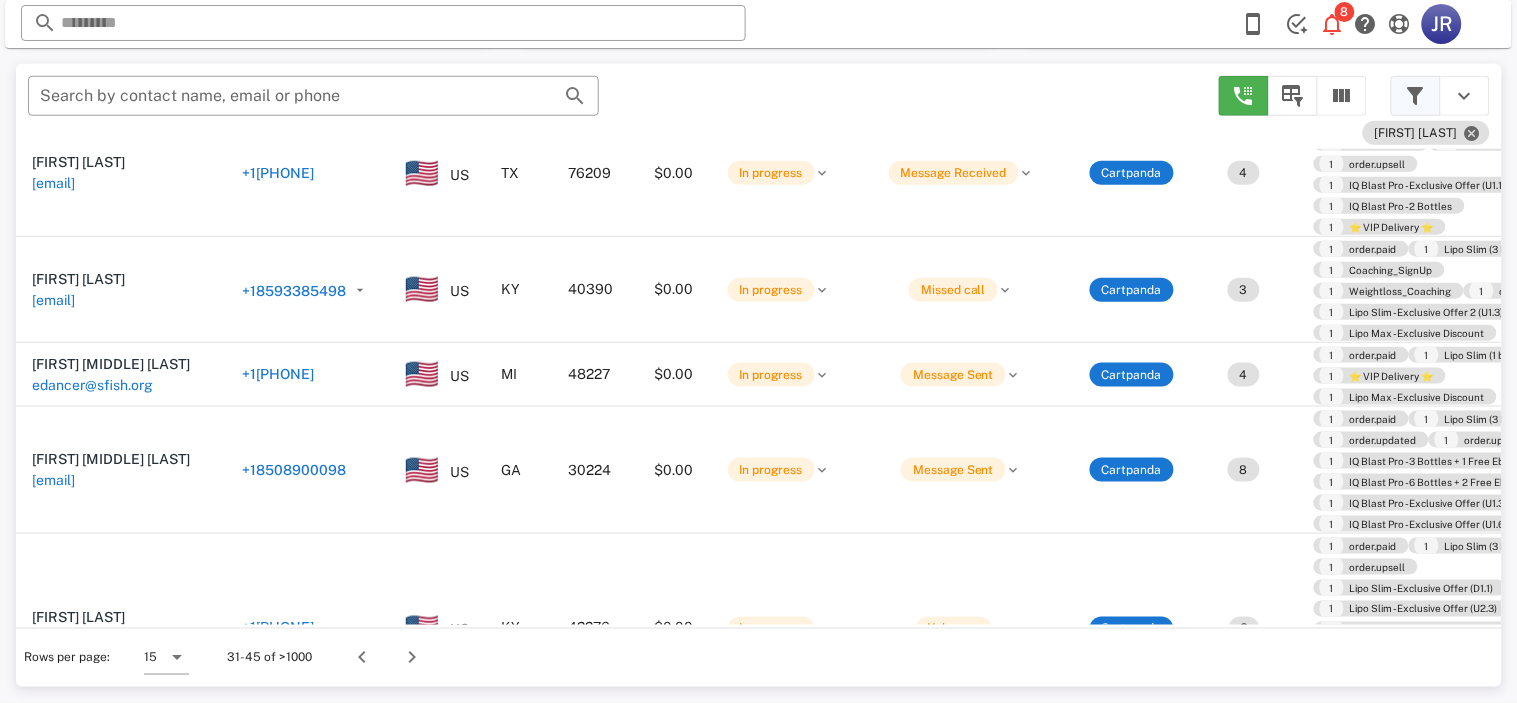 click at bounding box center [1416, 96] 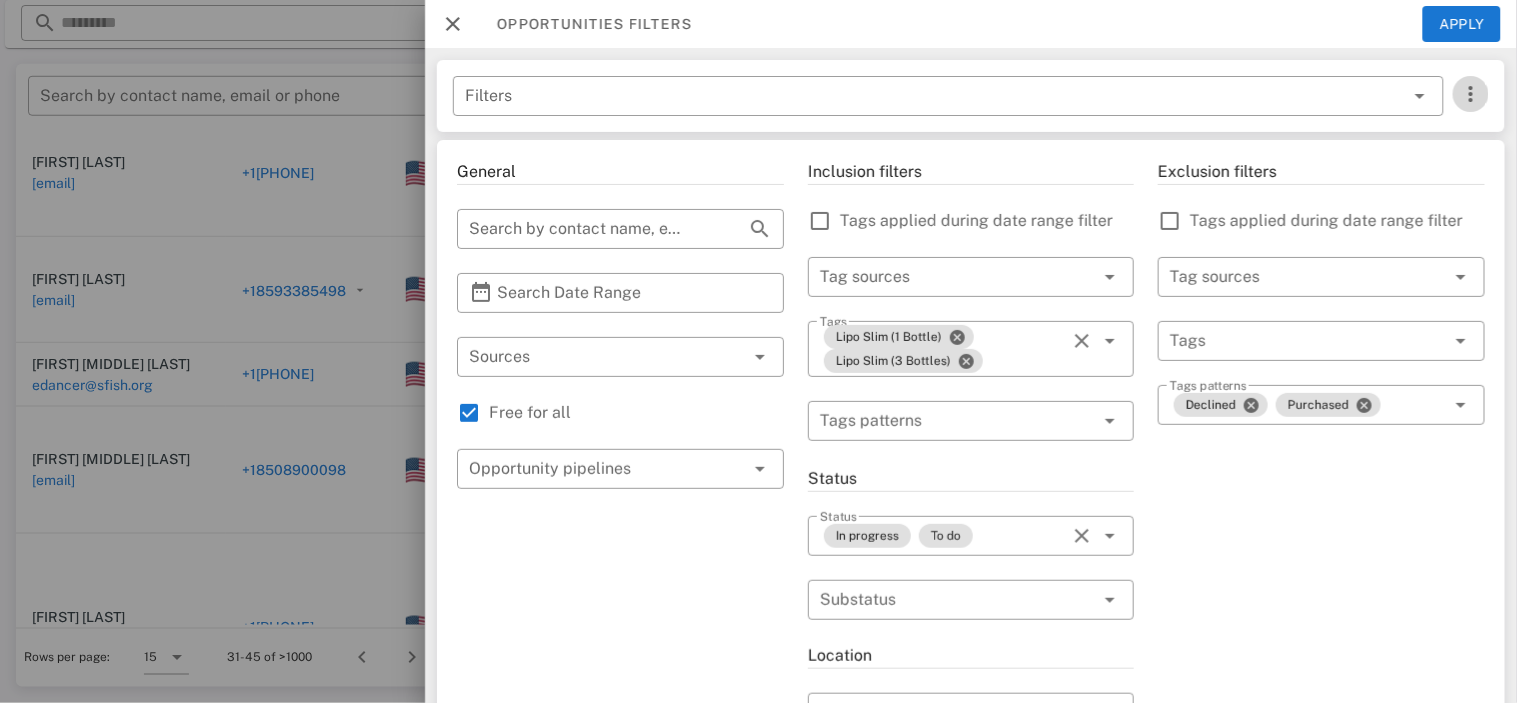 click at bounding box center [1471, 94] 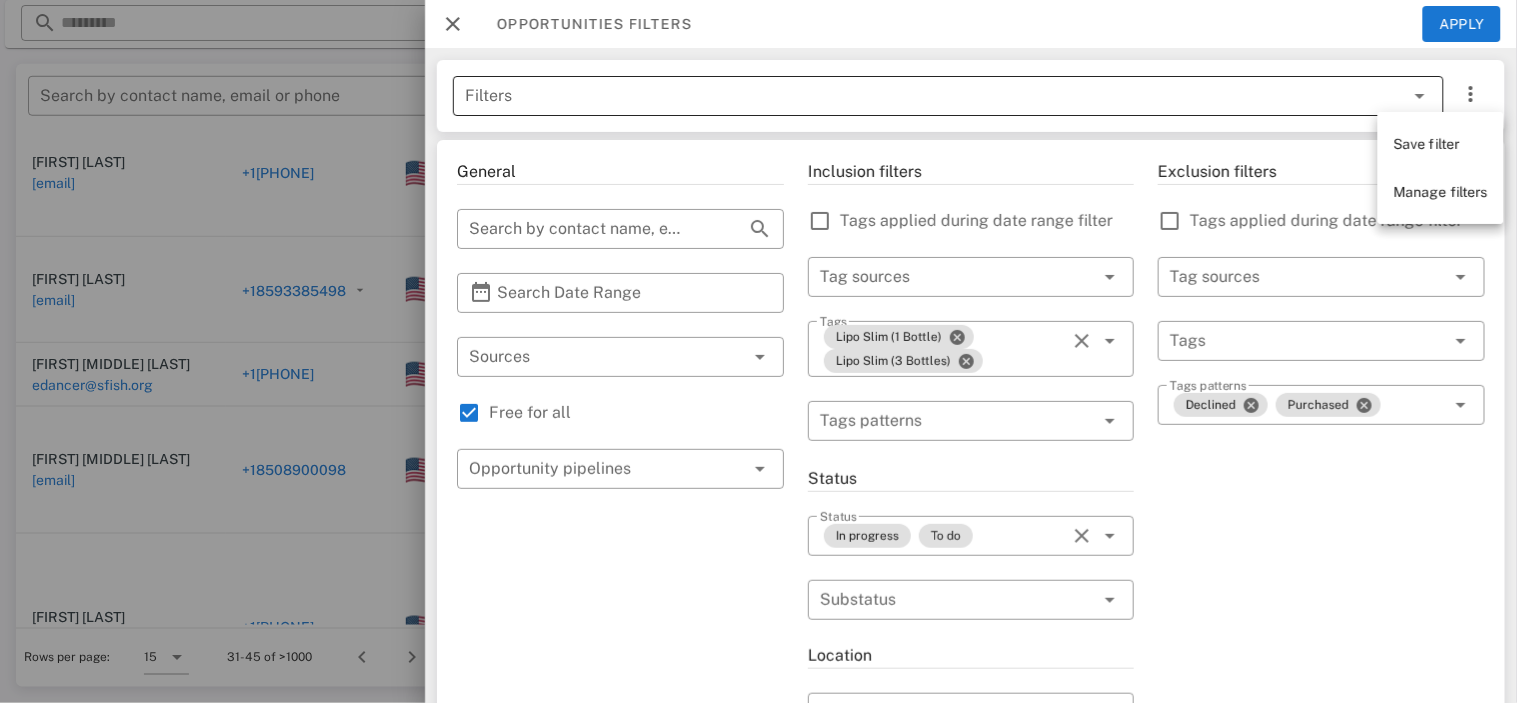 click at bounding box center [1420, 96] 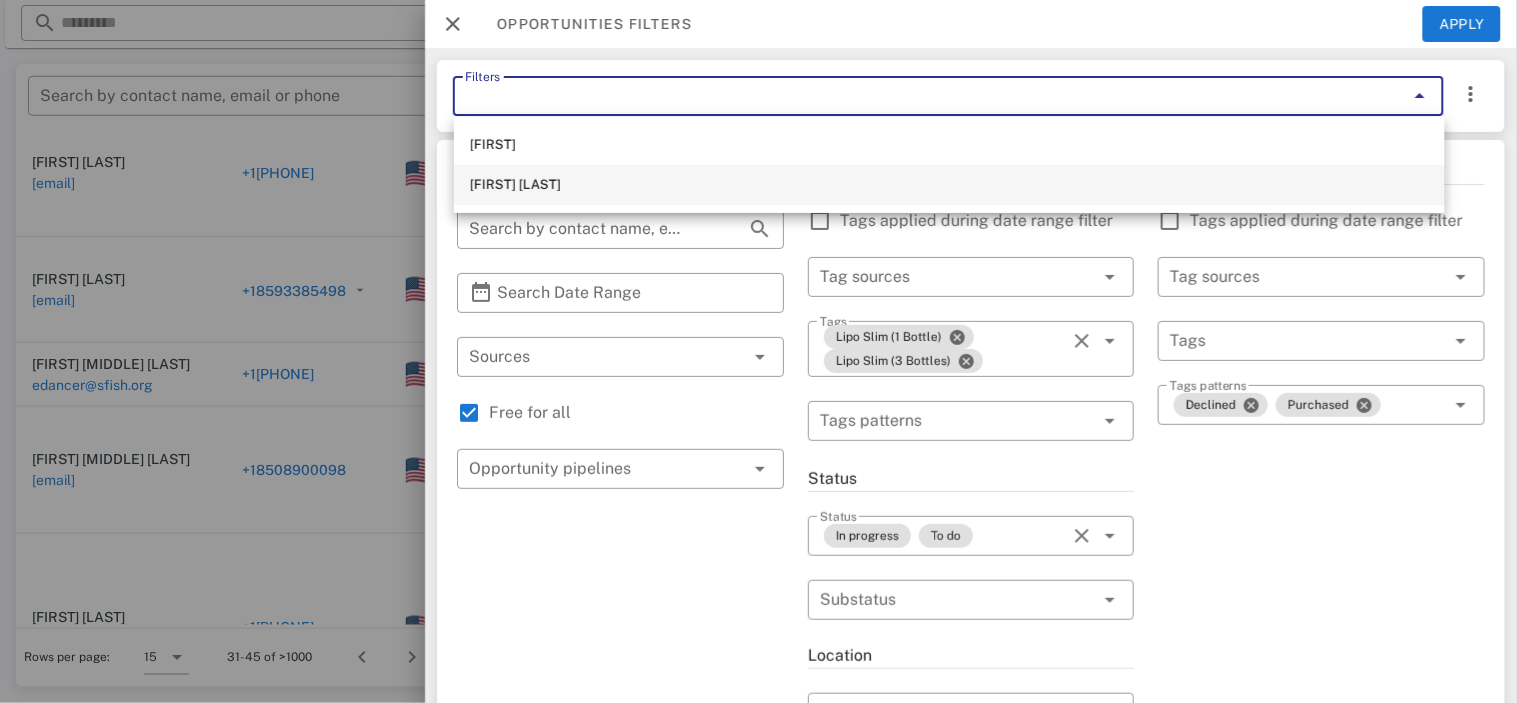 click on "[FIRST] [LAST]" at bounding box center [949, 185] 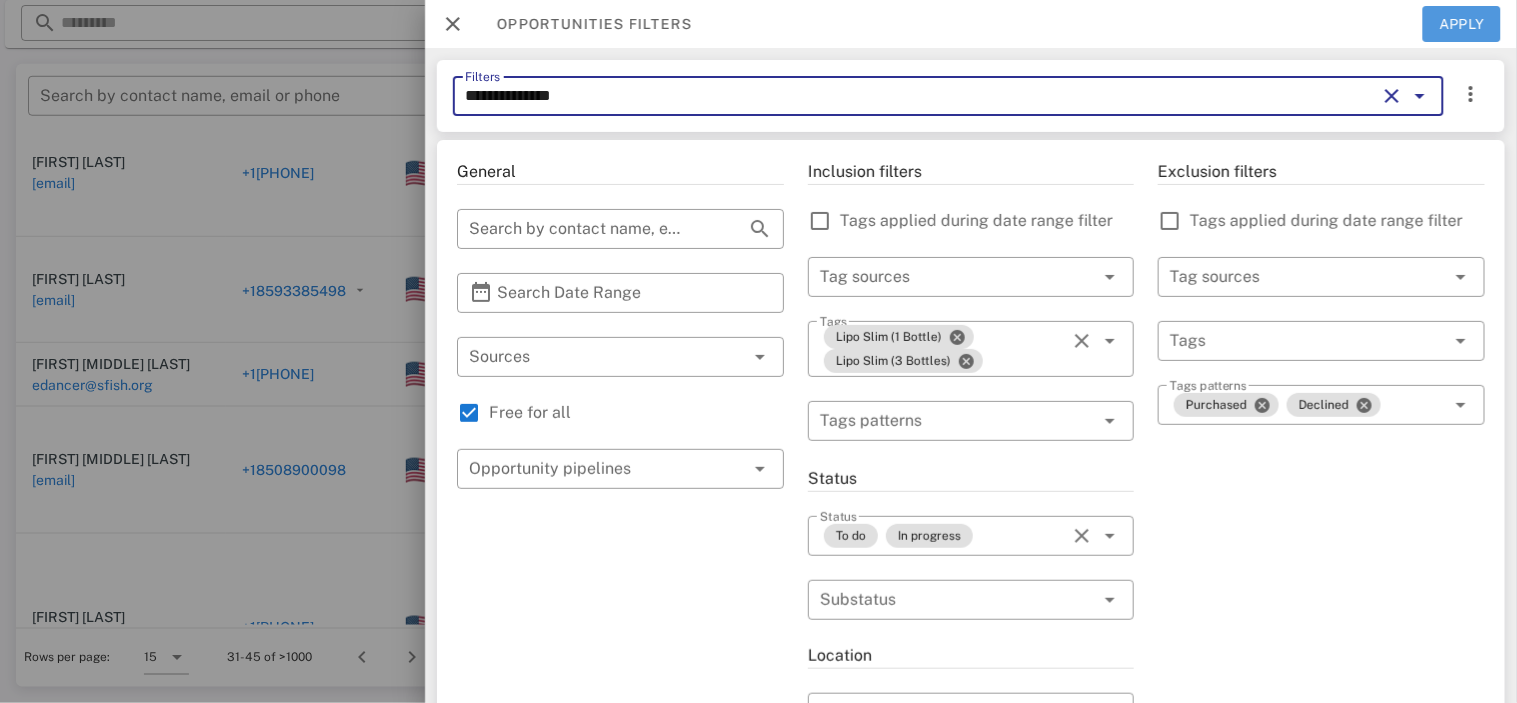 click on "Apply" at bounding box center (1462, 24) 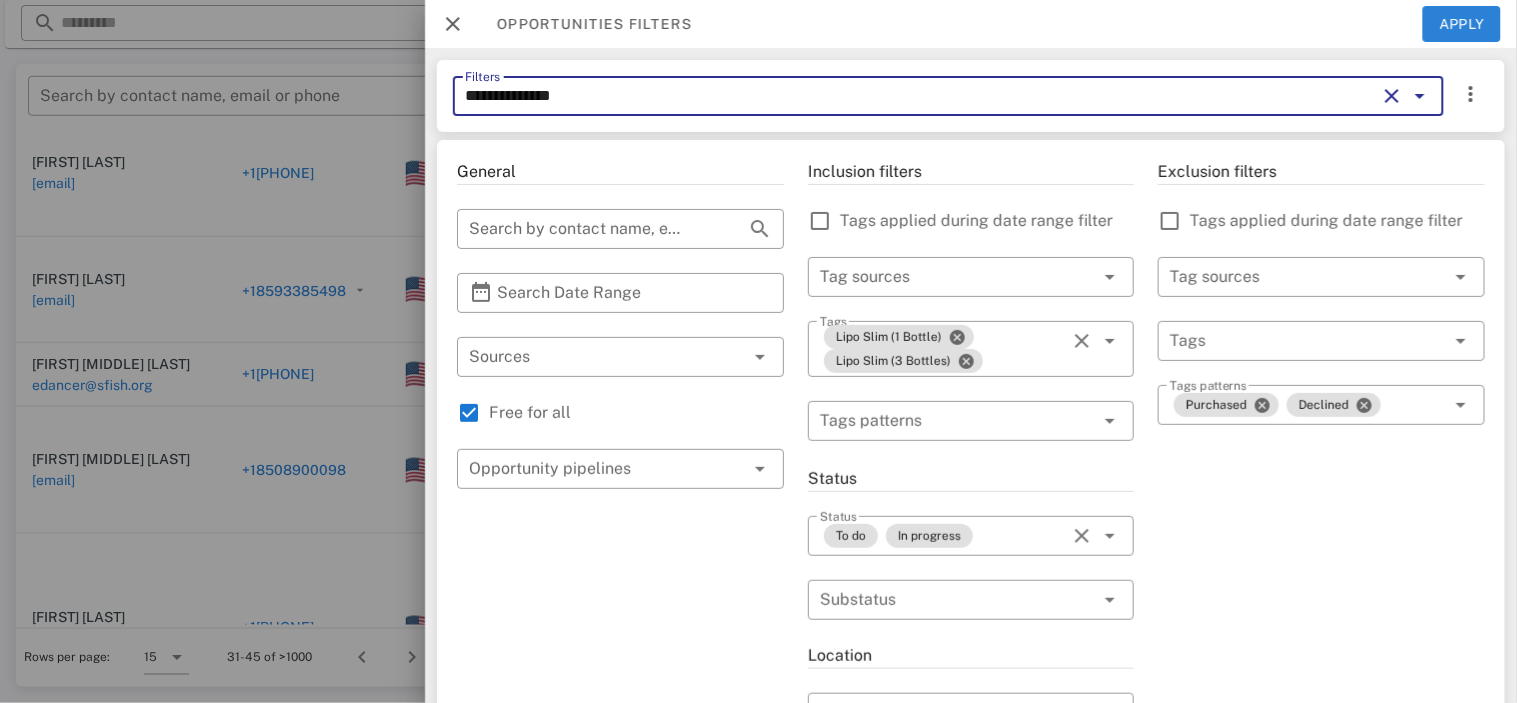 type 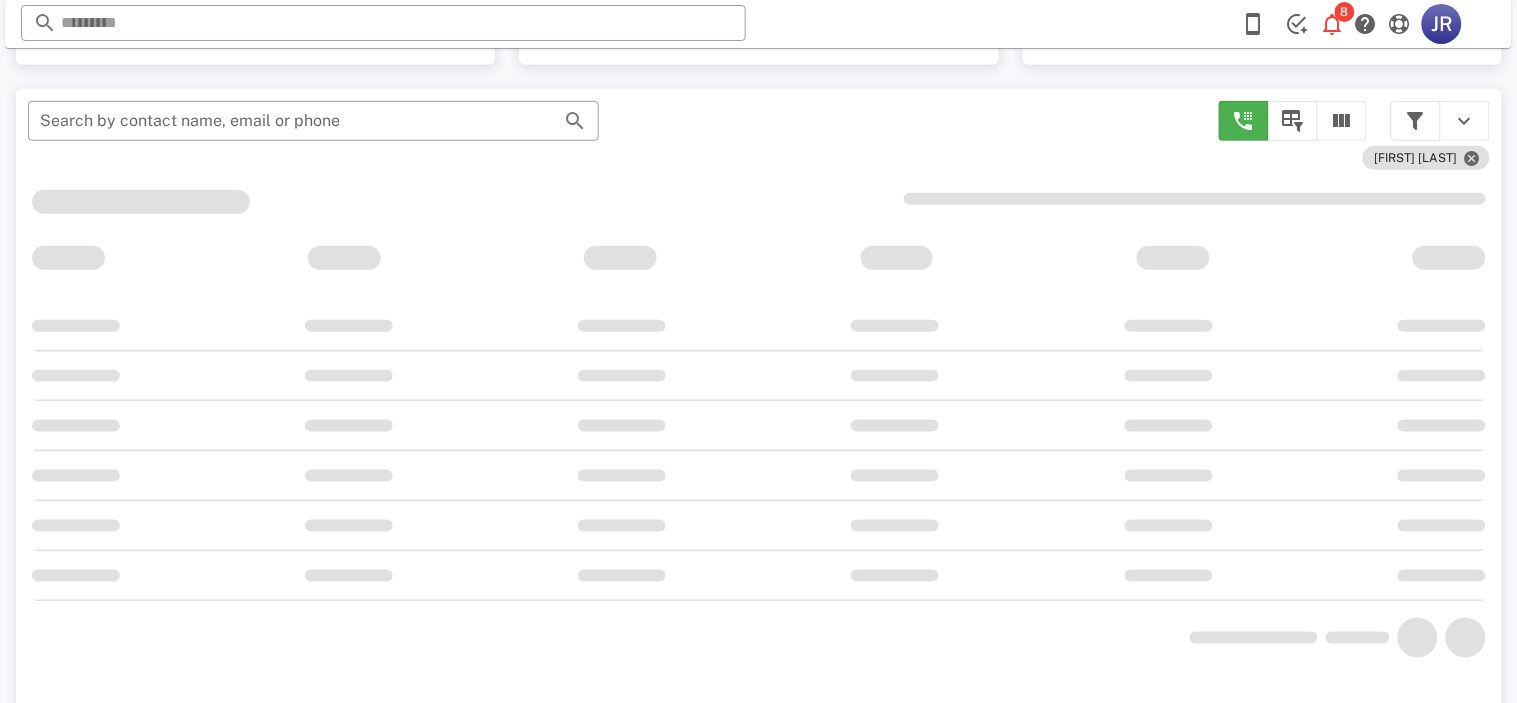 scroll, scrollTop: 380, scrollLeft: 0, axis: vertical 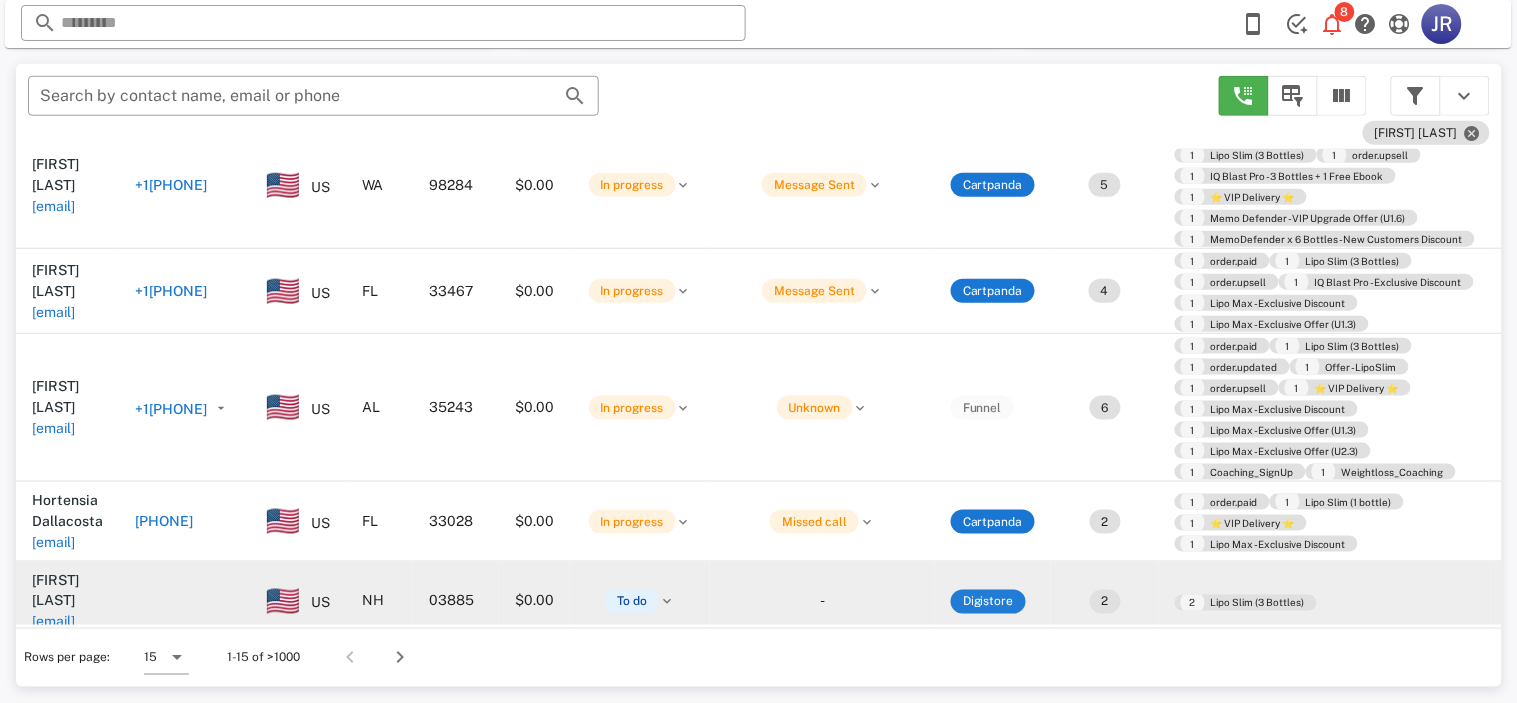 click on "Digistore" at bounding box center (988, 602) 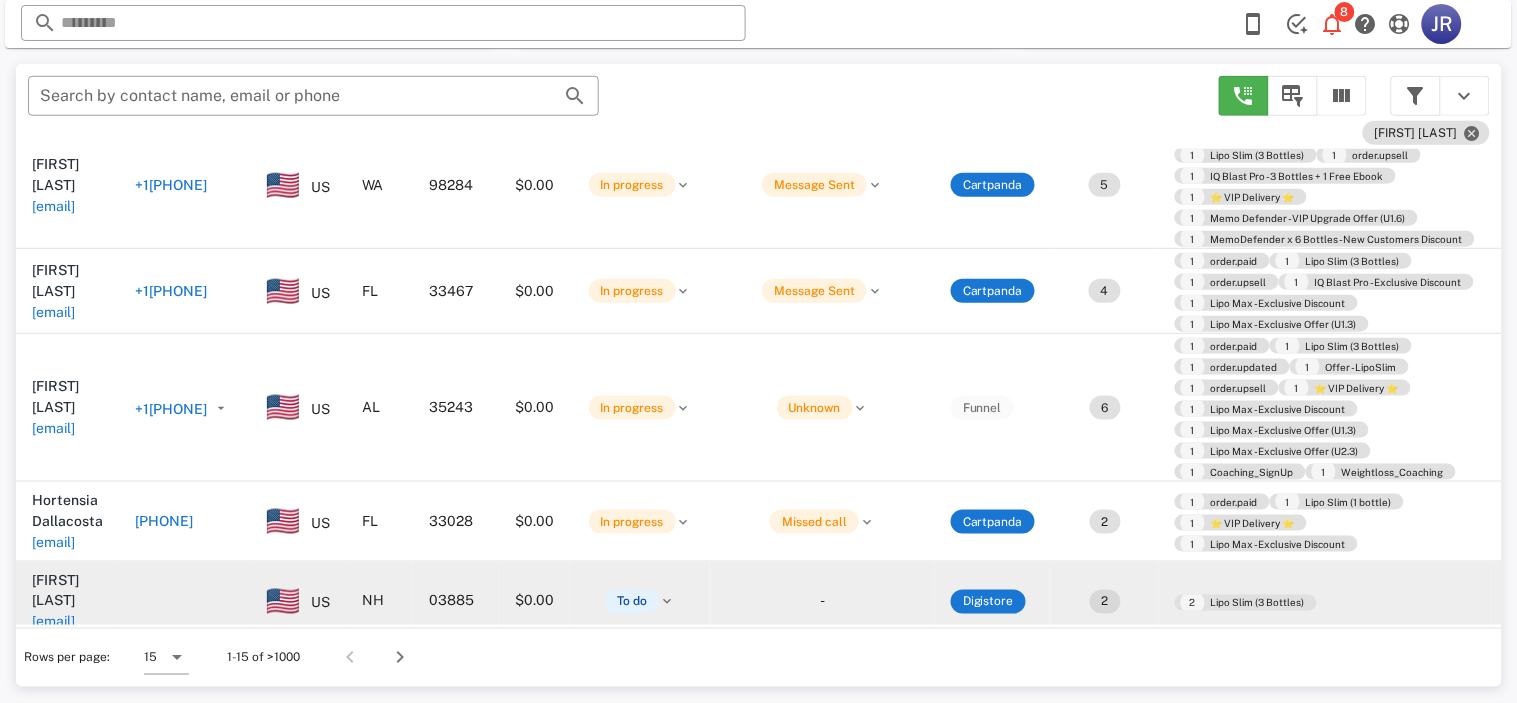 click on "2" at bounding box center (1105, 602) 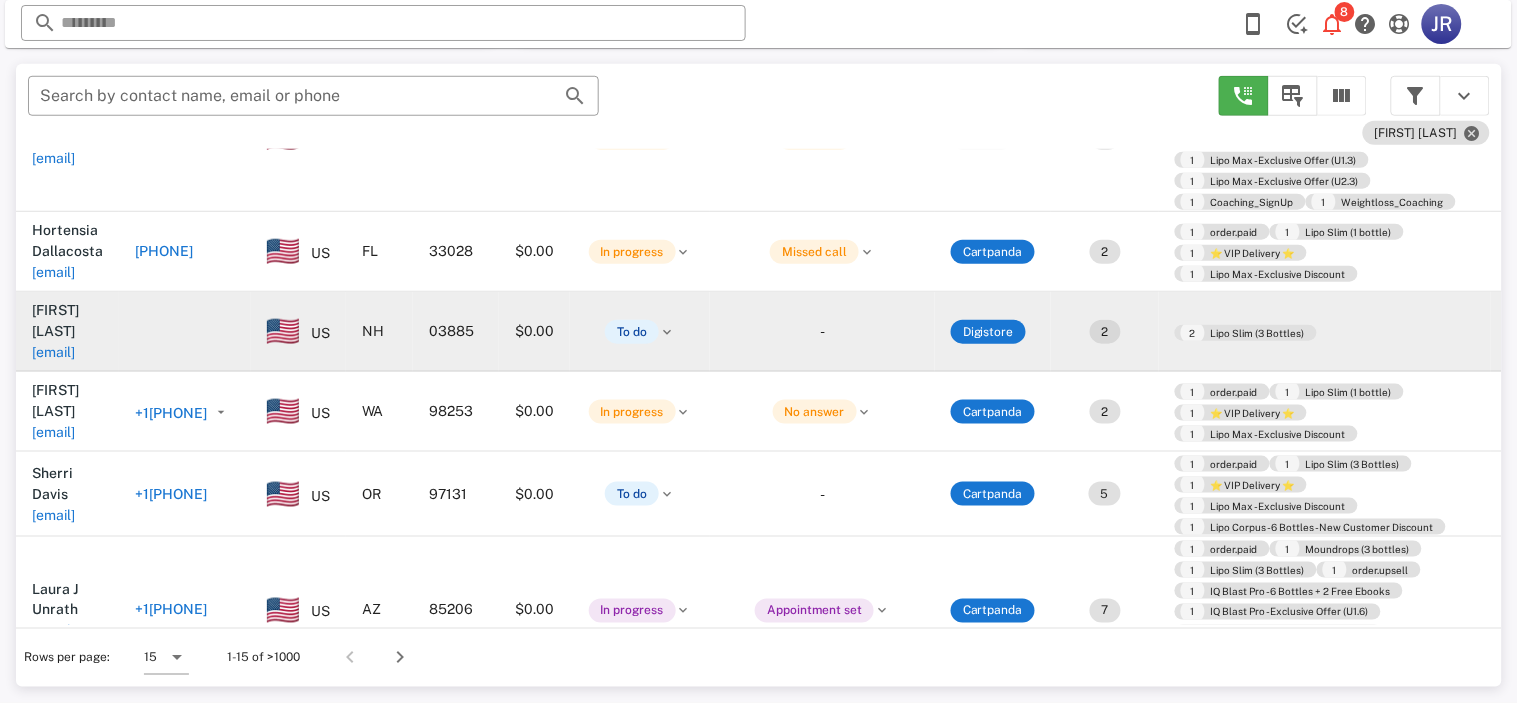 scroll, scrollTop: 792, scrollLeft: 1, axis: both 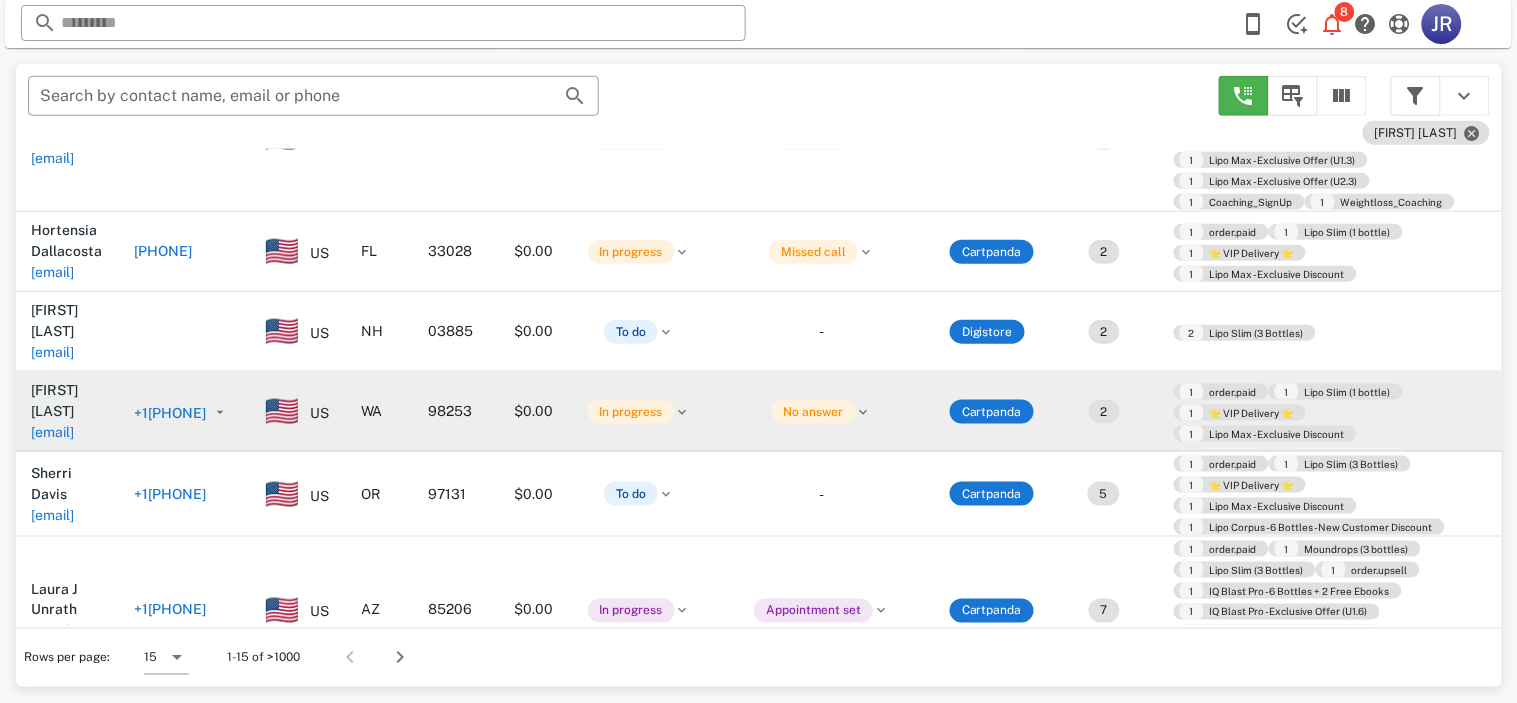 click on "+1[PHONE]" at bounding box center [184, 412] 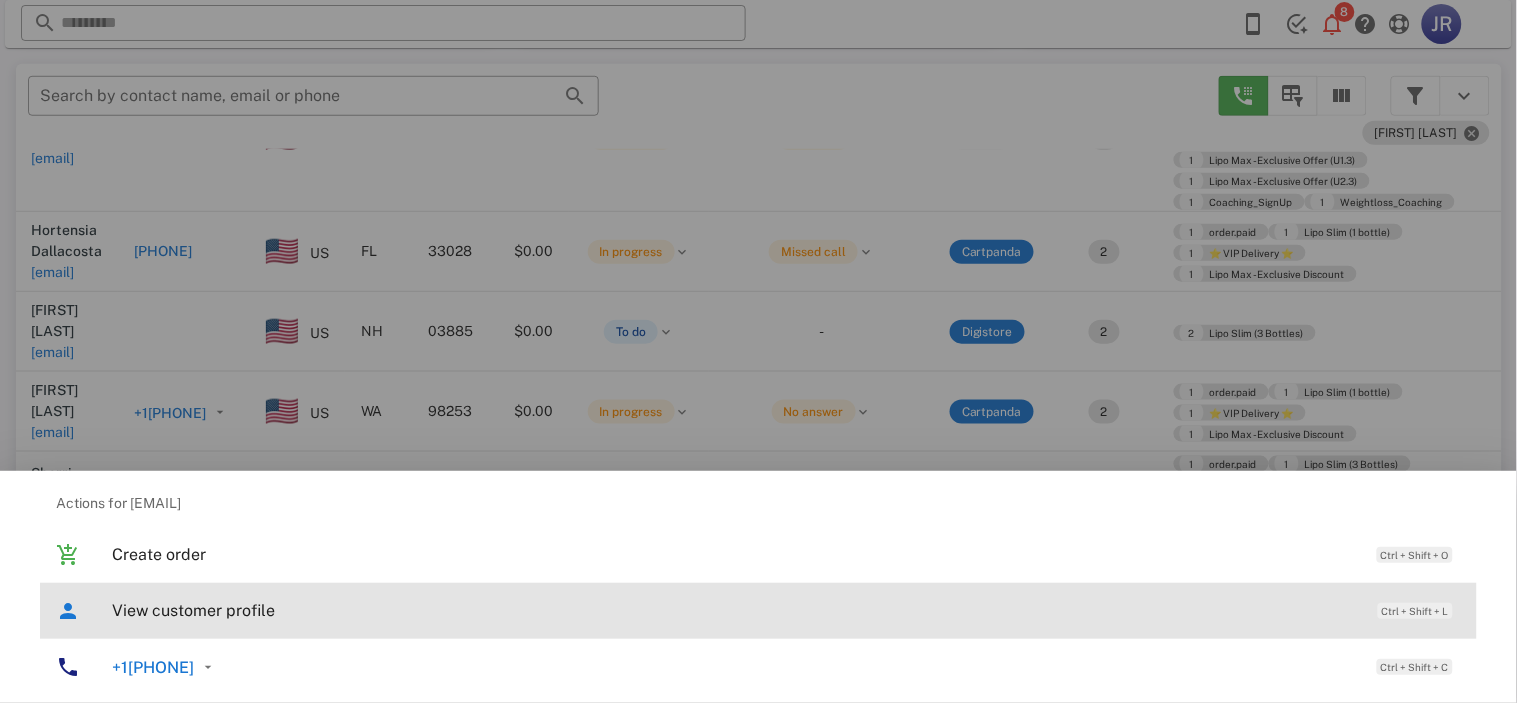 click on "View customer profile" at bounding box center (735, 610) 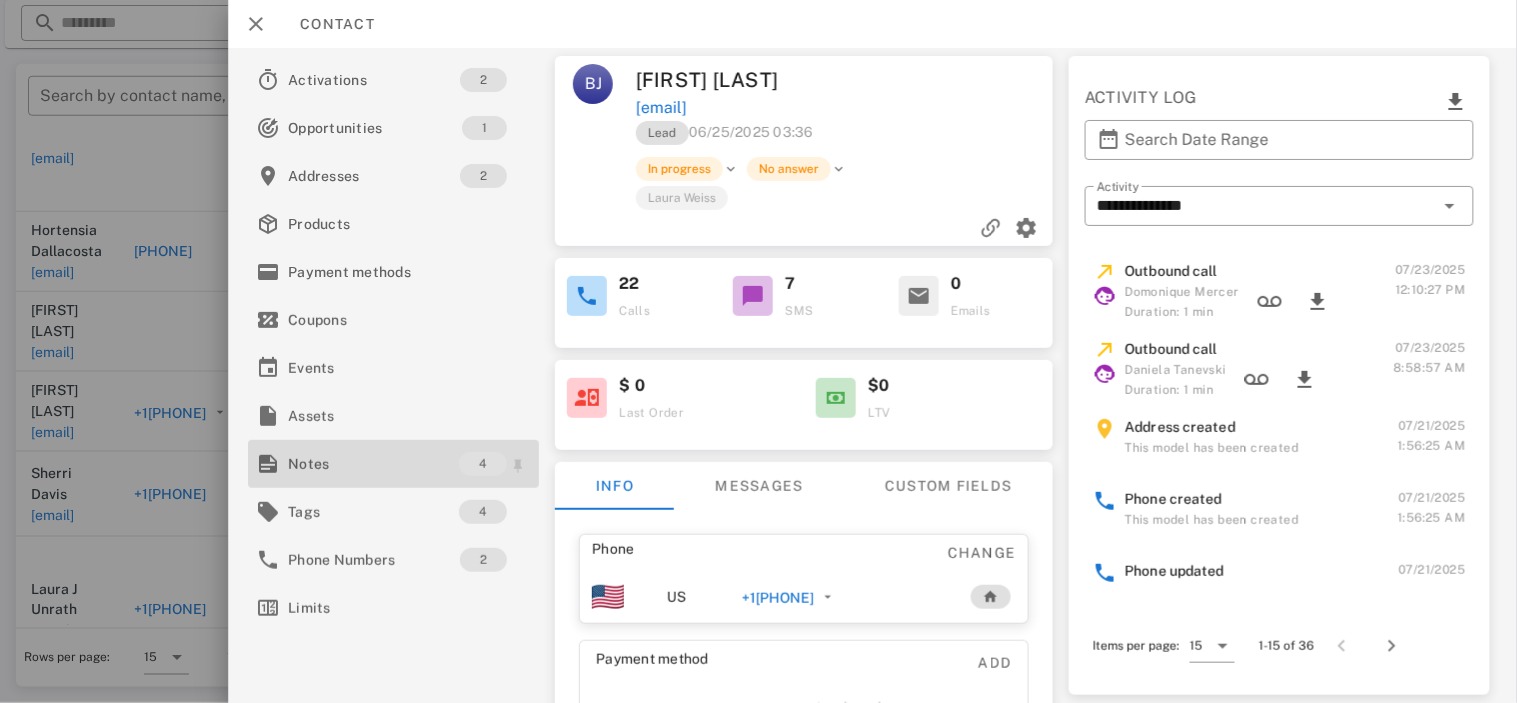 click on "Notes" at bounding box center [373, 464] 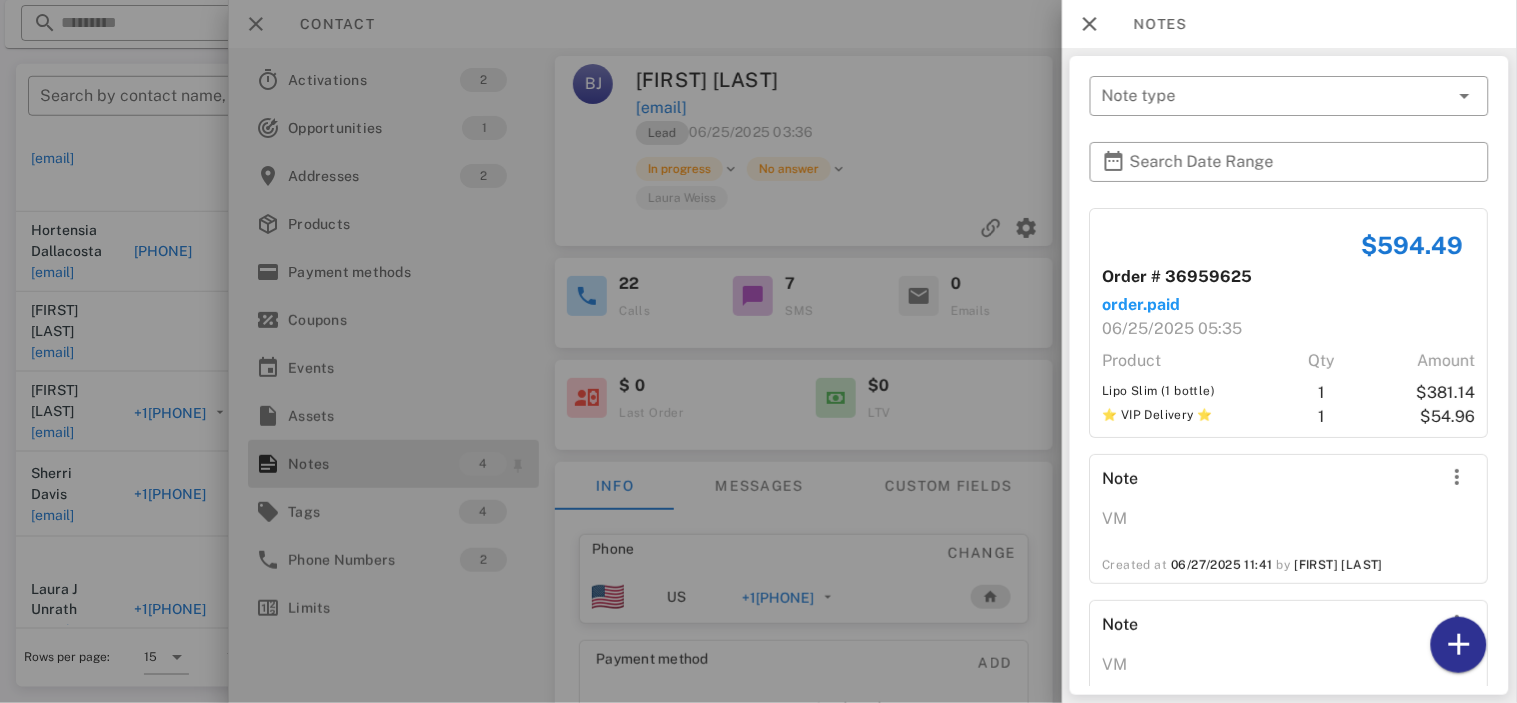 scroll, scrollTop: 317, scrollLeft: 0, axis: vertical 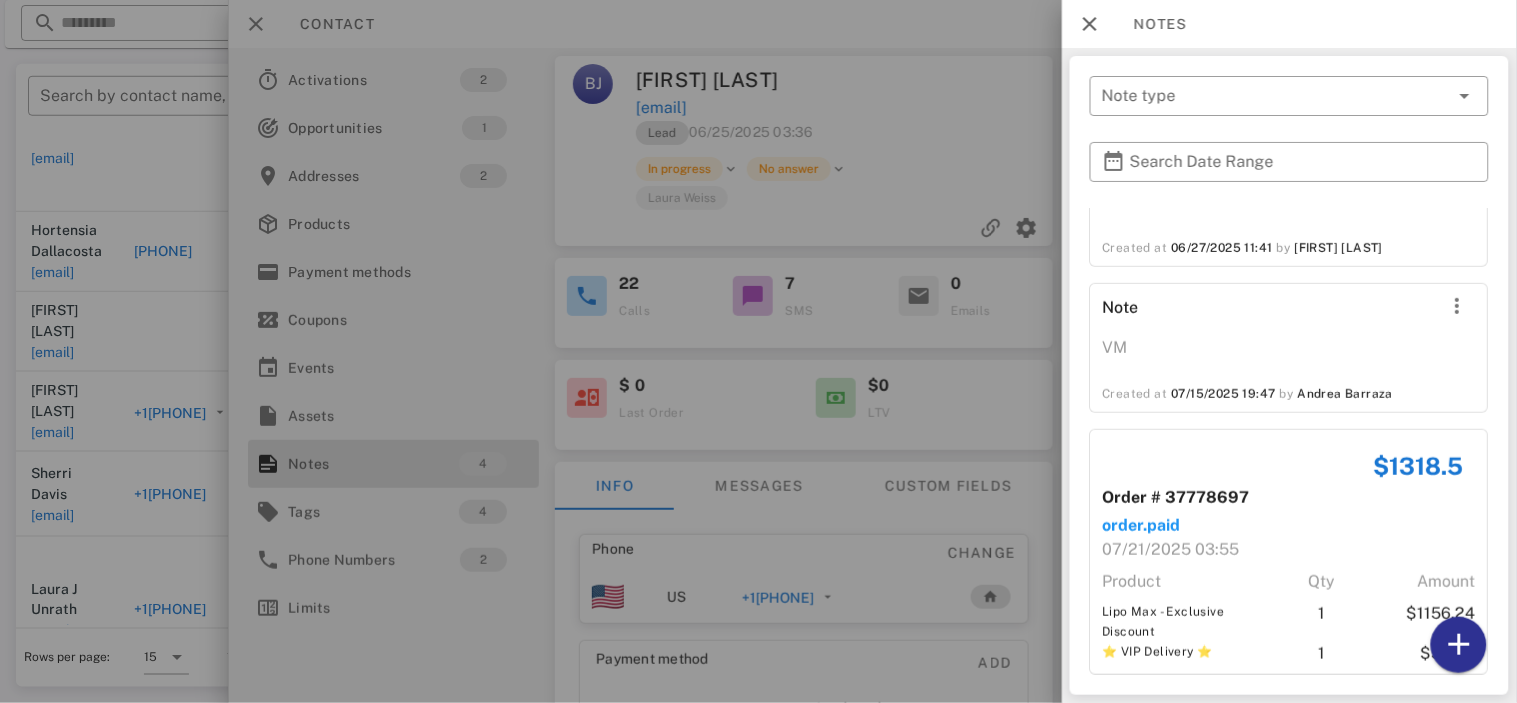 click at bounding box center [758, 351] 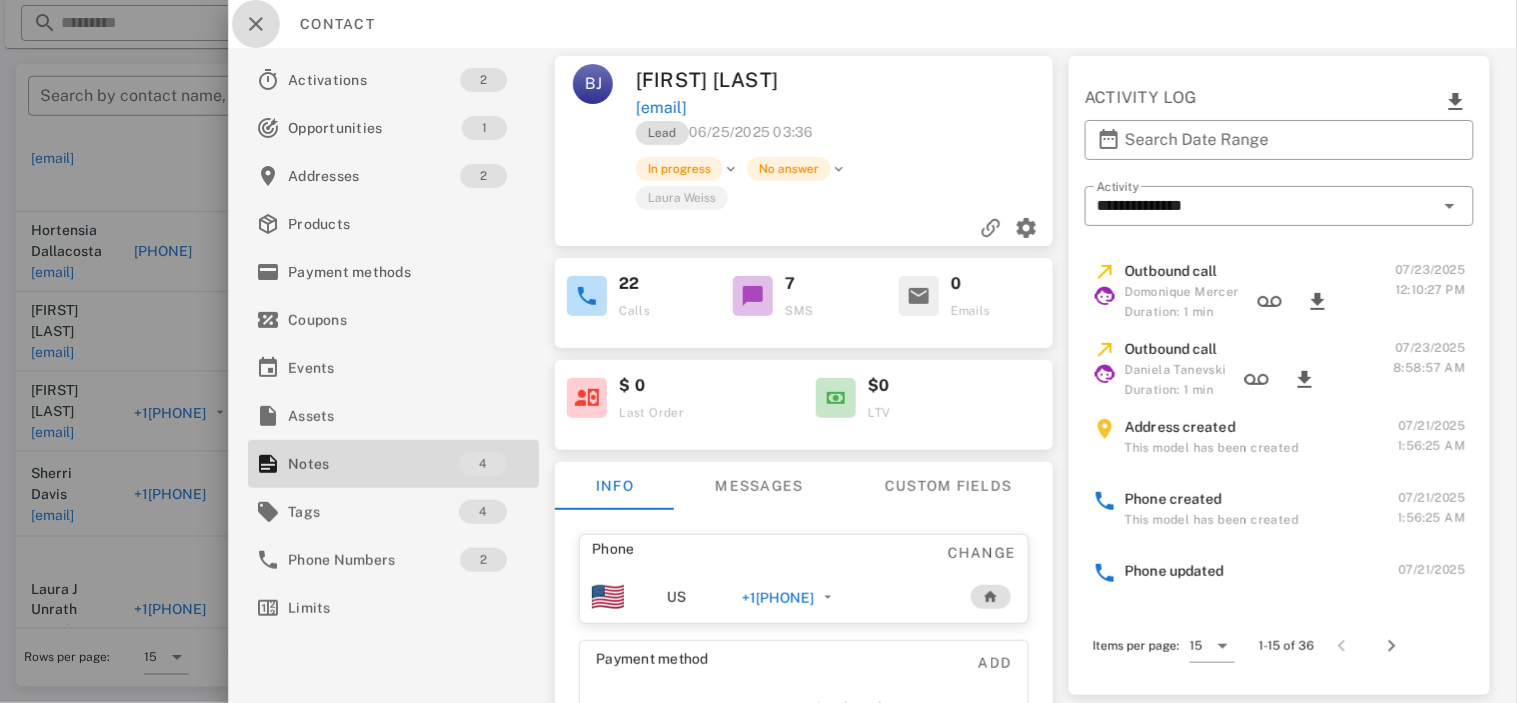 click at bounding box center [256, 24] 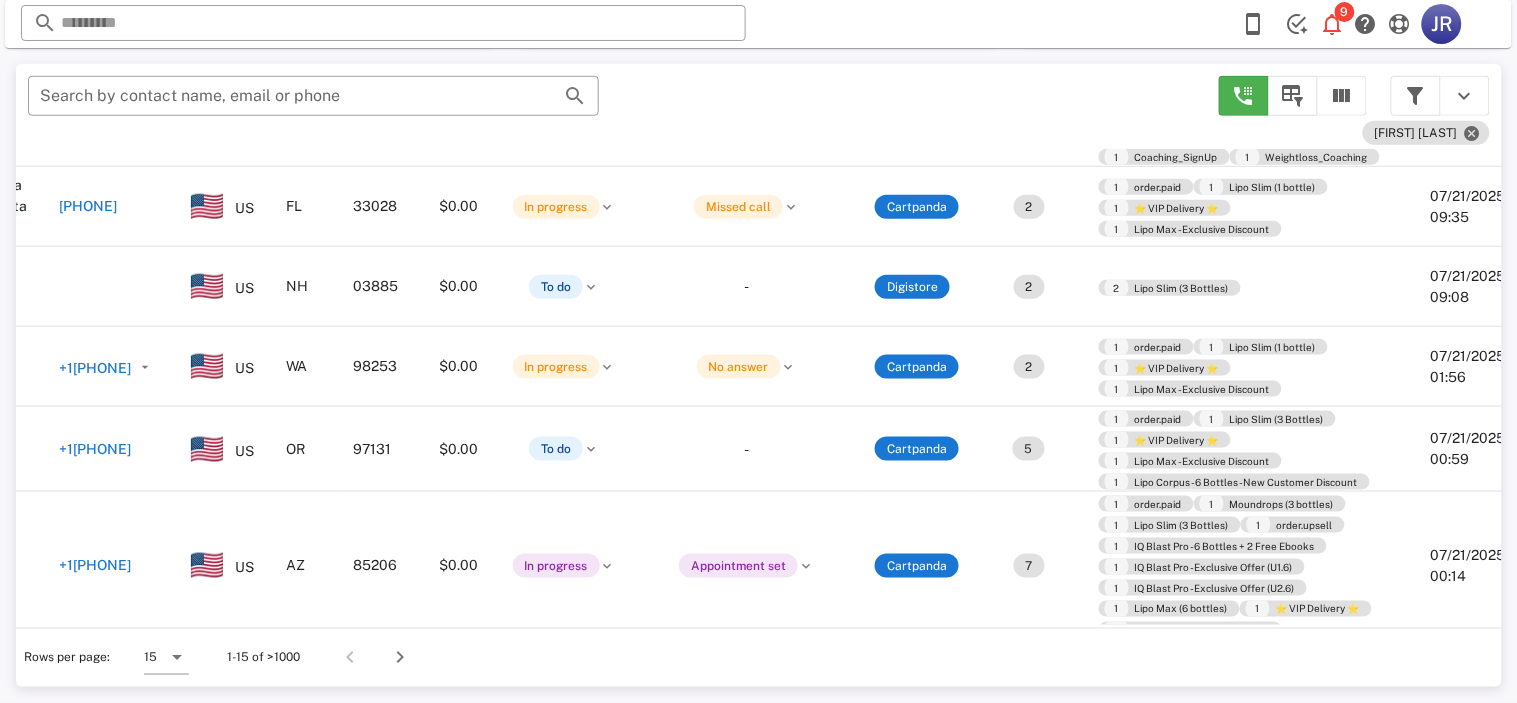 scroll, scrollTop: 837, scrollLeft: 0, axis: vertical 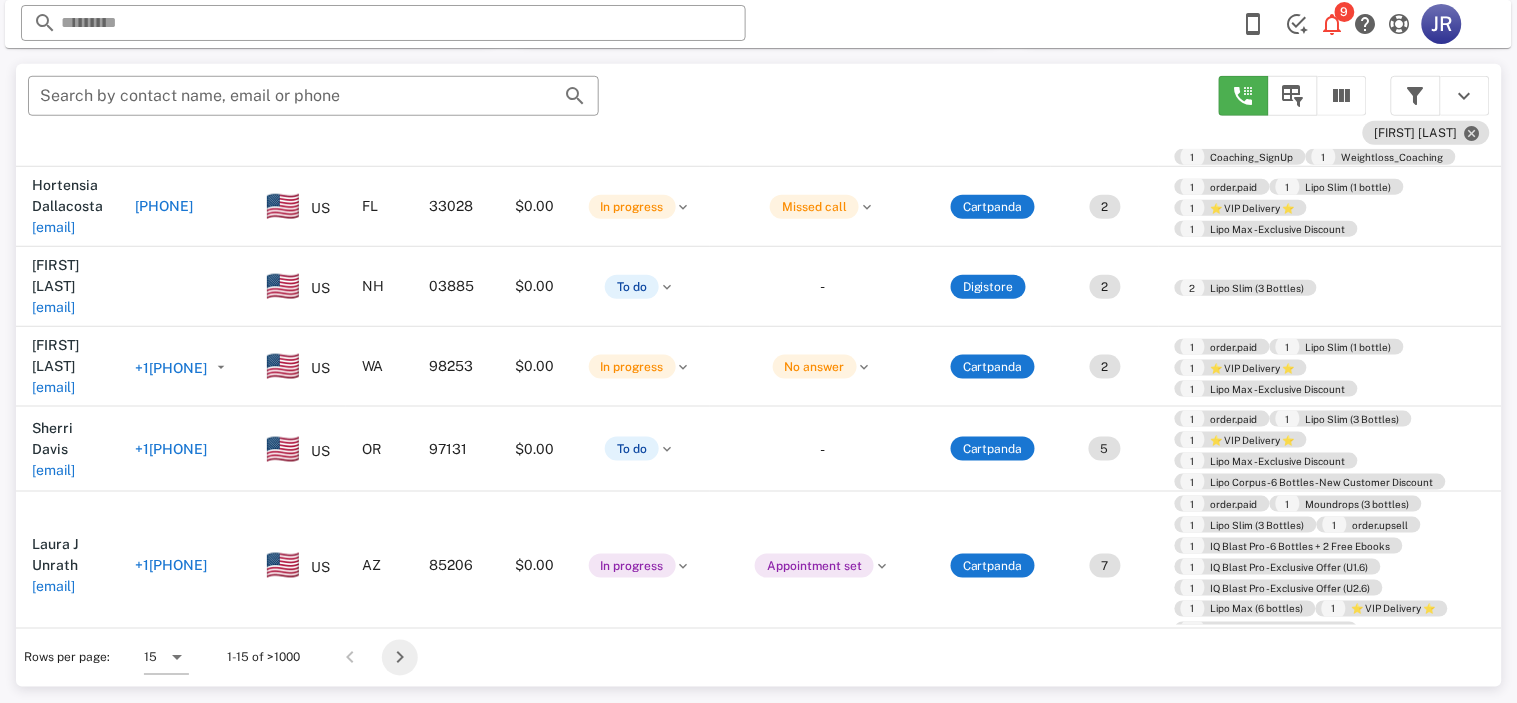 click at bounding box center [400, 658] 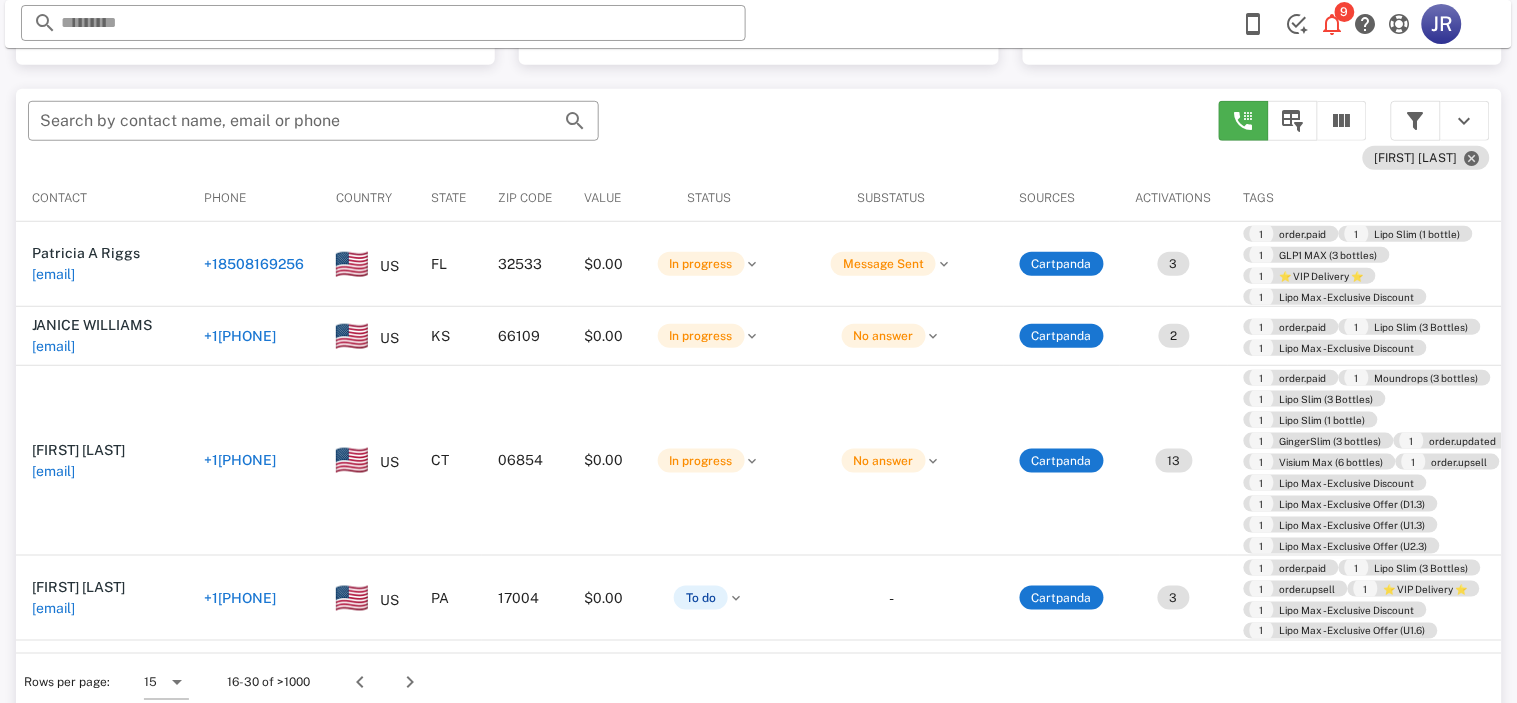 scroll, scrollTop: 380, scrollLeft: 0, axis: vertical 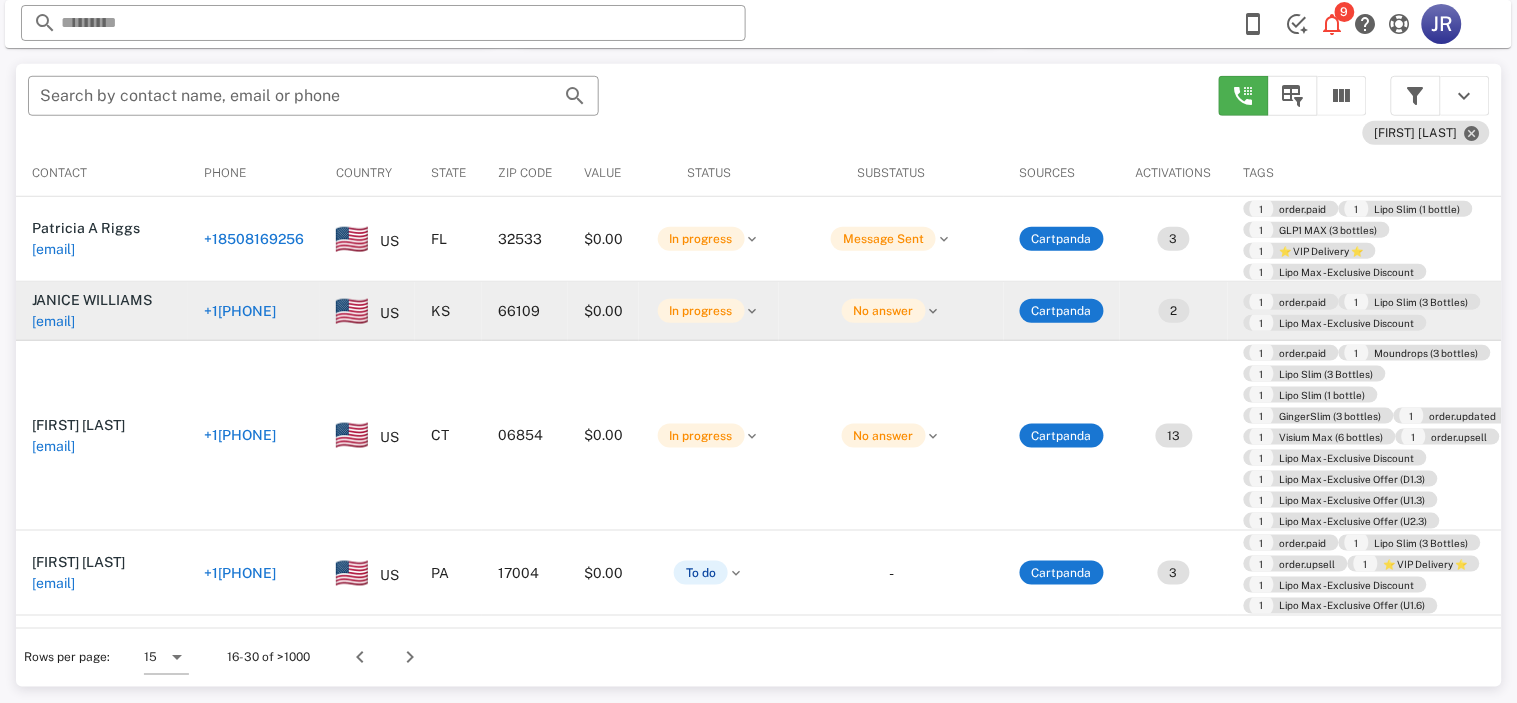 click on "[EMAIL]" at bounding box center [53, 321] 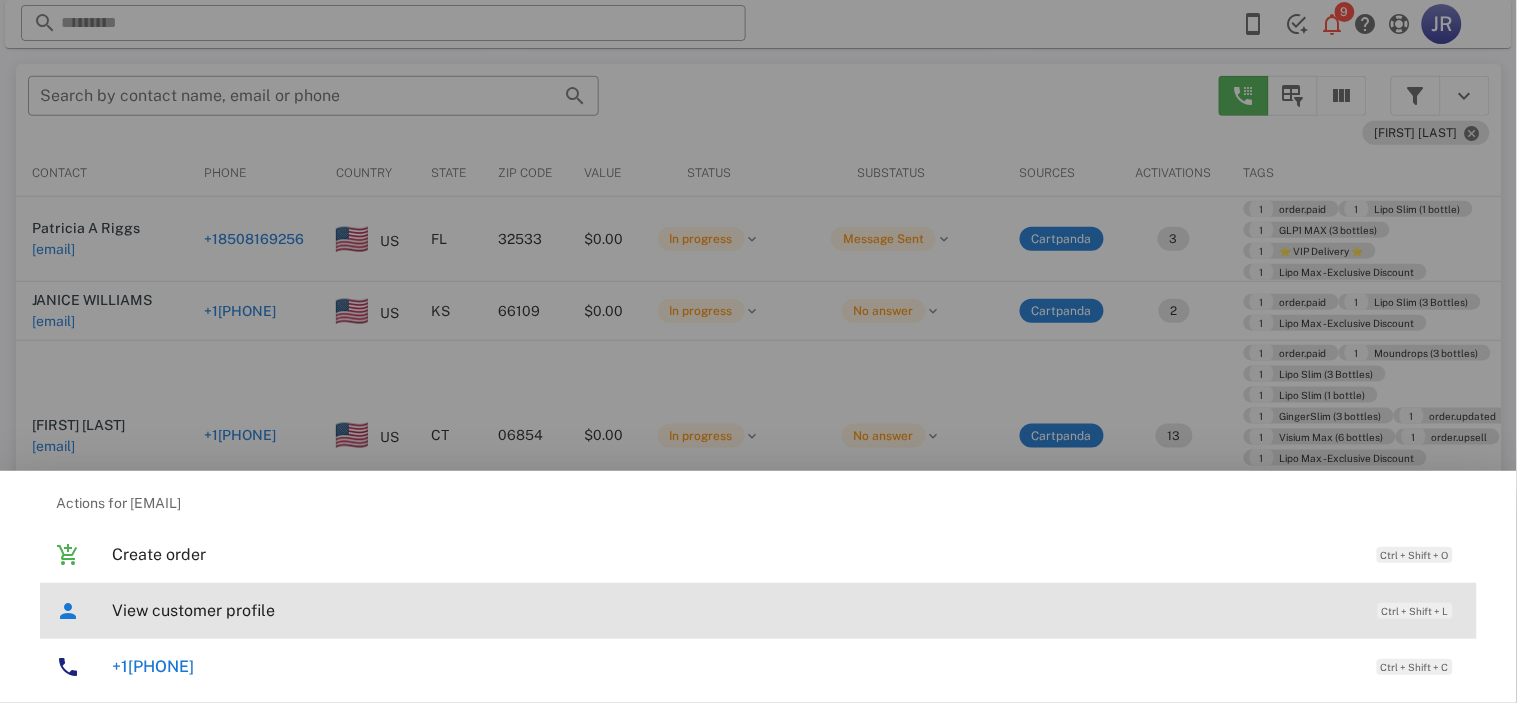 click on "View customer profile" at bounding box center (735, 610) 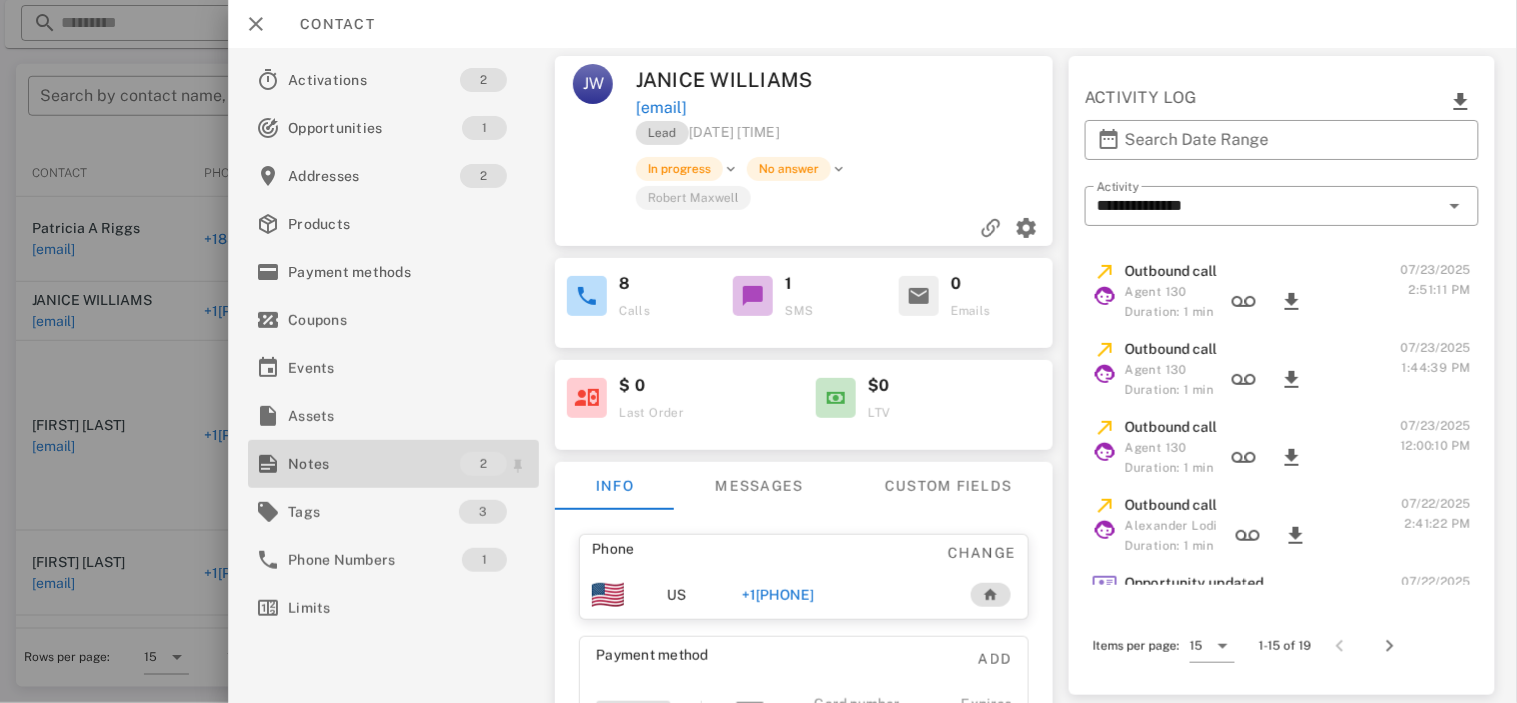 click on "Notes" at bounding box center (374, 464) 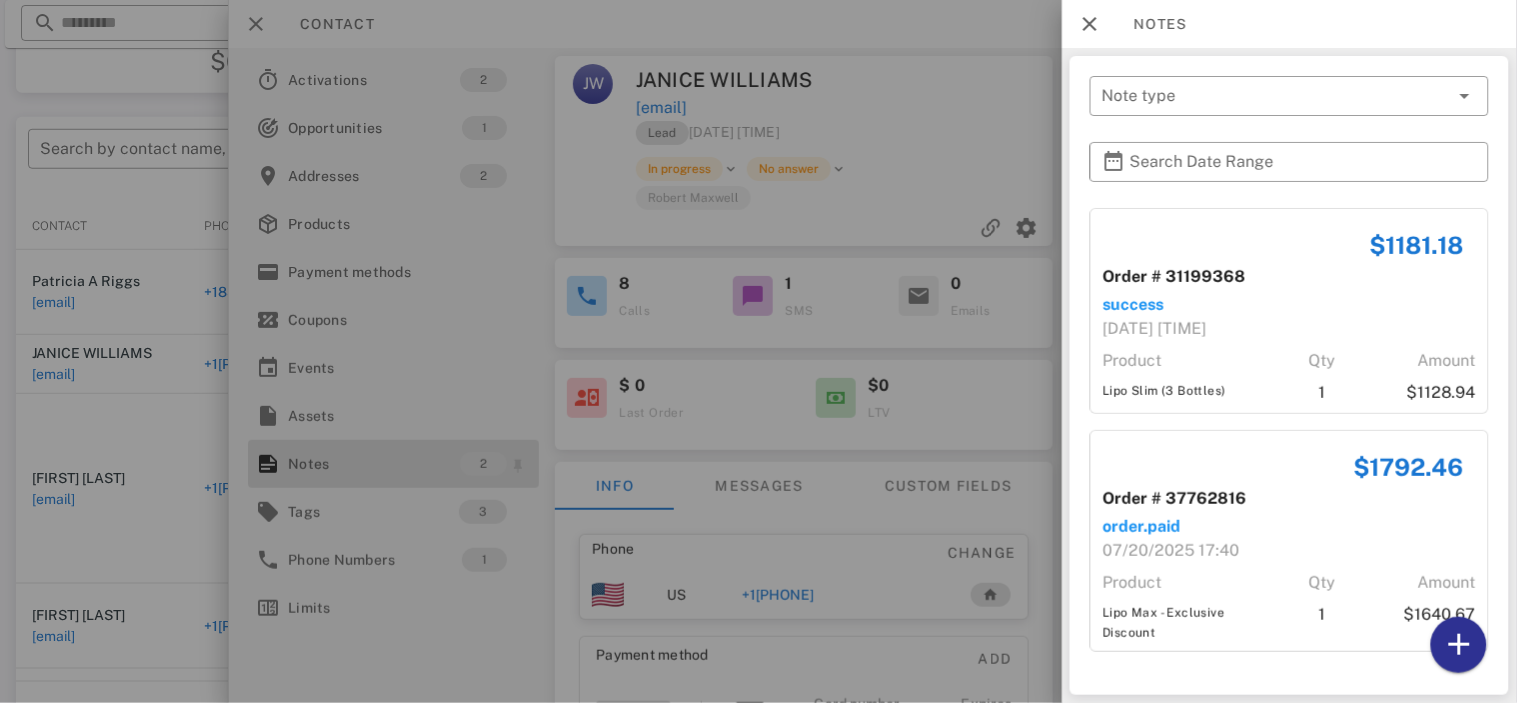 scroll, scrollTop: 380, scrollLeft: 0, axis: vertical 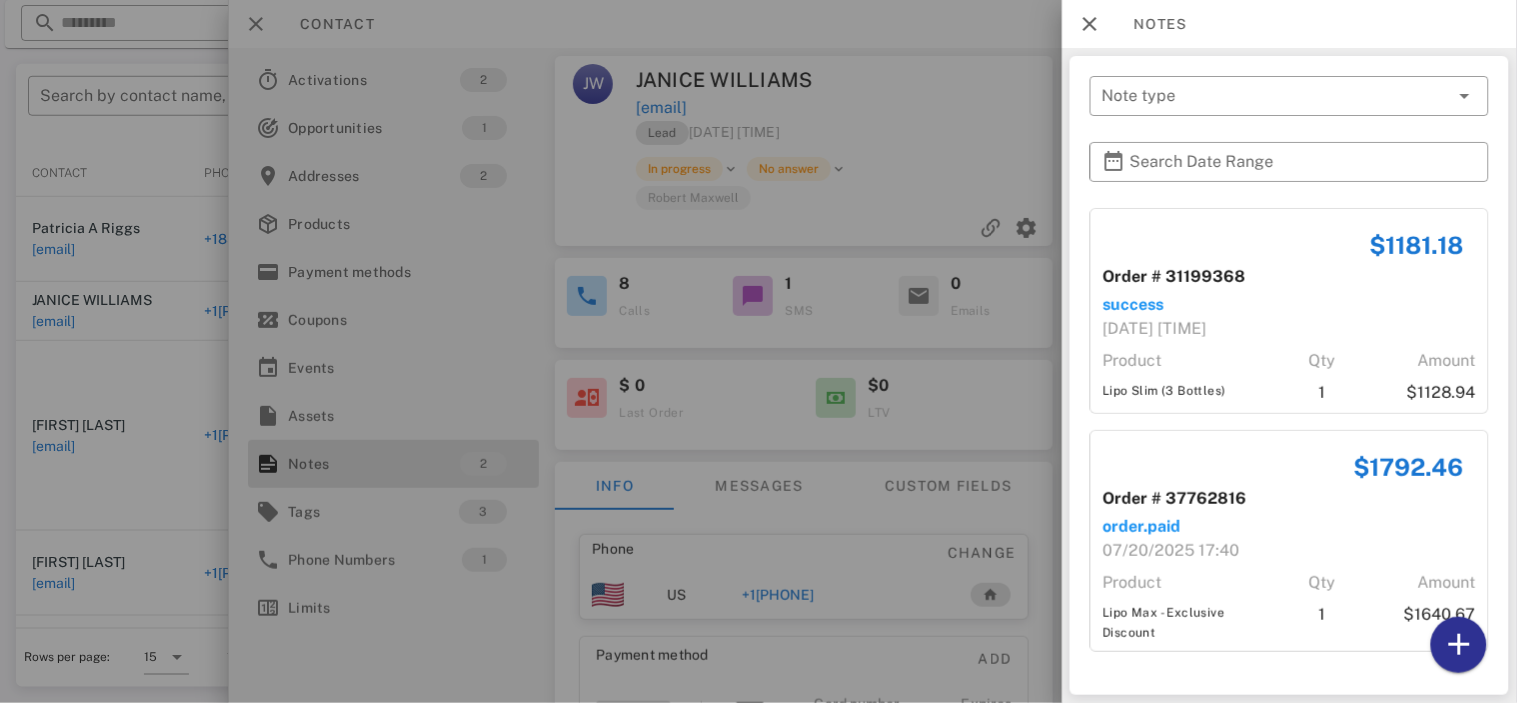 click on "order.paid" at bounding box center (1289, 527) 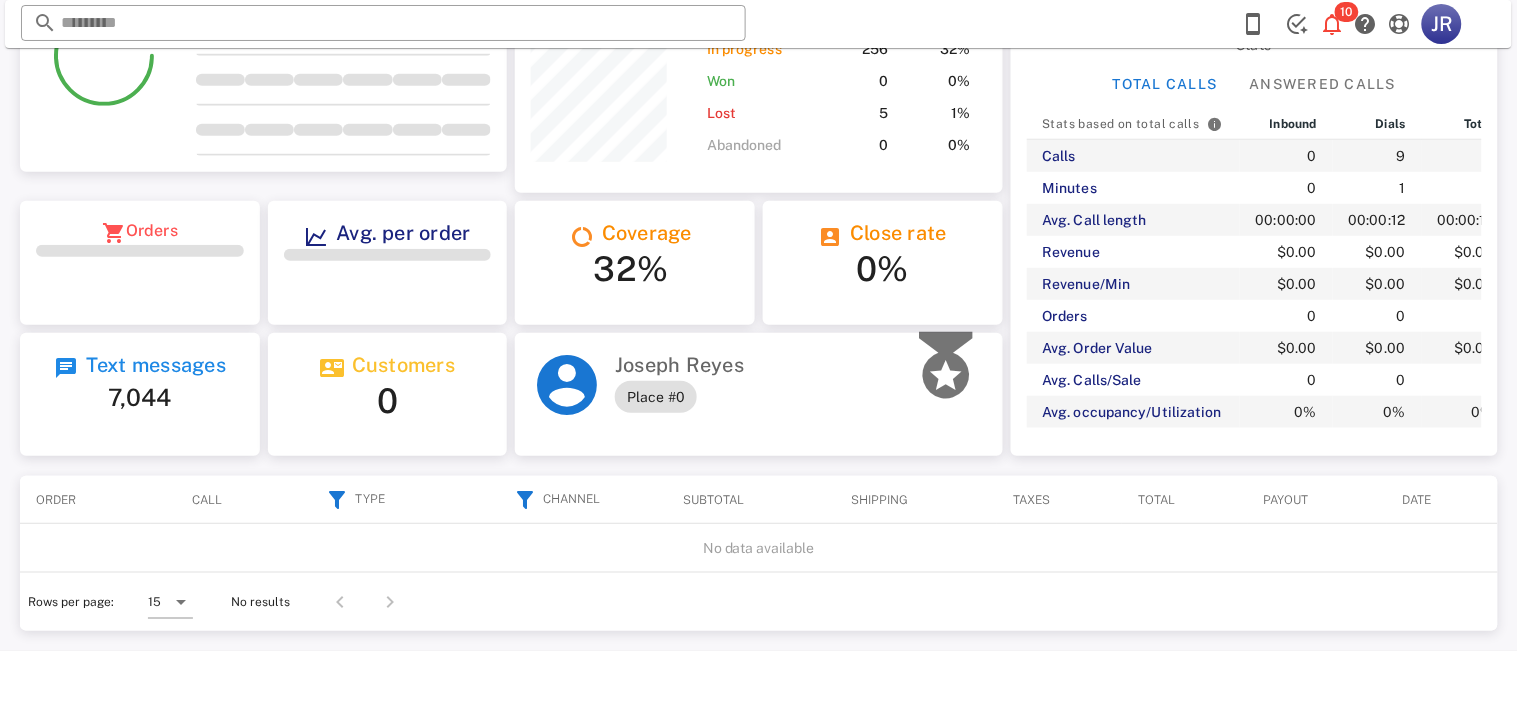 scroll, scrollTop: 153, scrollLeft: 0, axis: vertical 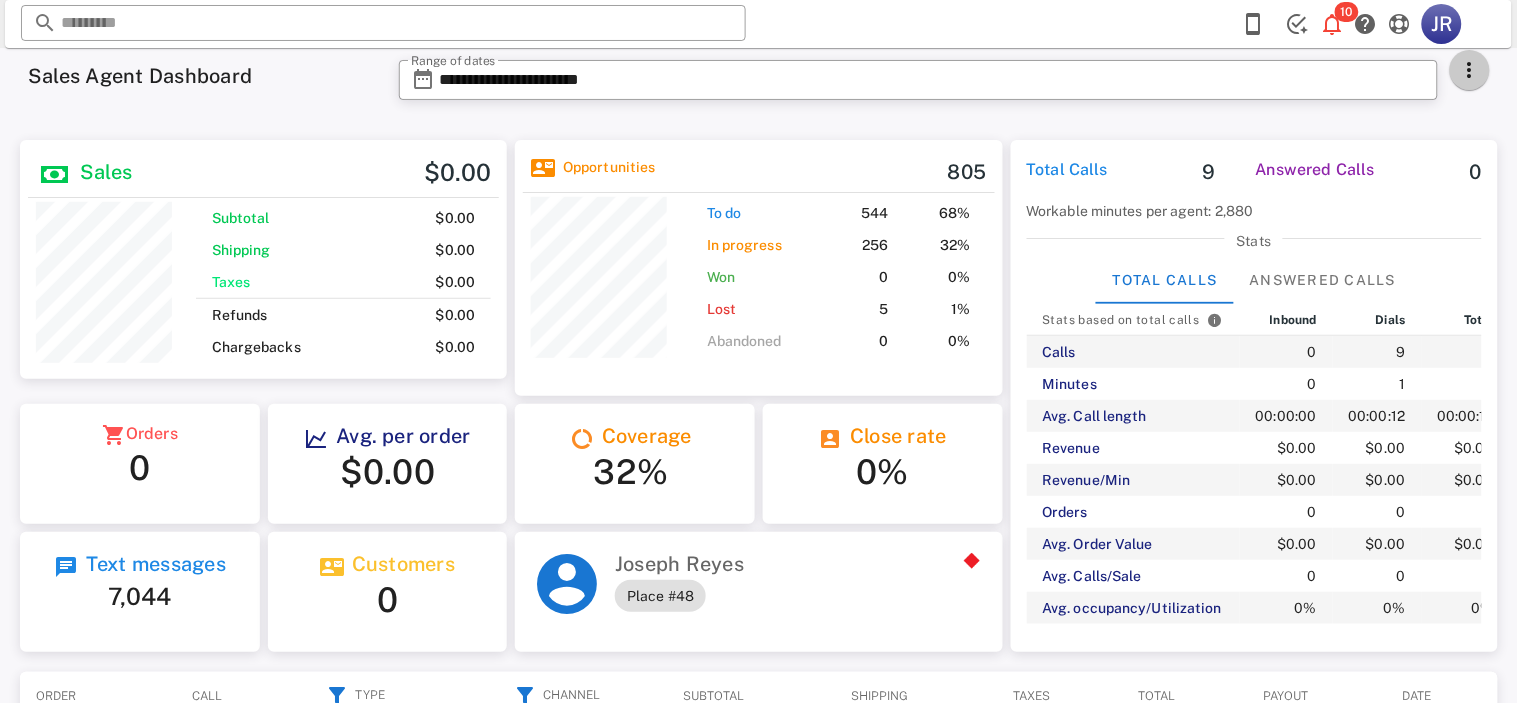 click at bounding box center [1470, 70] 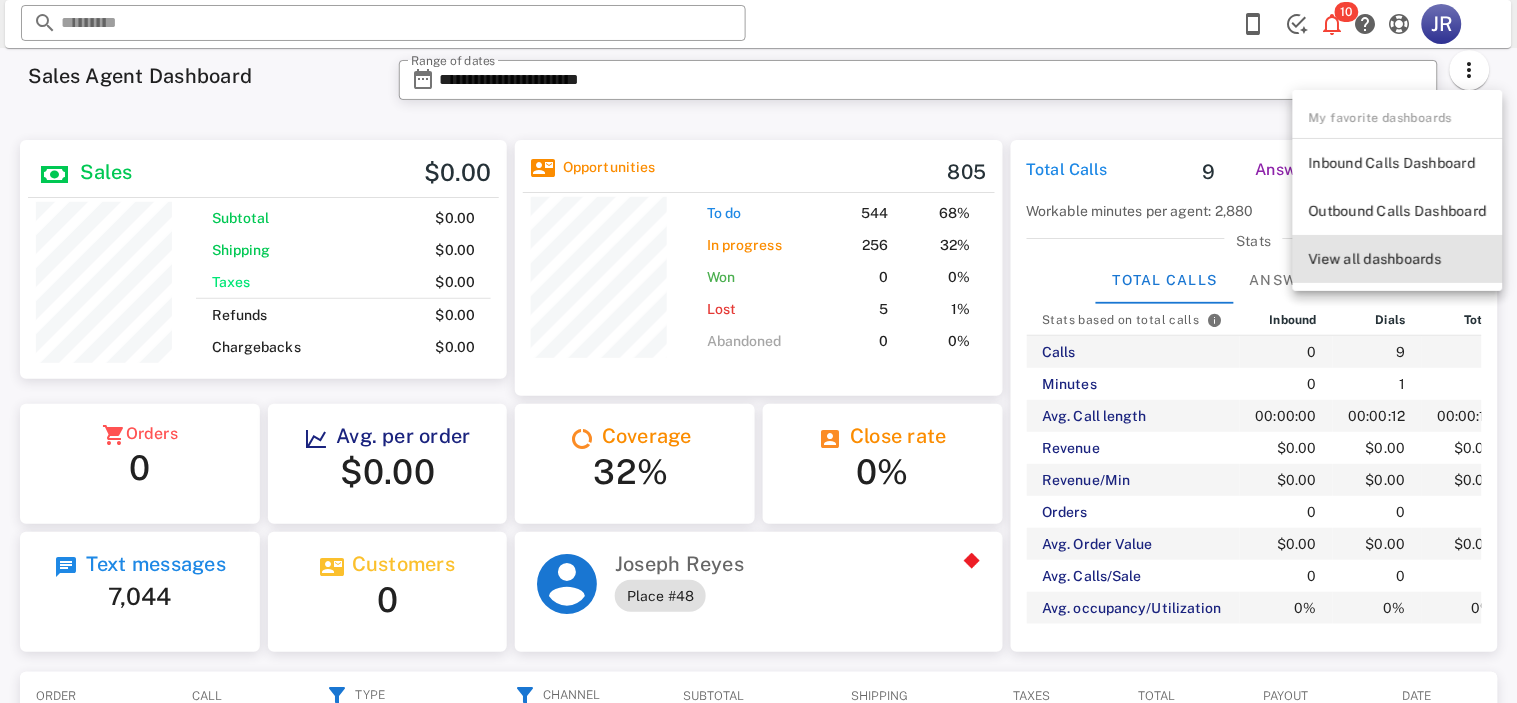 click on "View all dashboards" at bounding box center [1398, 259] 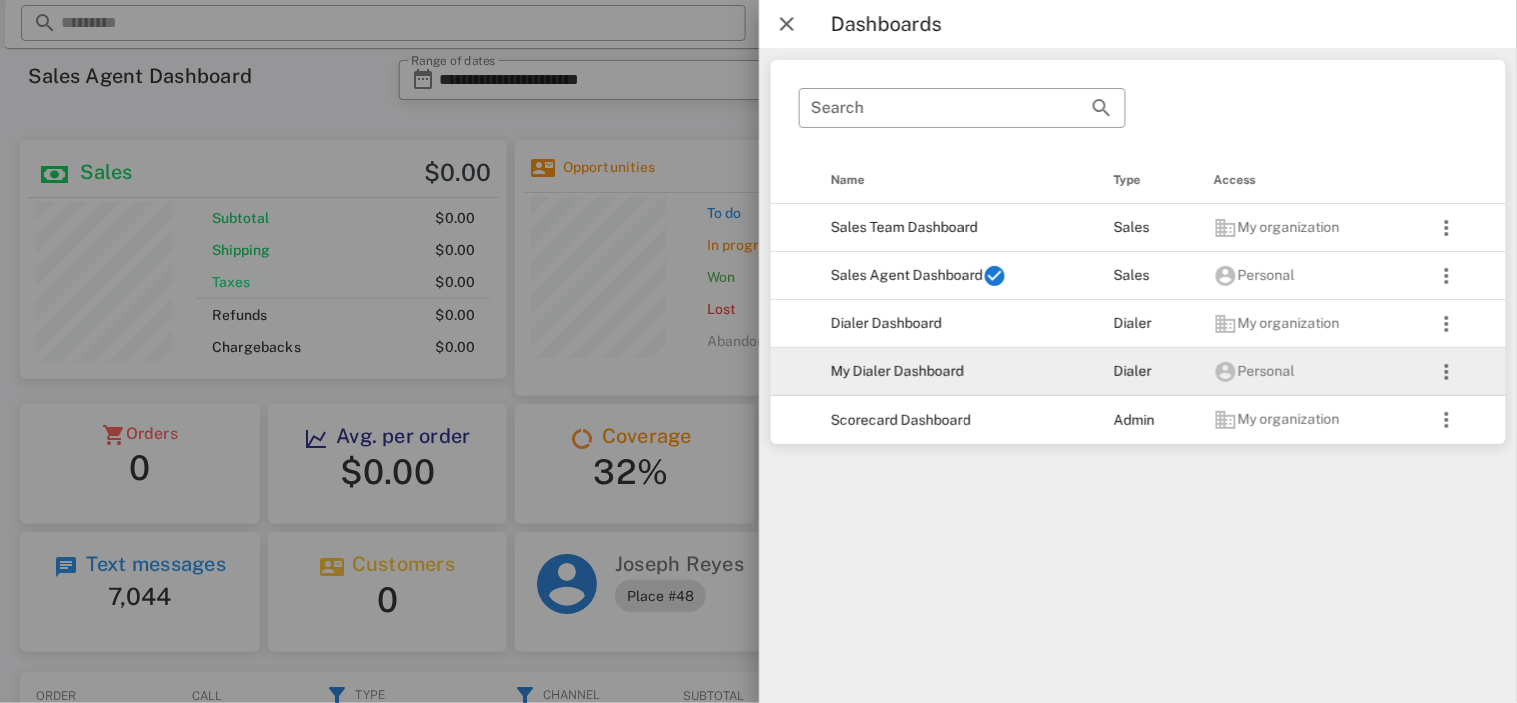 click on "My Dialer Dashboard" at bounding box center (955, 372) 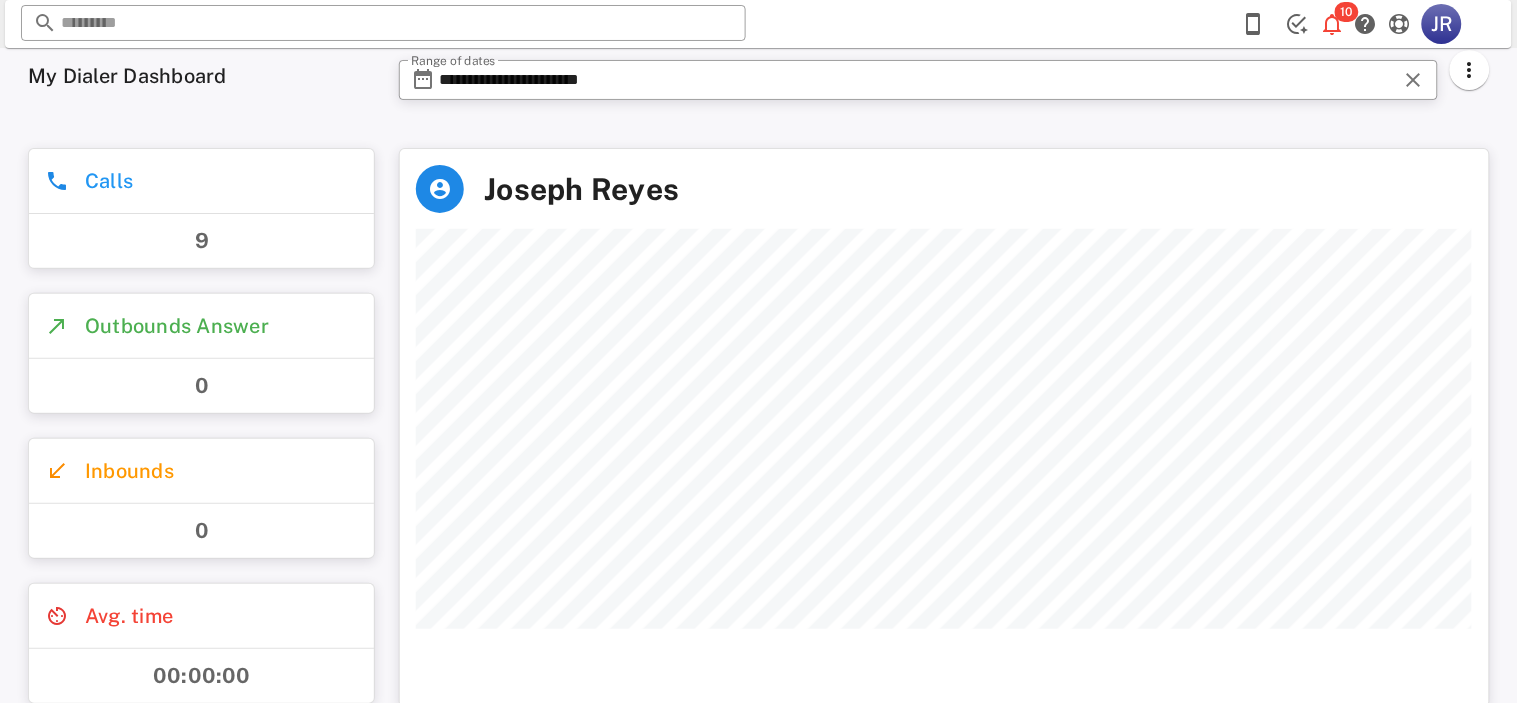 scroll, scrollTop: 999441, scrollLeft: 998912, axis: both 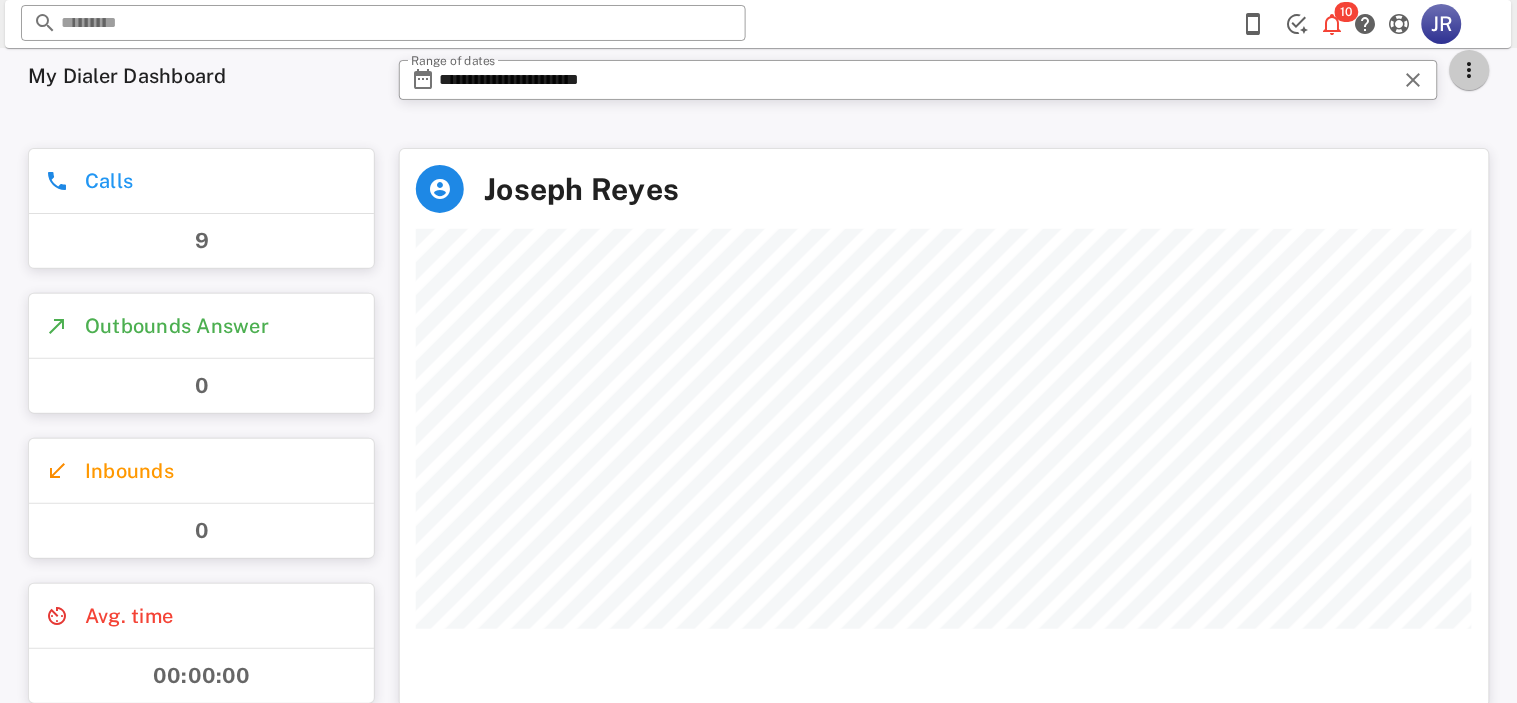 click at bounding box center [1470, 70] 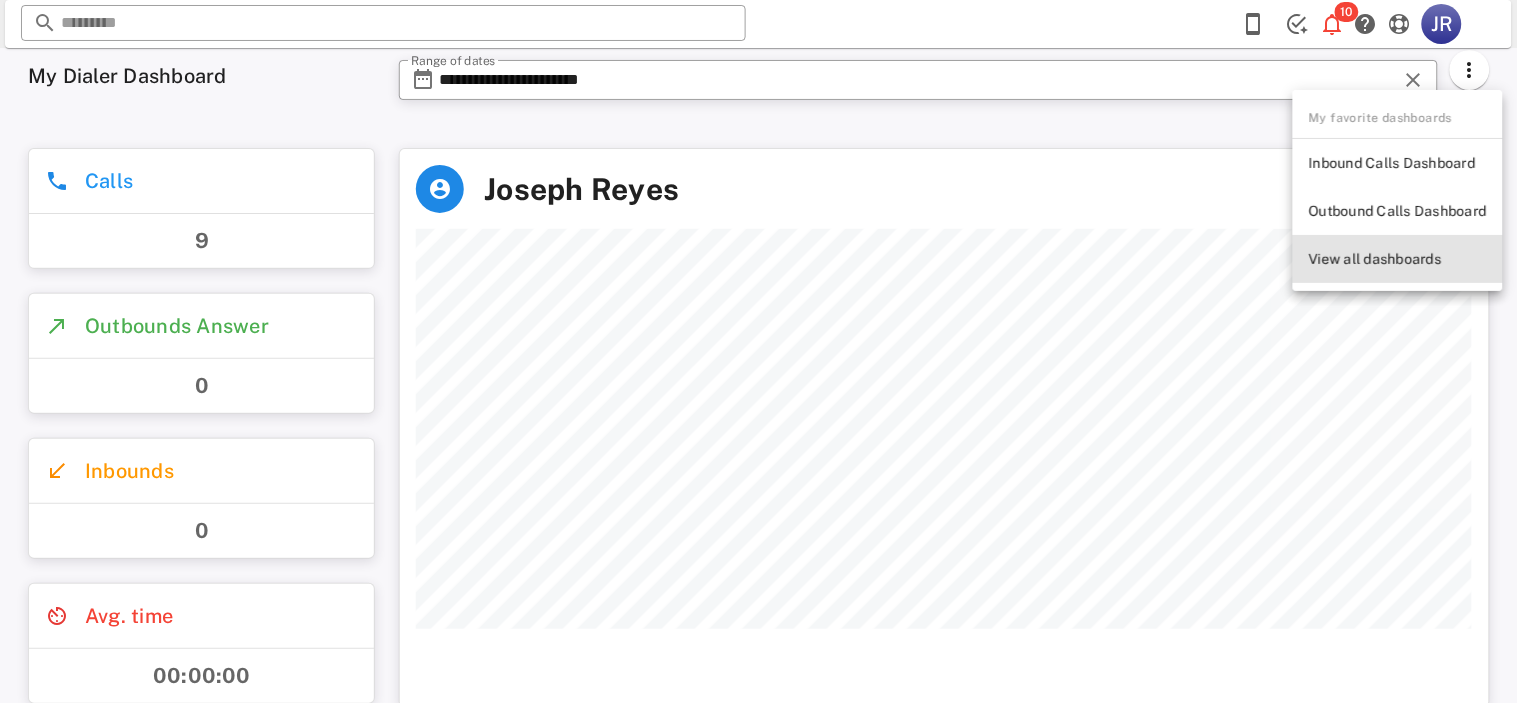 click on "View all dashboards" at bounding box center (1398, 259) 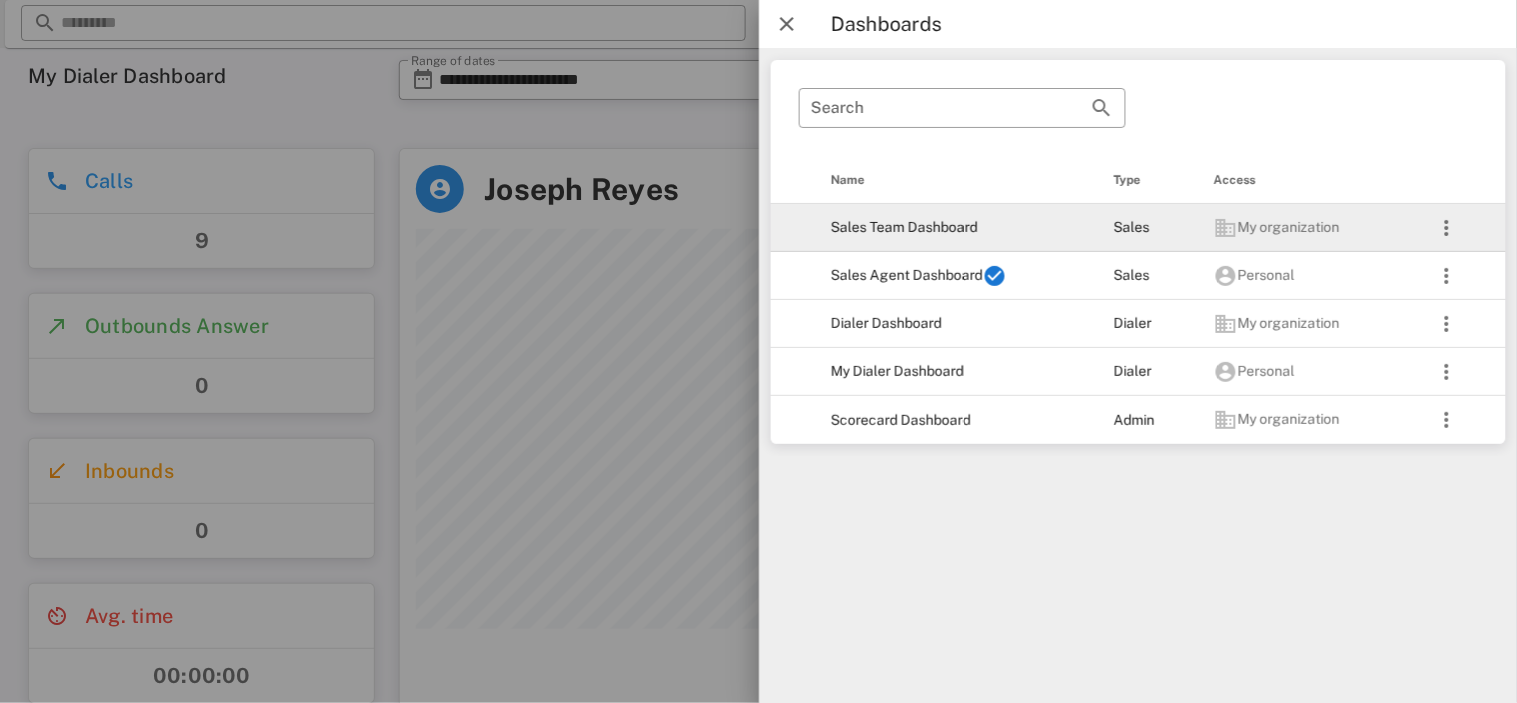 click on "Sales Team Dashboard" at bounding box center [955, 228] 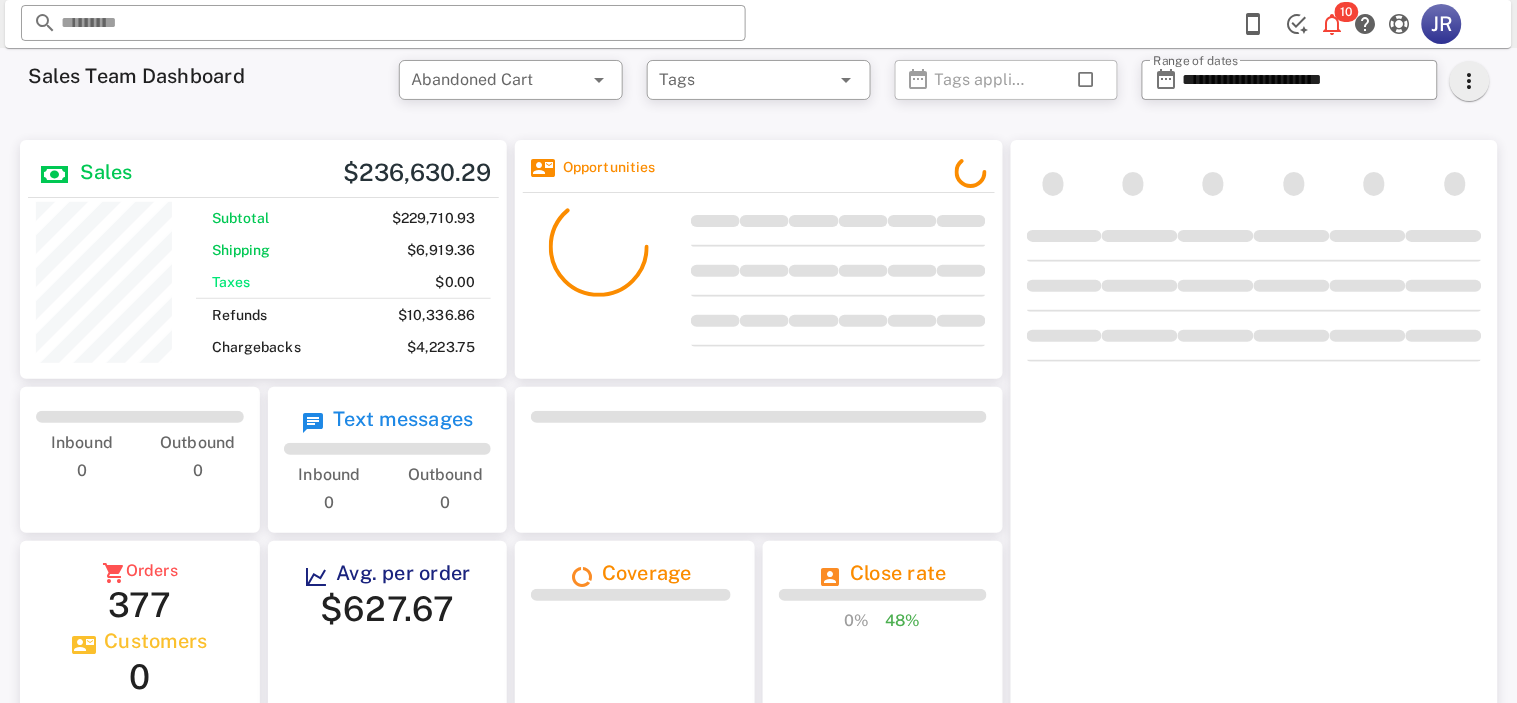 scroll, scrollTop: 999761, scrollLeft: 999512, axis: both 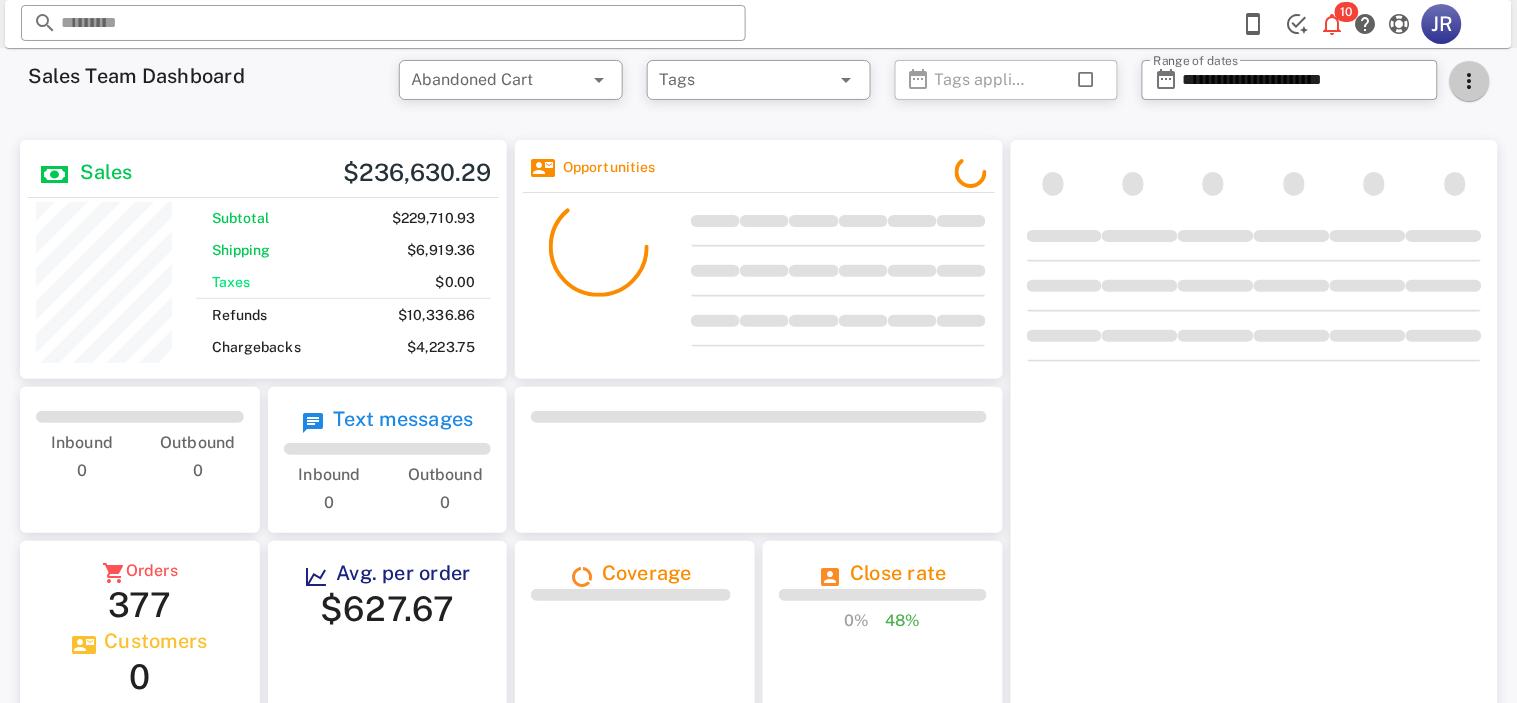 click at bounding box center (1470, 81) 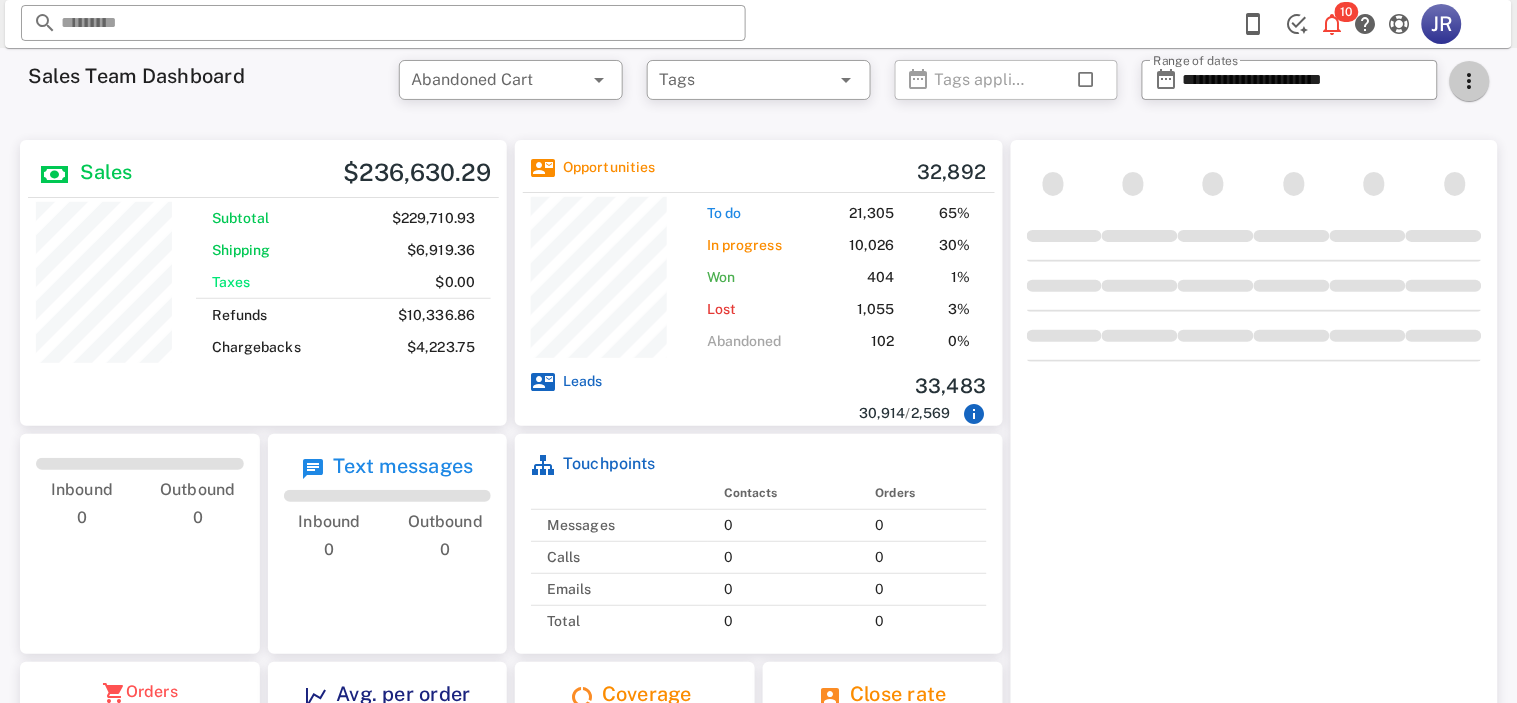 scroll, scrollTop: 999714, scrollLeft: 999512, axis: both 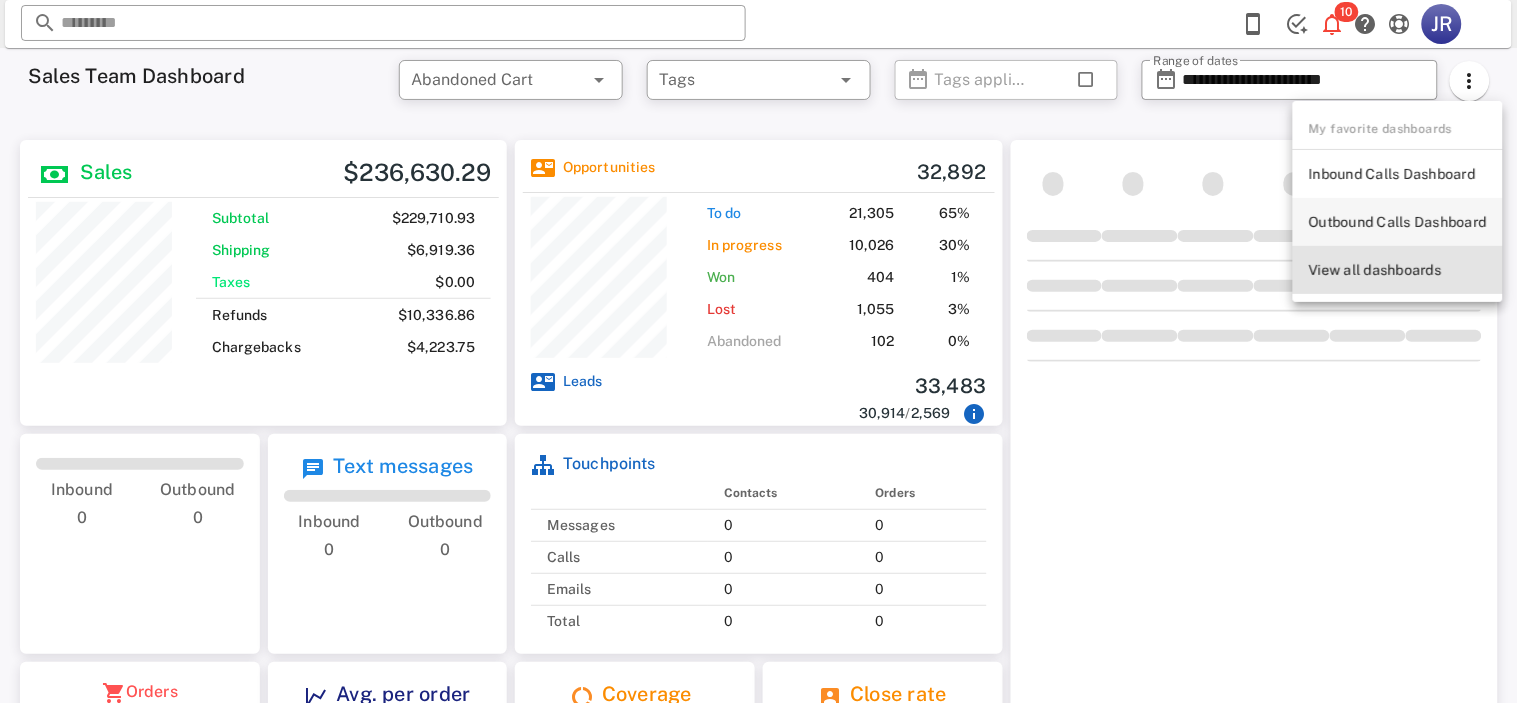 click on "View all dashboards" at bounding box center [1398, 270] 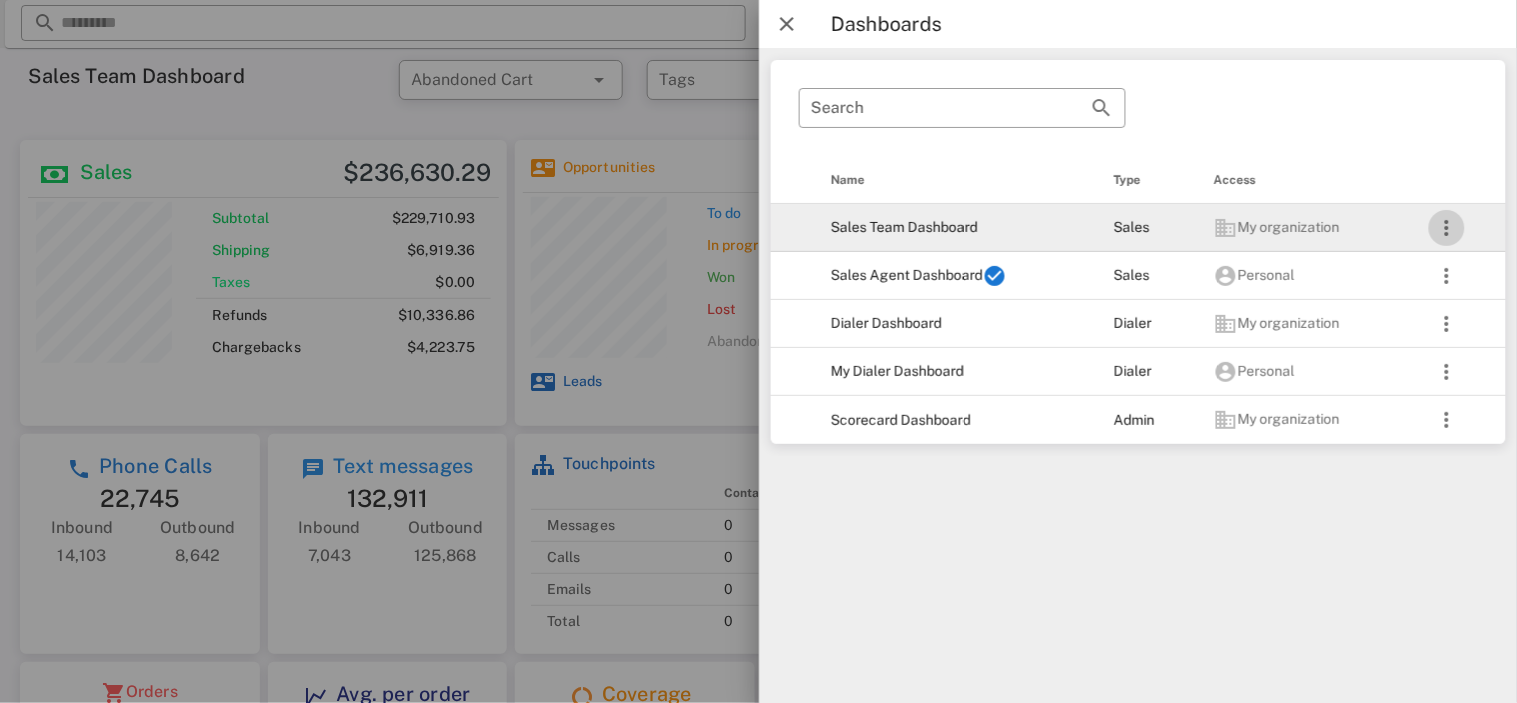 click at bounding box center [1446, 228] 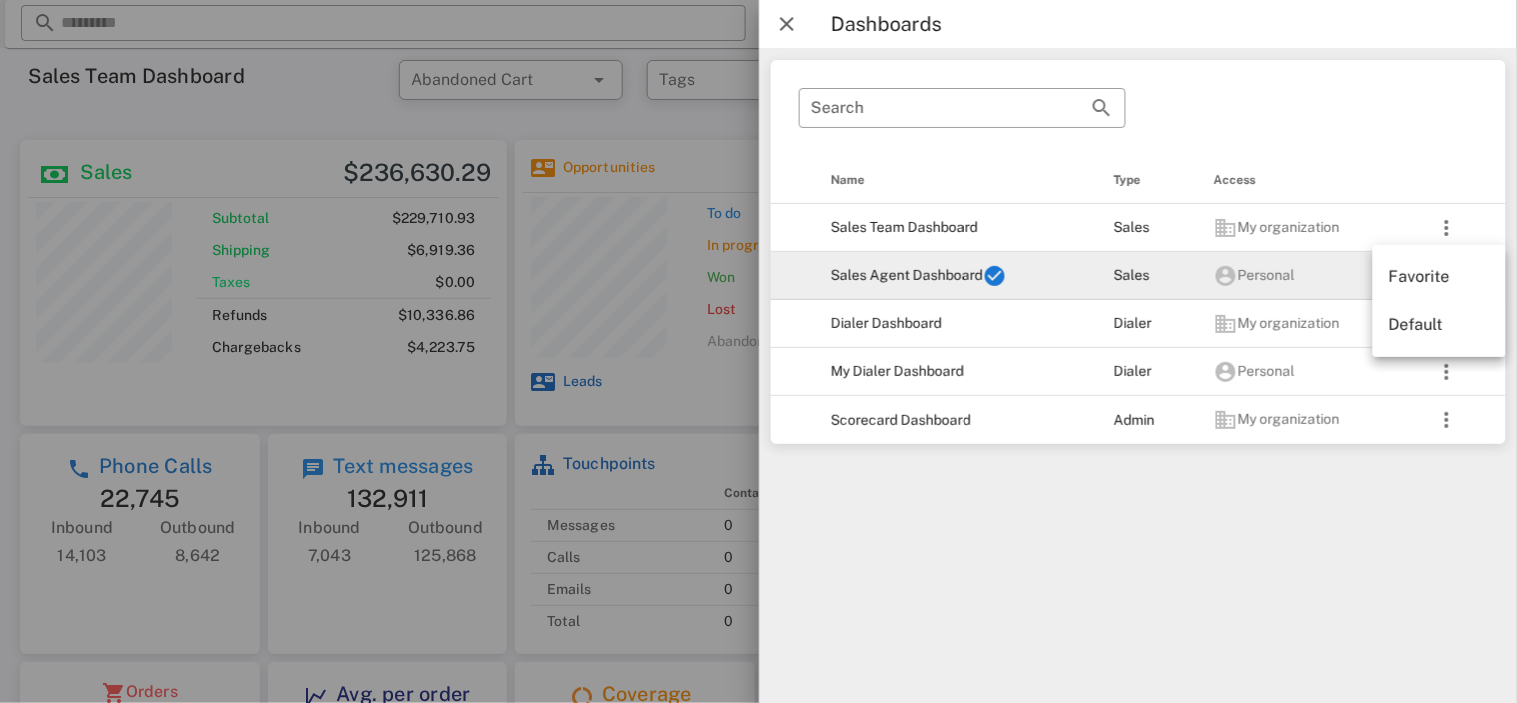 click on "Personal" at bounding box center [1304, 276] 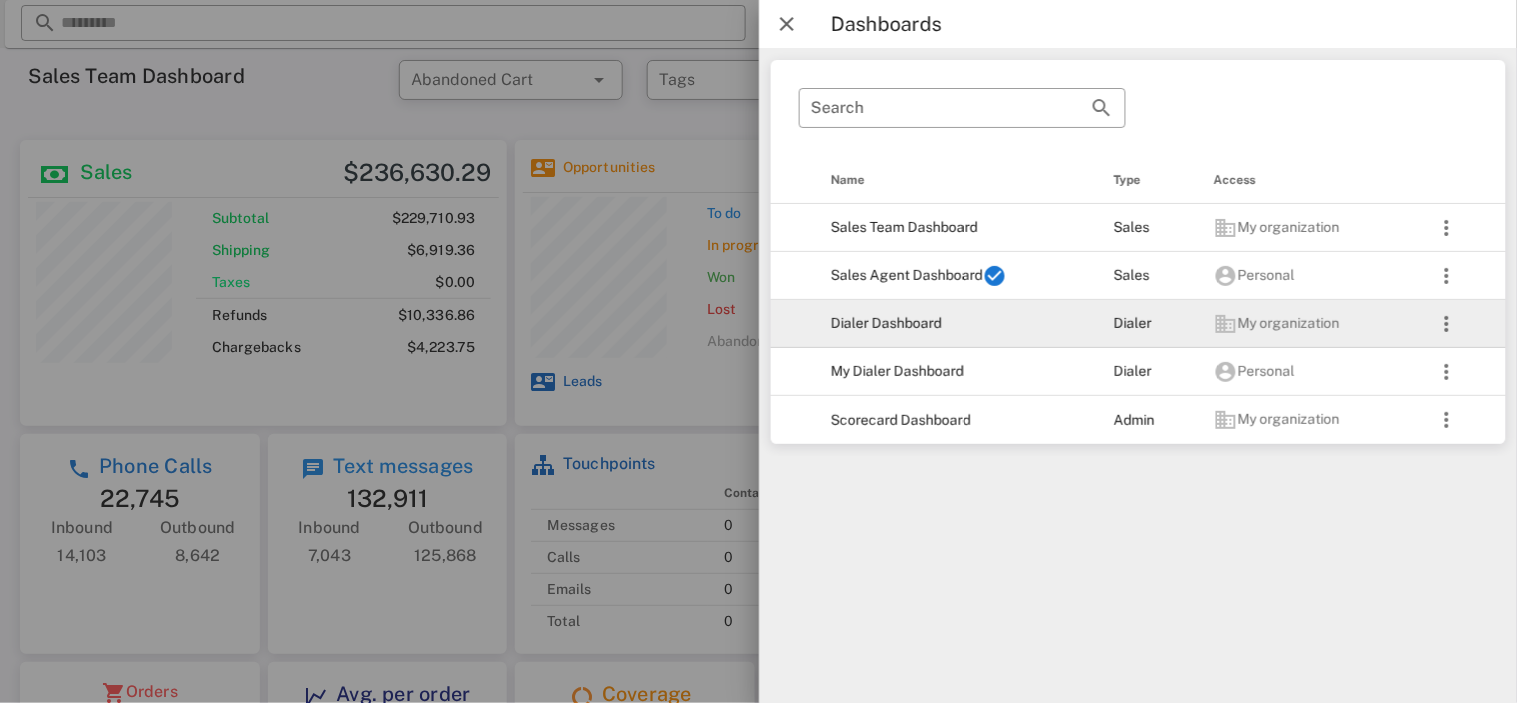 click on "My organization" at bounding box center (1304, 324) 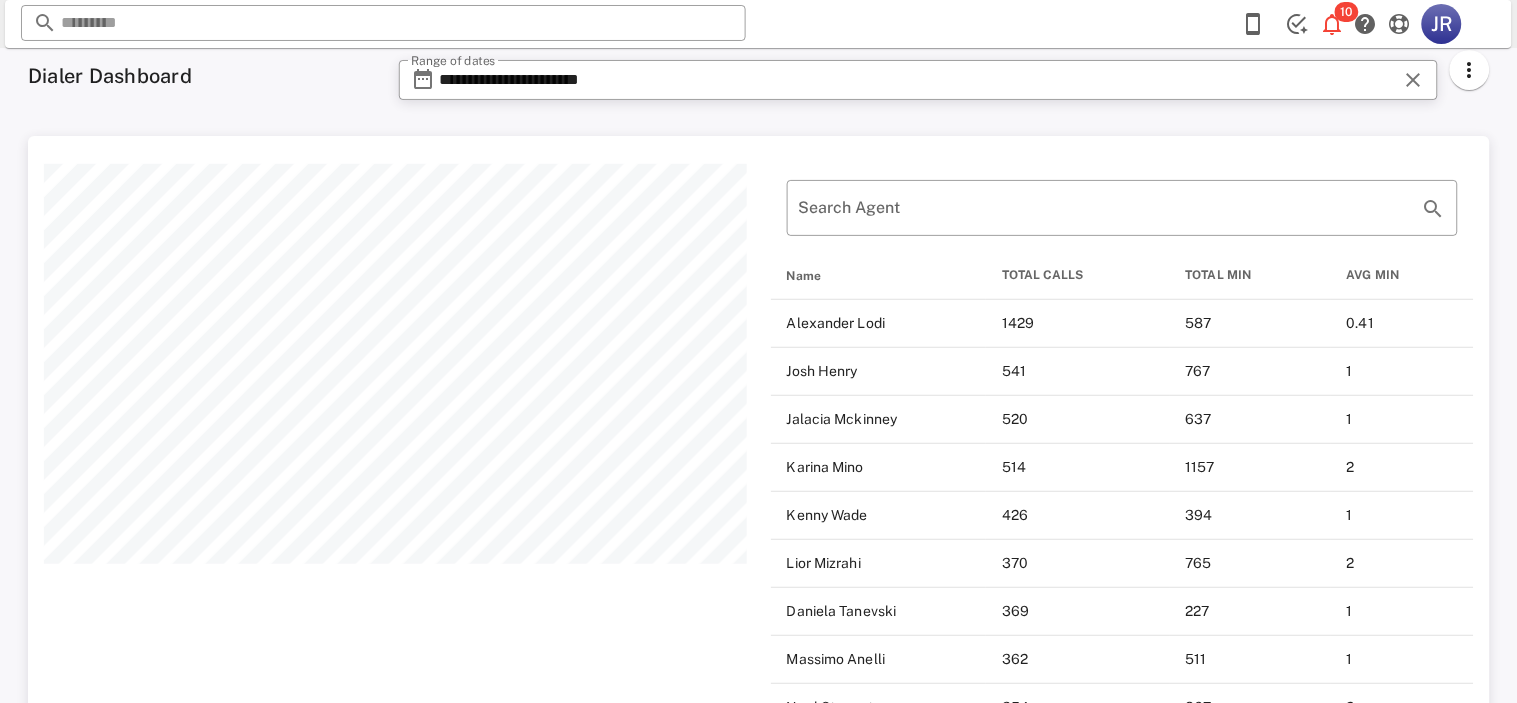 scroll, scrollTop: 999268, scrollLeft: 998537, axis: both 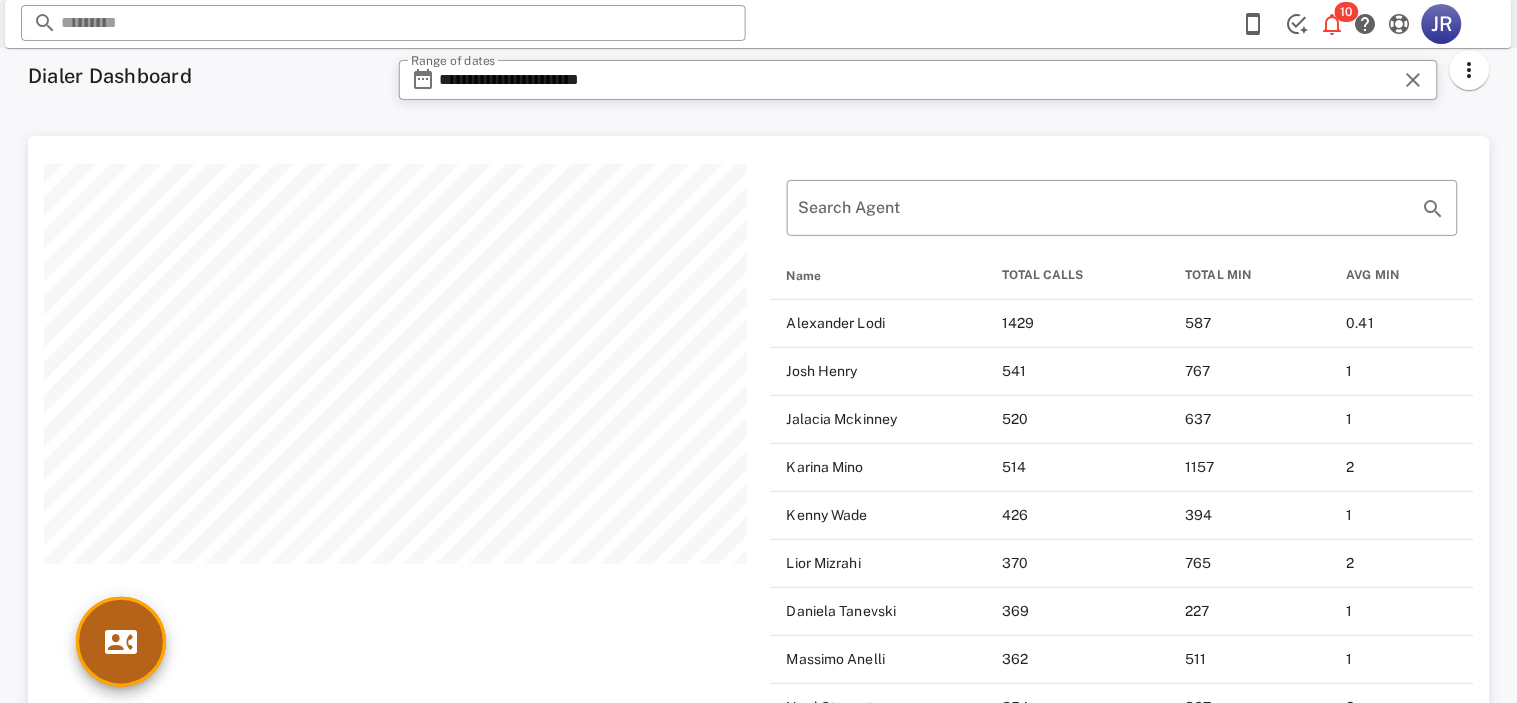 click at bounding box center (121, 642) 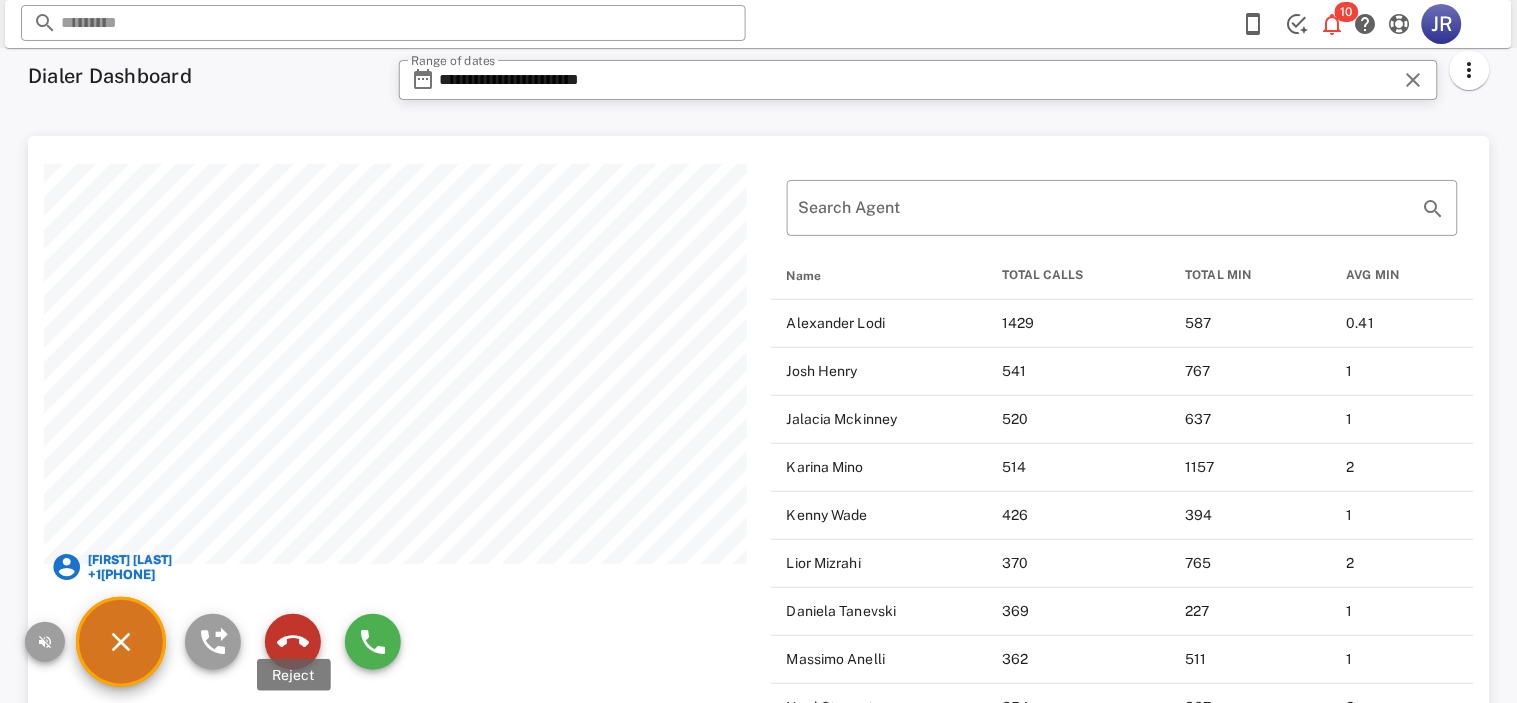 click at bounding box center [293, 642] 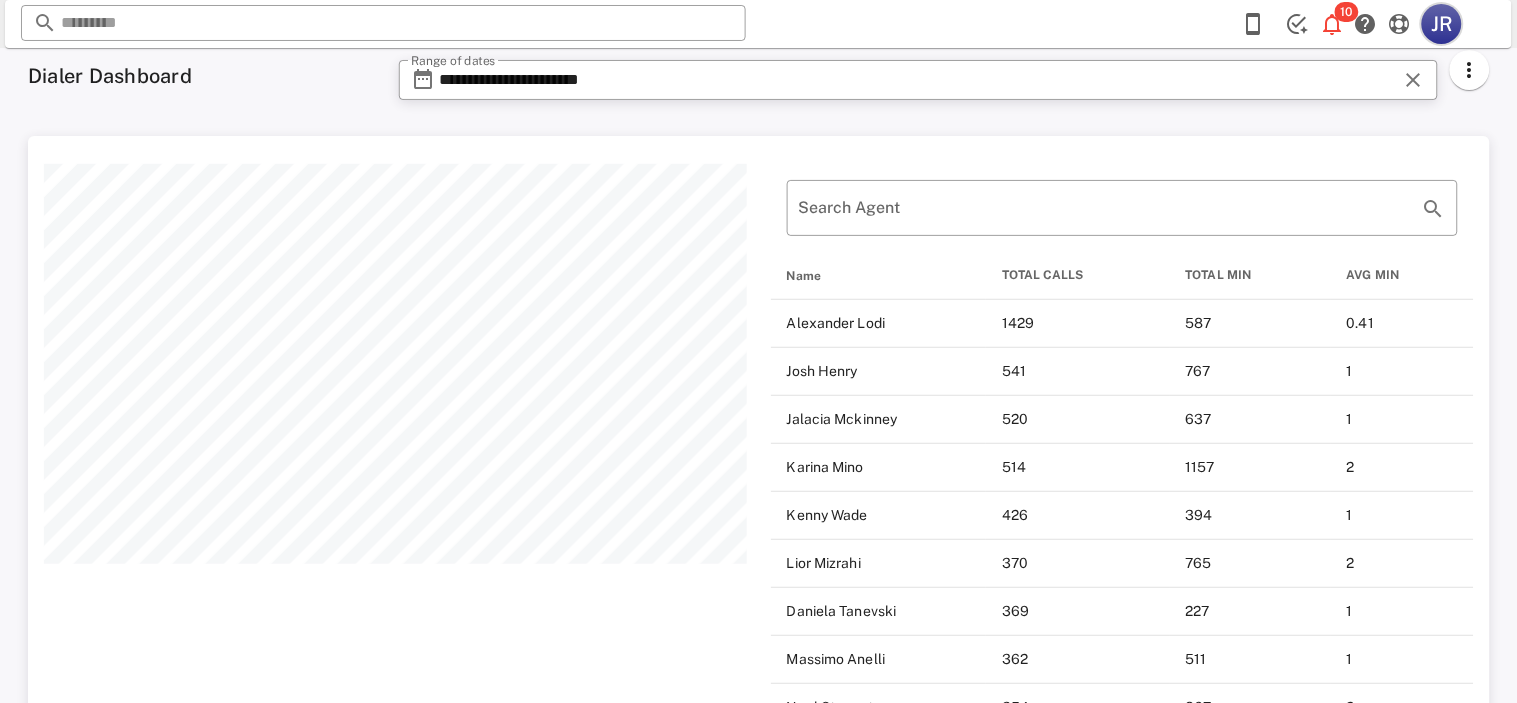 click on "JR" at bounding box center [1442, 24] 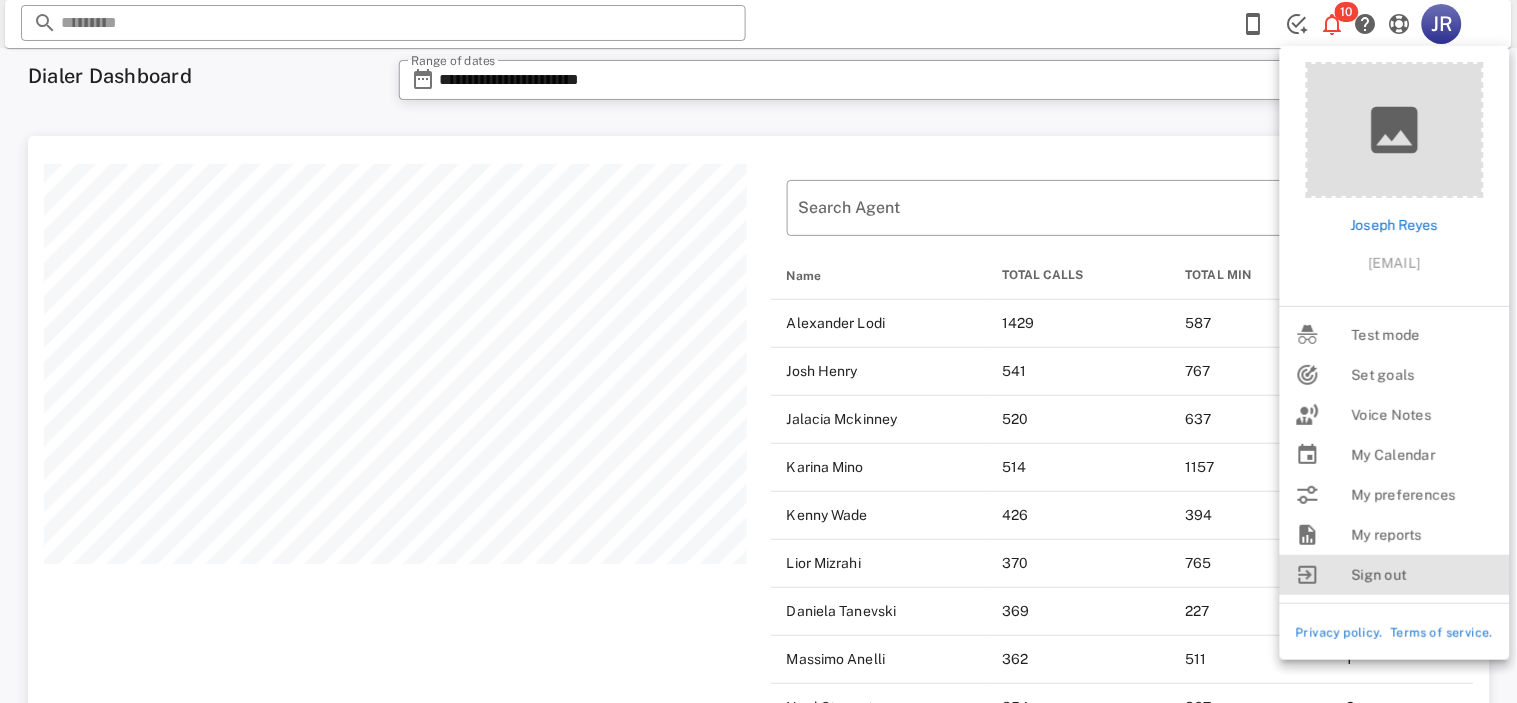 click on "Sign out" at bounding box center (1423, 575) 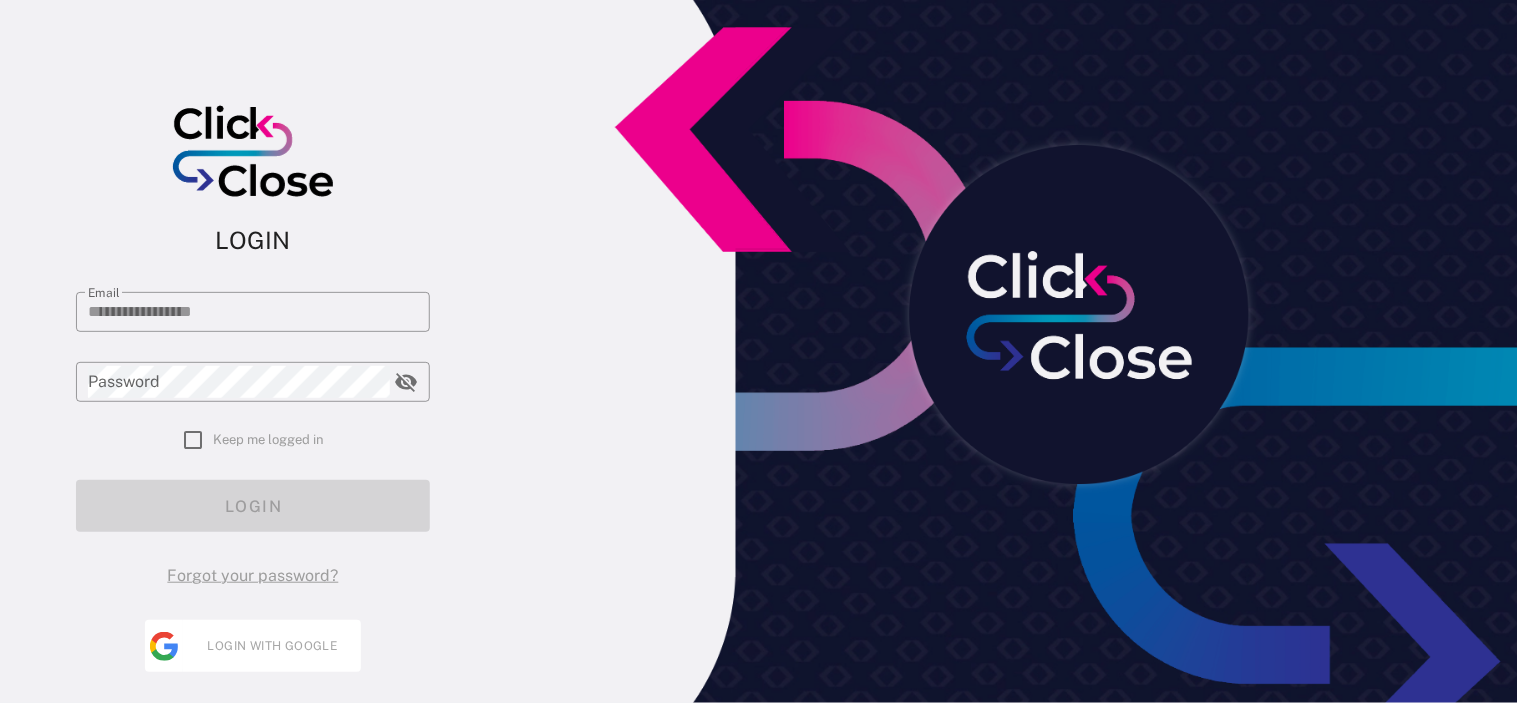 type on "**********" 